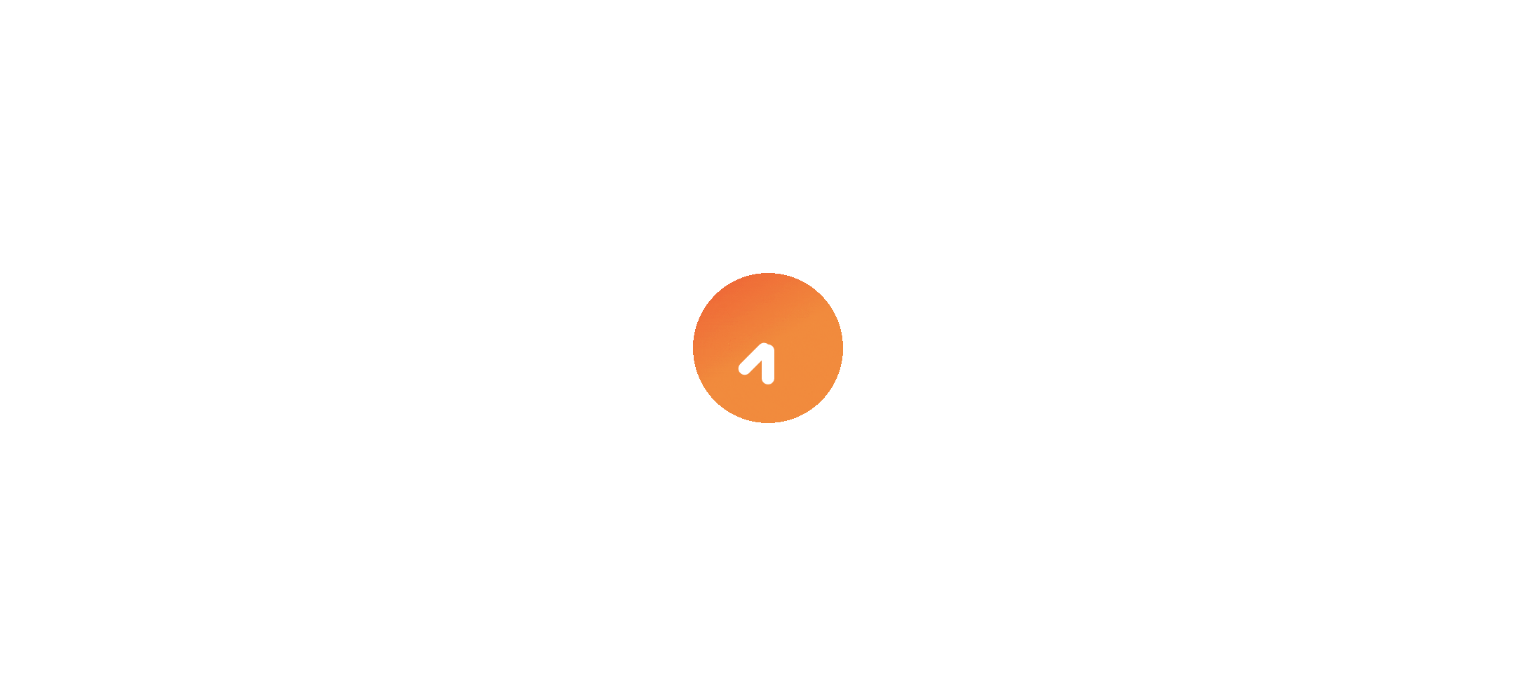 scroll, scrollTop: 0, scrollLeft: 0, axis: both 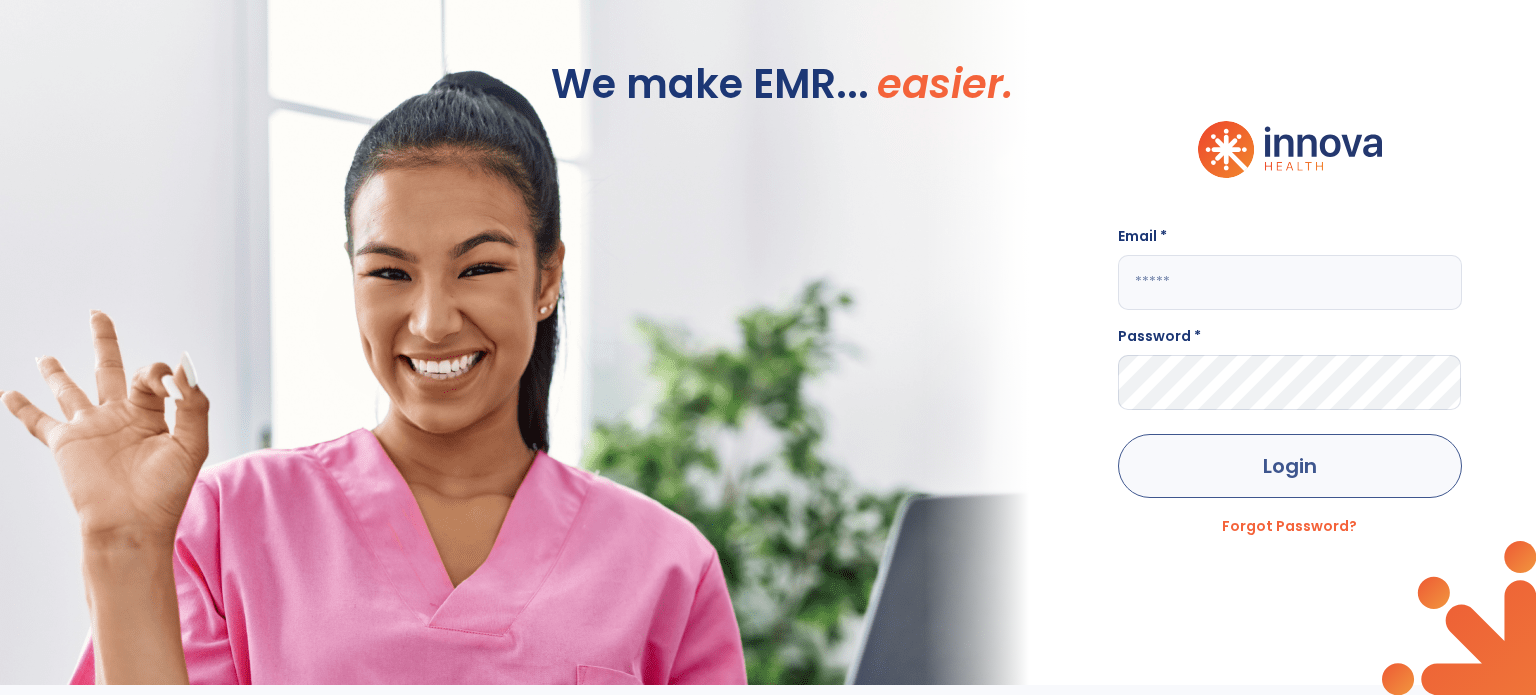 type on "**********" 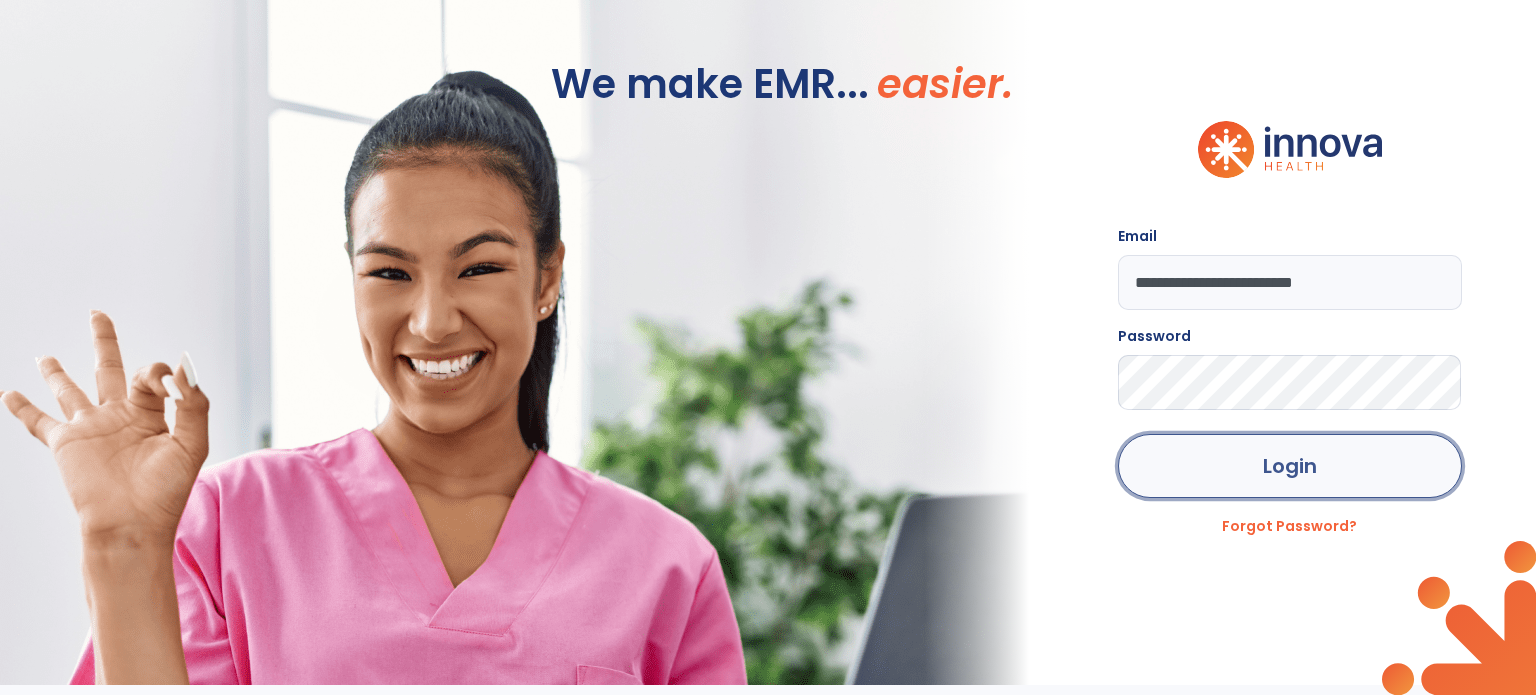 click on "Login" 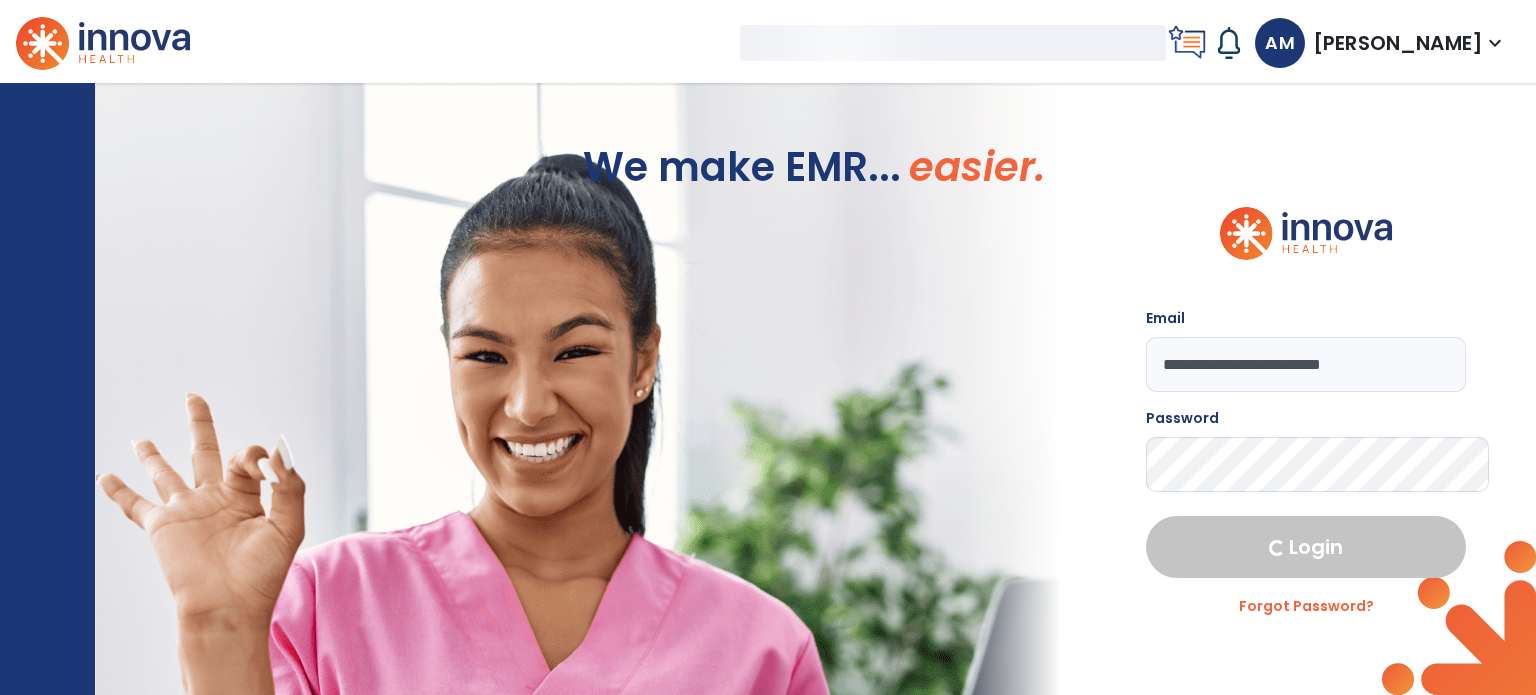 select on "***" 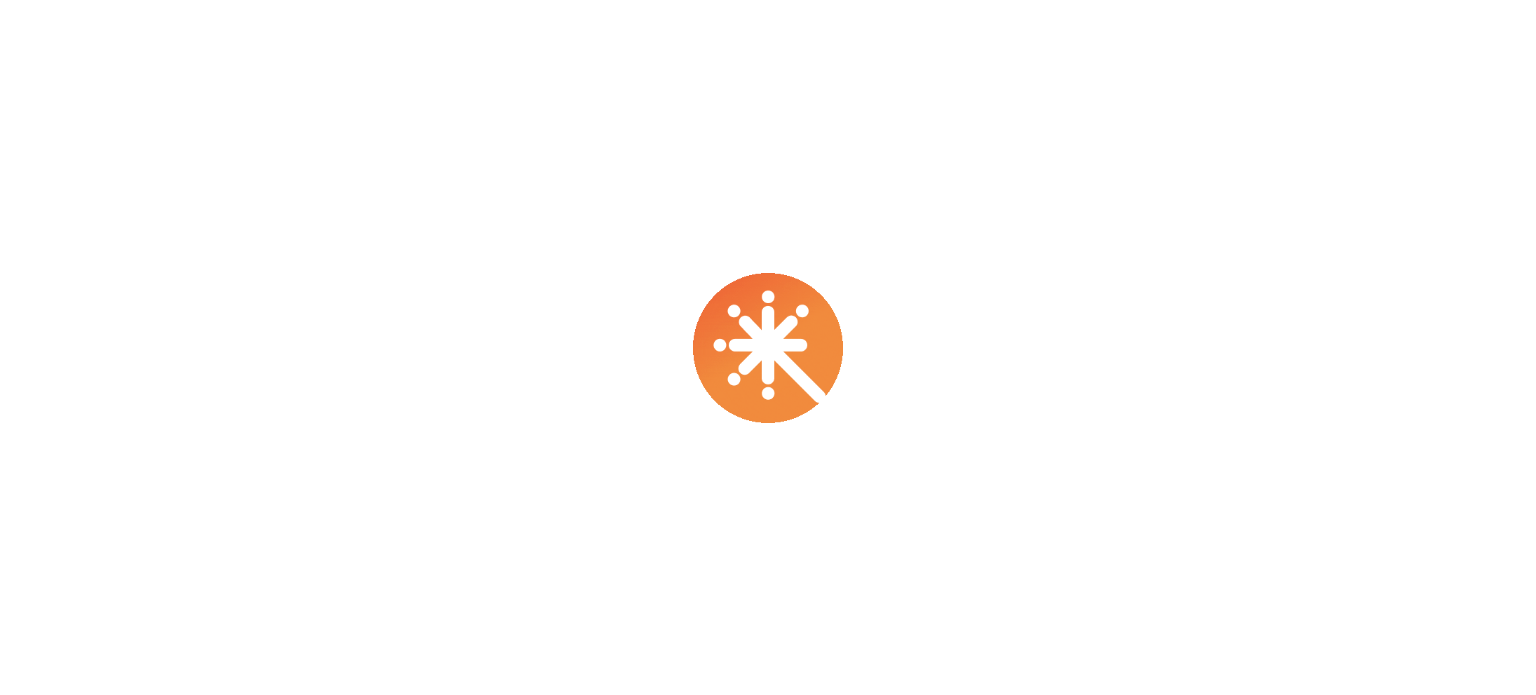 scroll, scrollTop: 0, scrollLeft: 0, axis: both 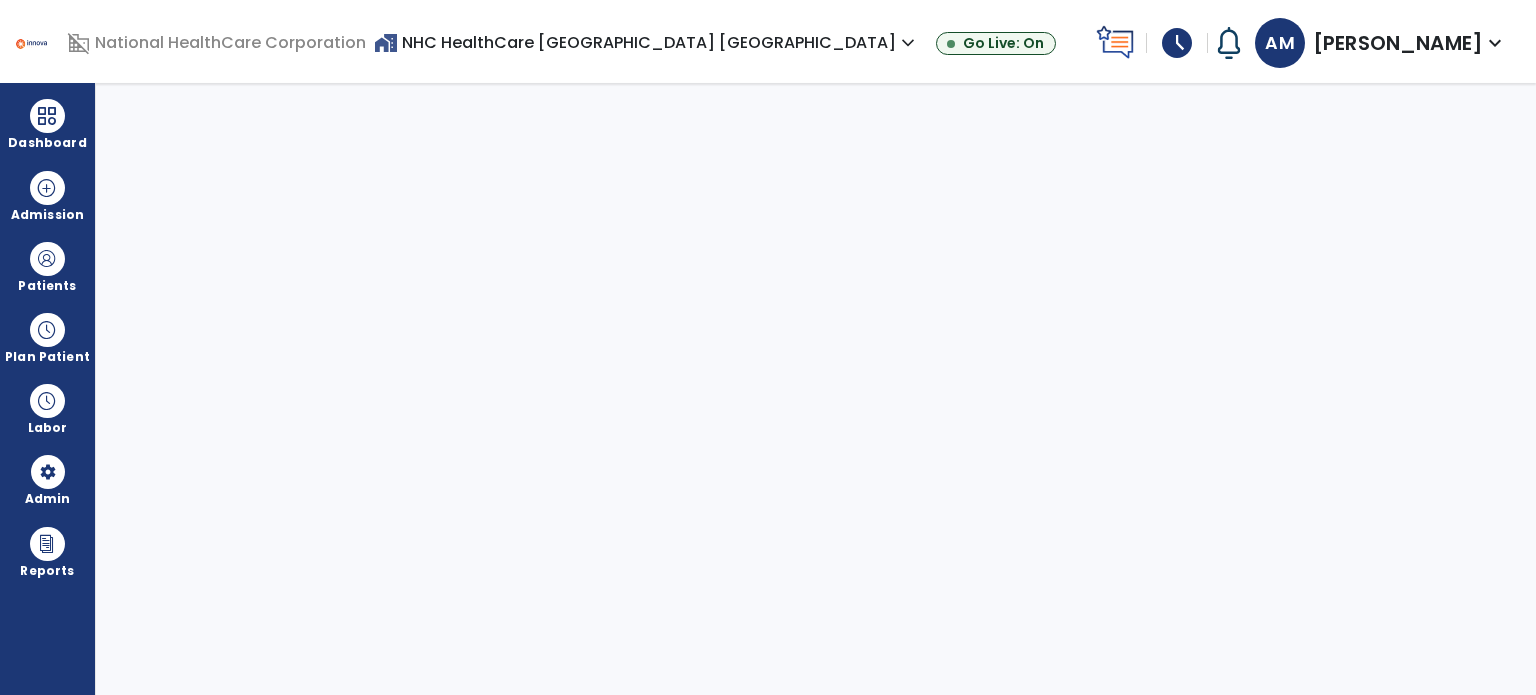 select on "***" 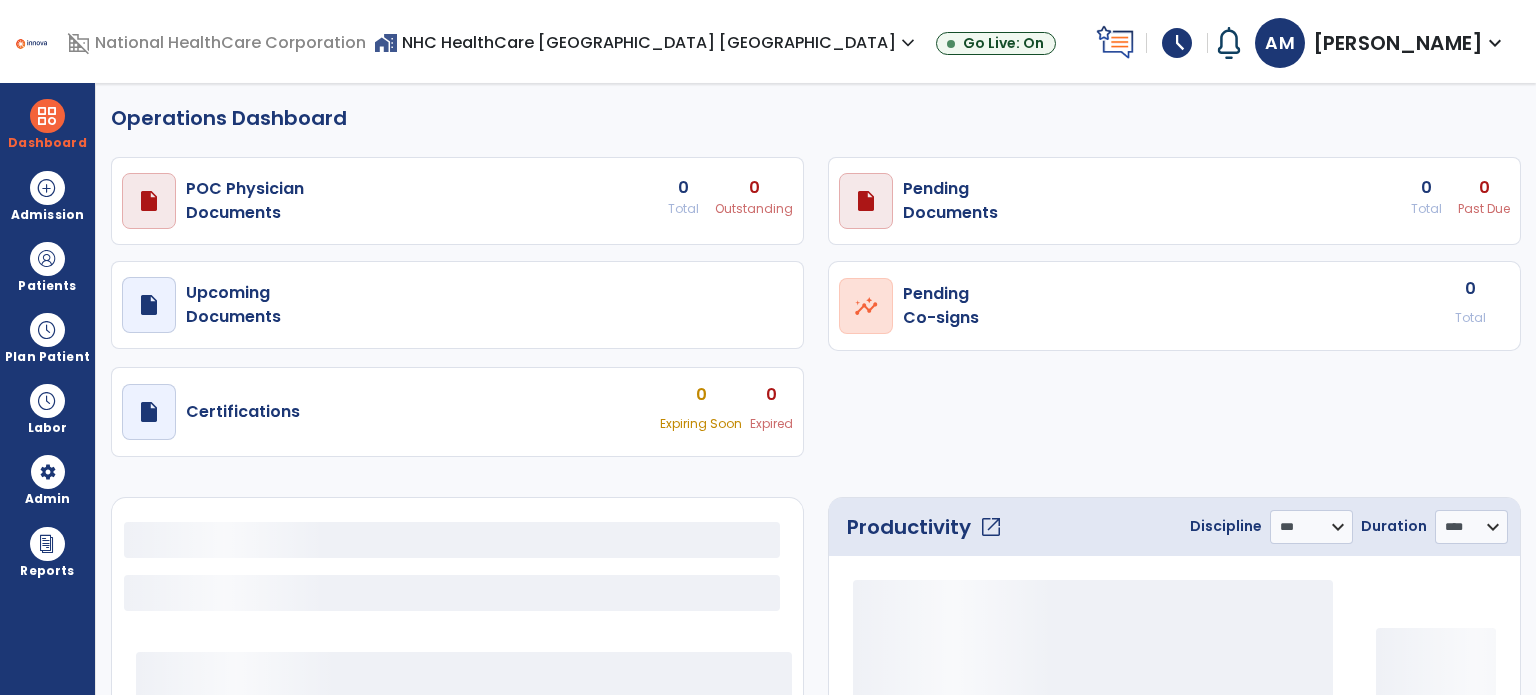 select on "***" 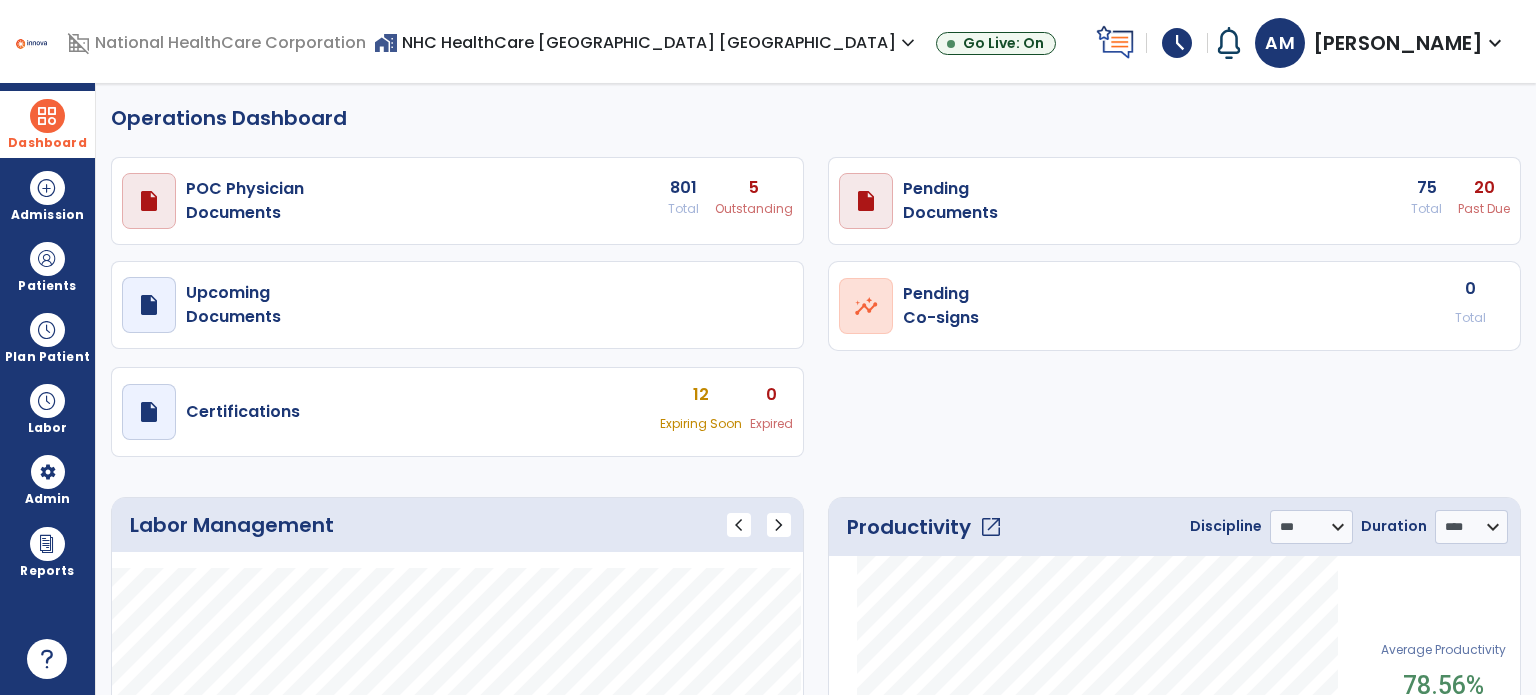 click on "Dashboard" at bounding box center [47, 124] 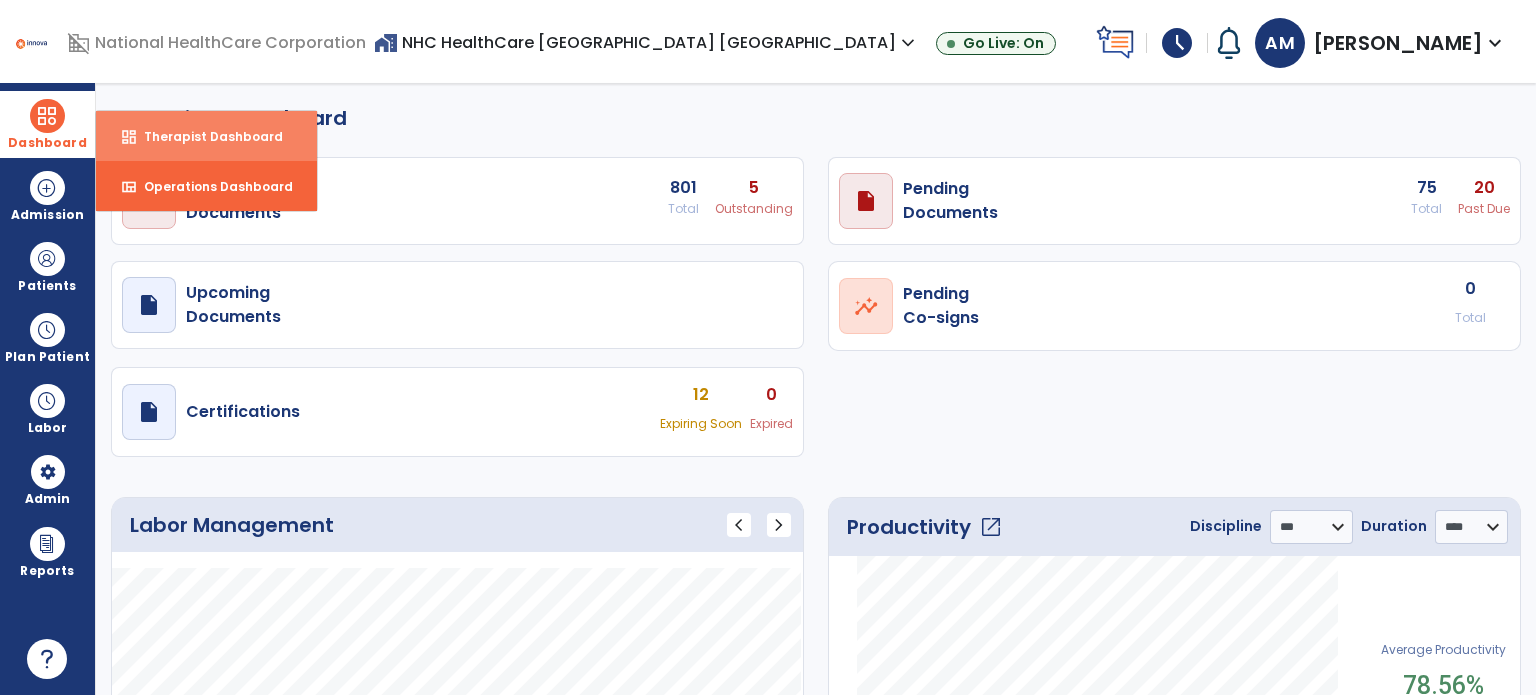 click on "dashboard  Therapist Dashboard" at bounding box center (206, 136) 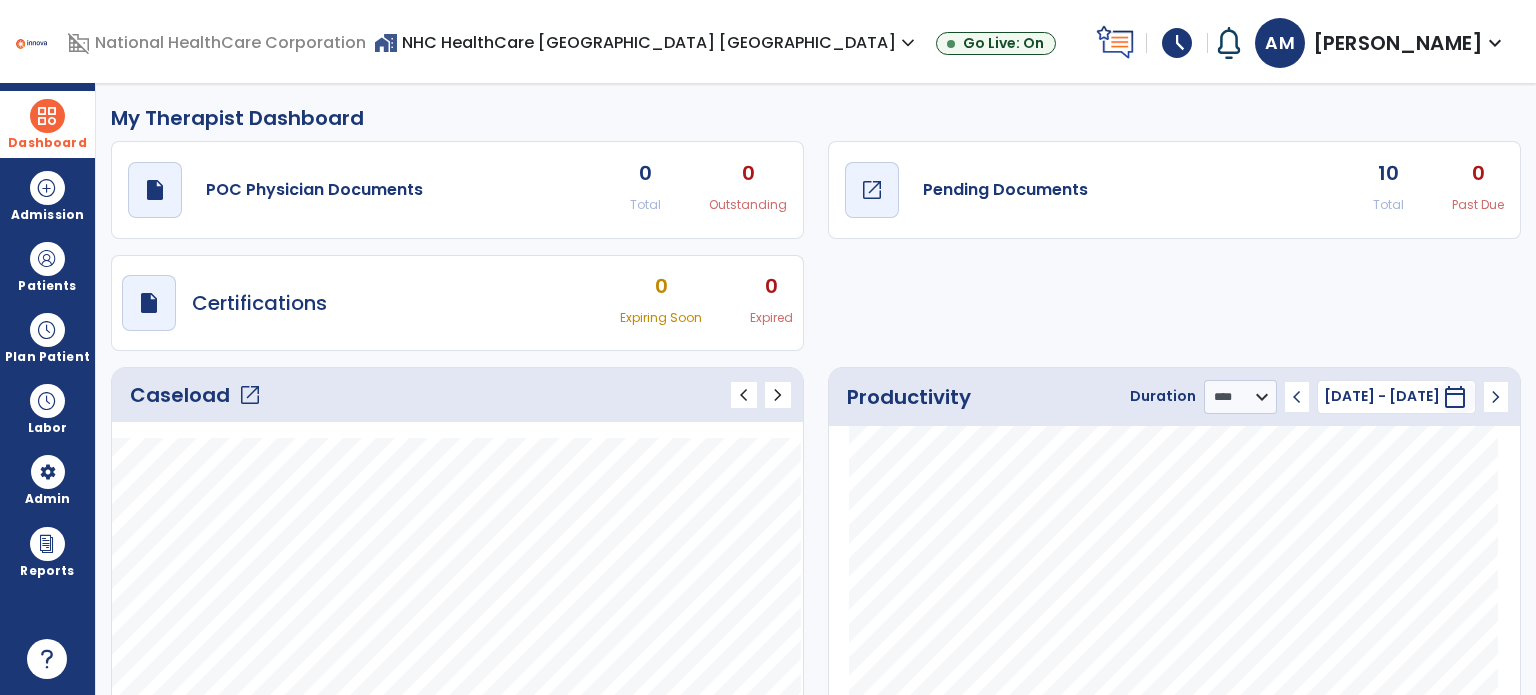 click on "draft   open_in_new  Pending Documents" 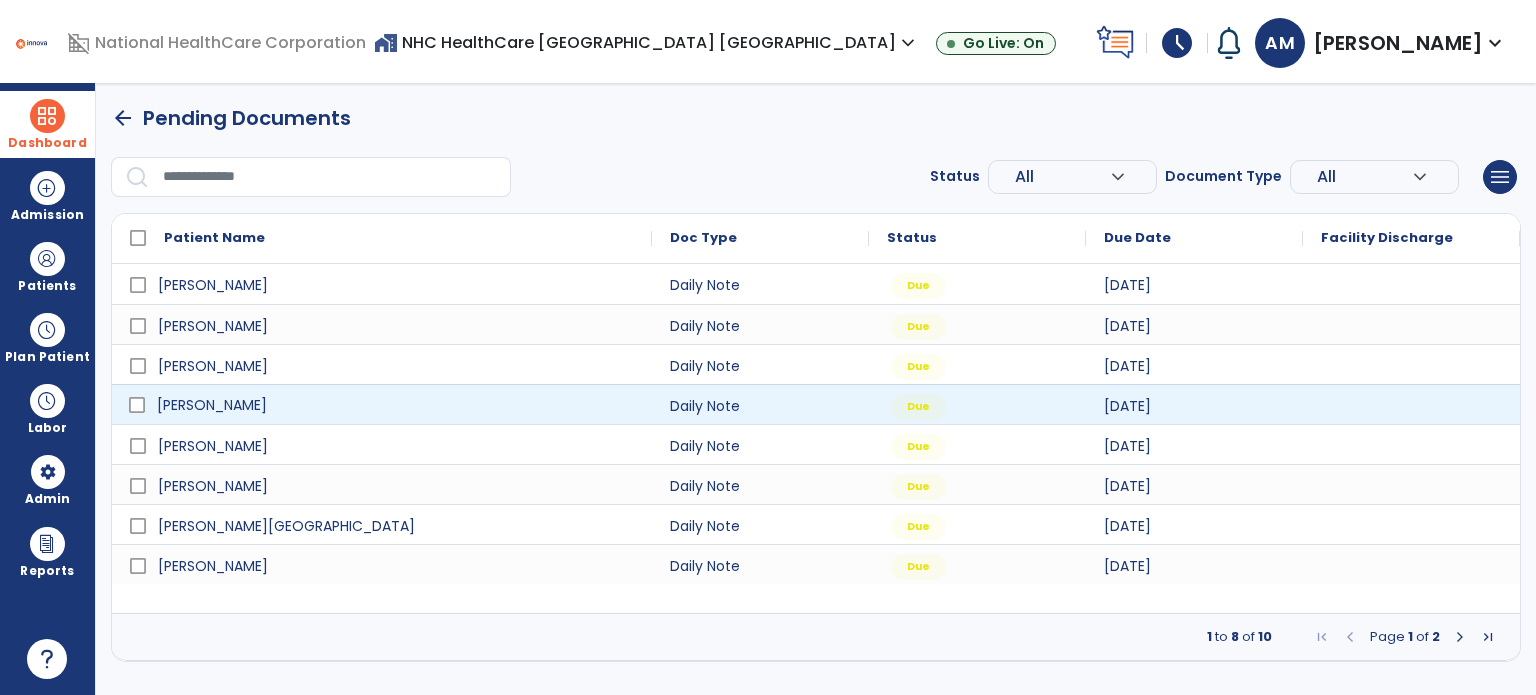 click on "[PERSON_NAME]" at bounding box center [396, 405] 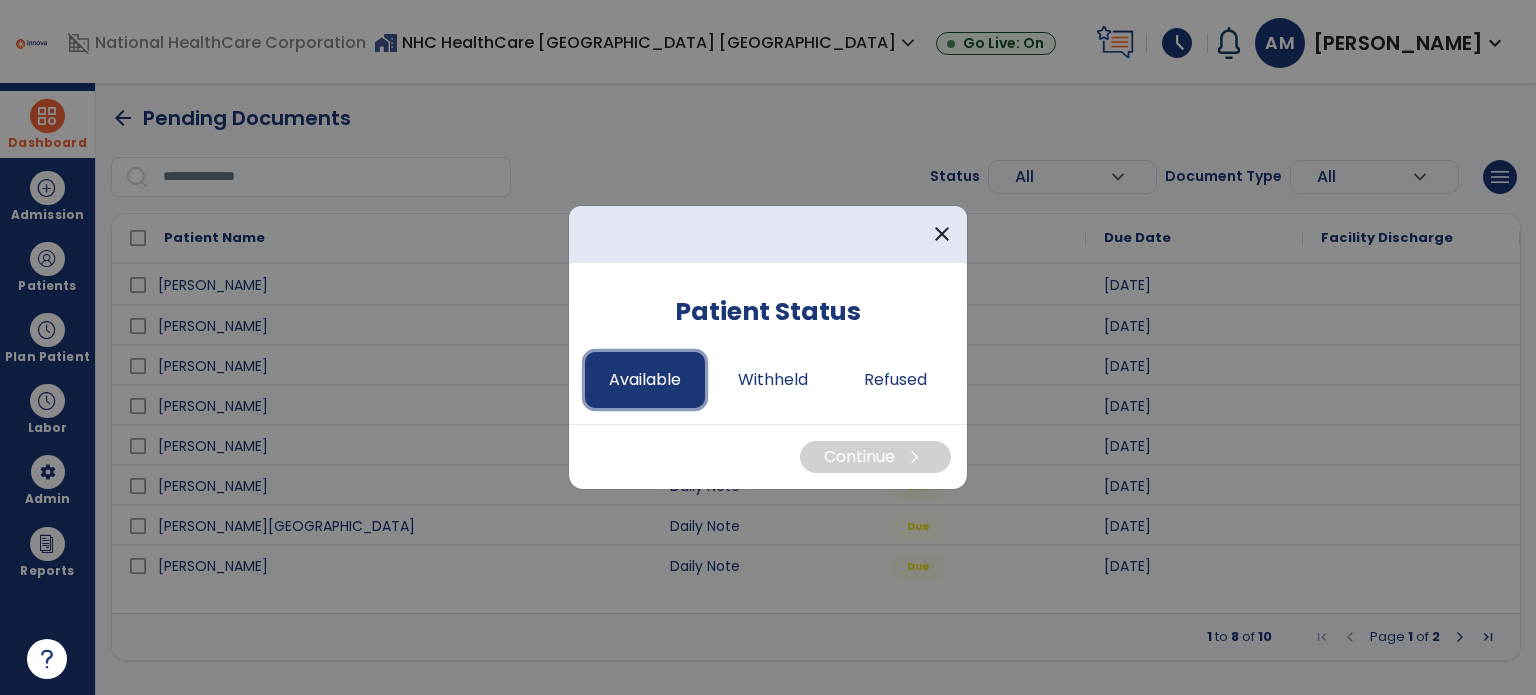 click on "Available" at bounding box center (645, 380) 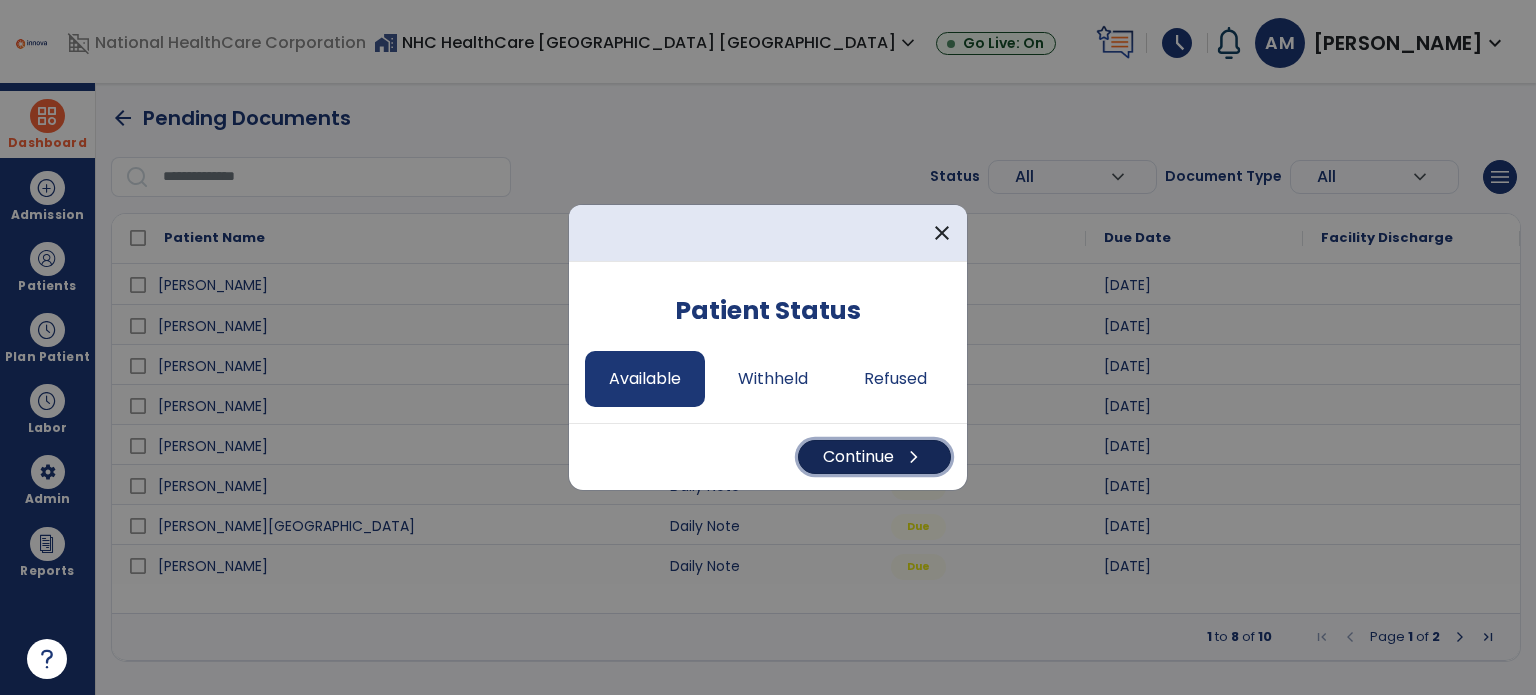 click on "Continue   chevron_right" at bounding box center [874, 457] 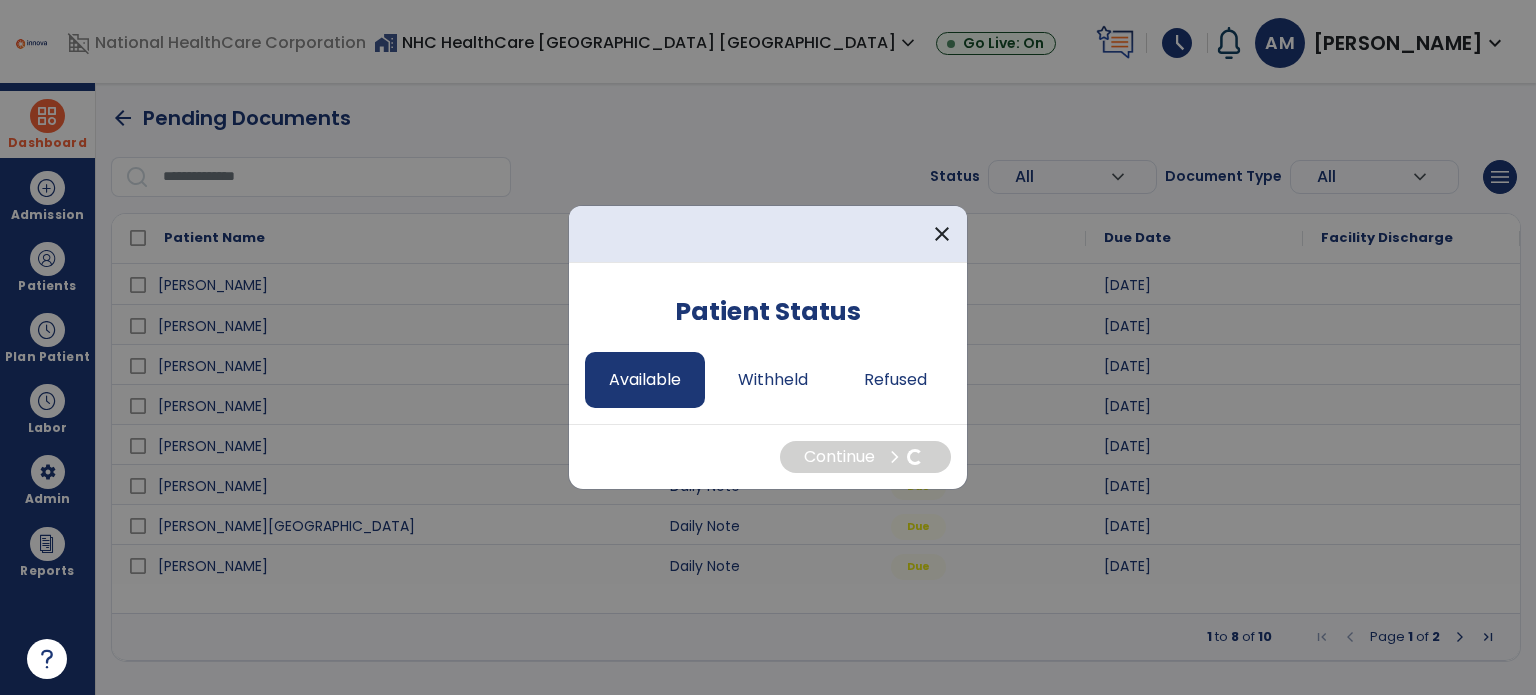 select on "*" 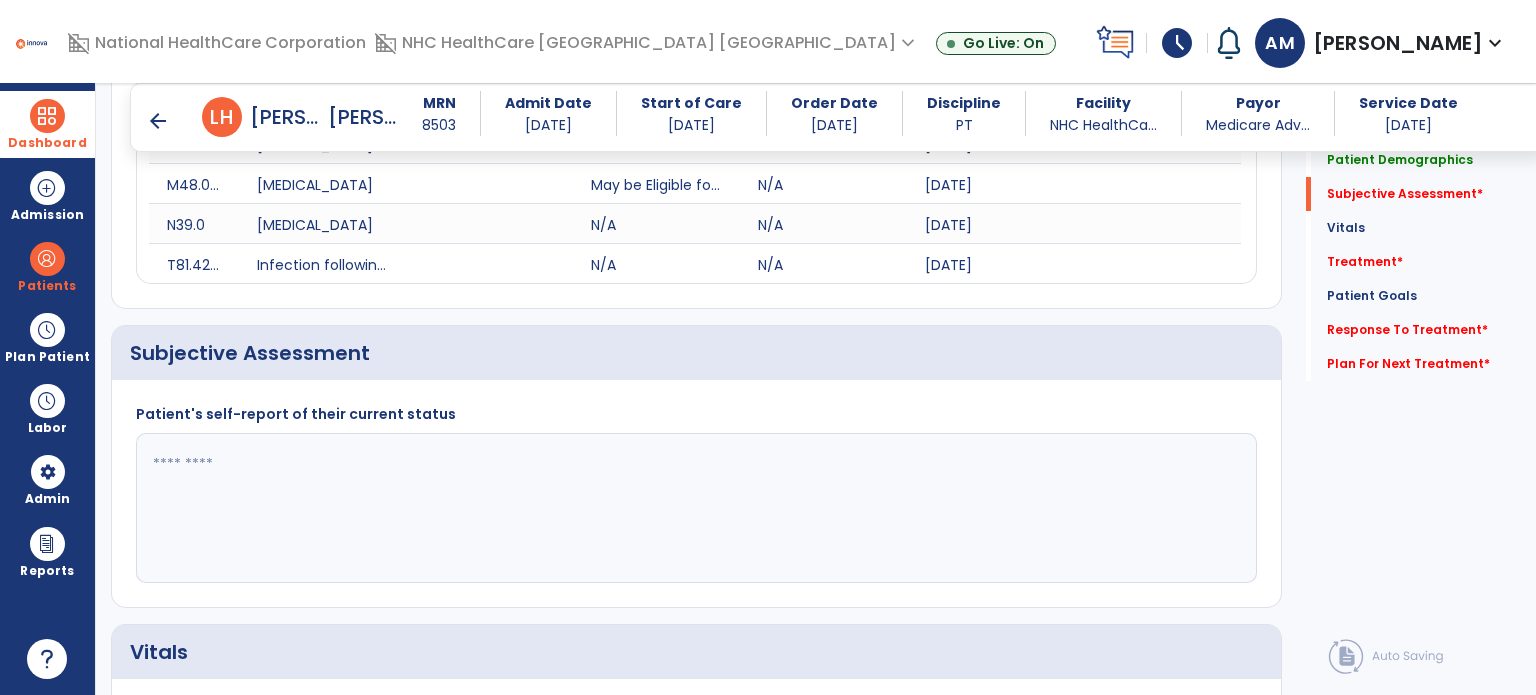 scroll, scrollTop: 412, scrollLeft: 0, axis: vertical 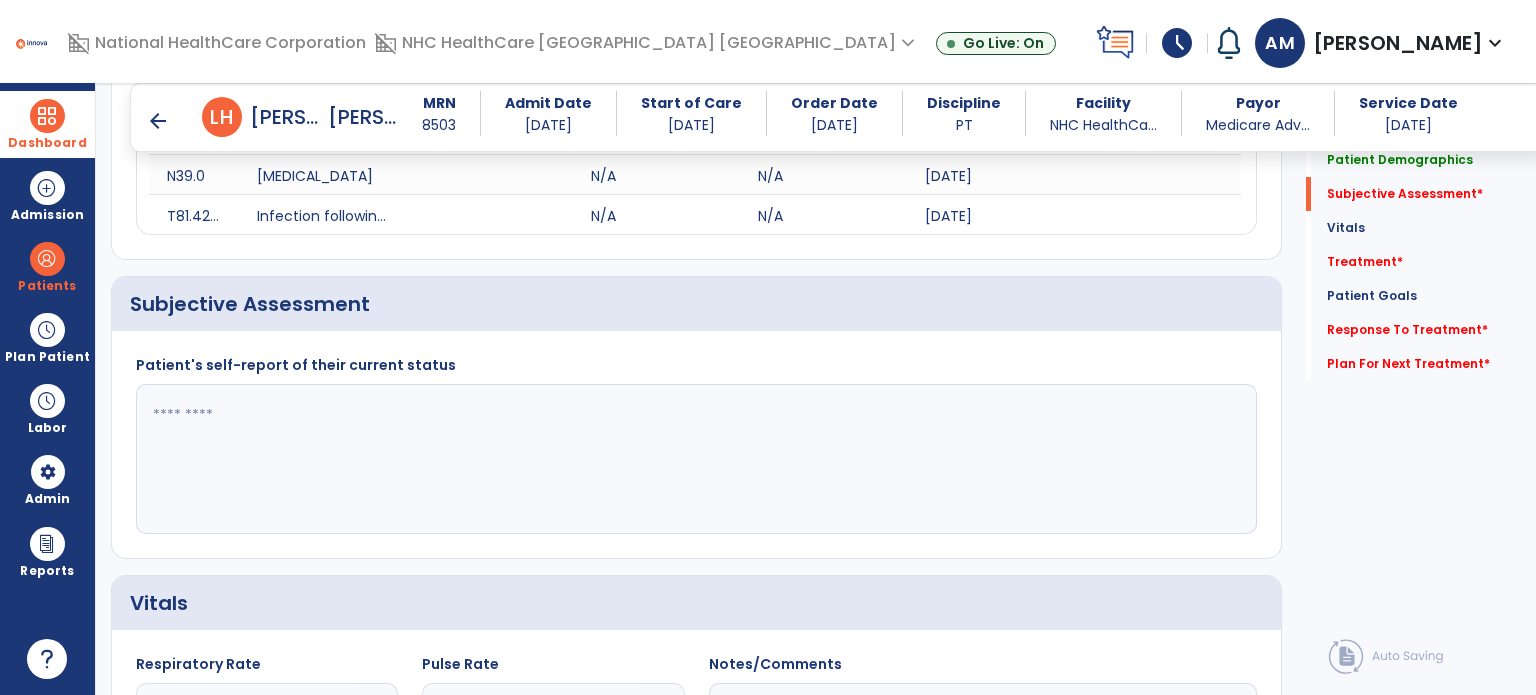 click 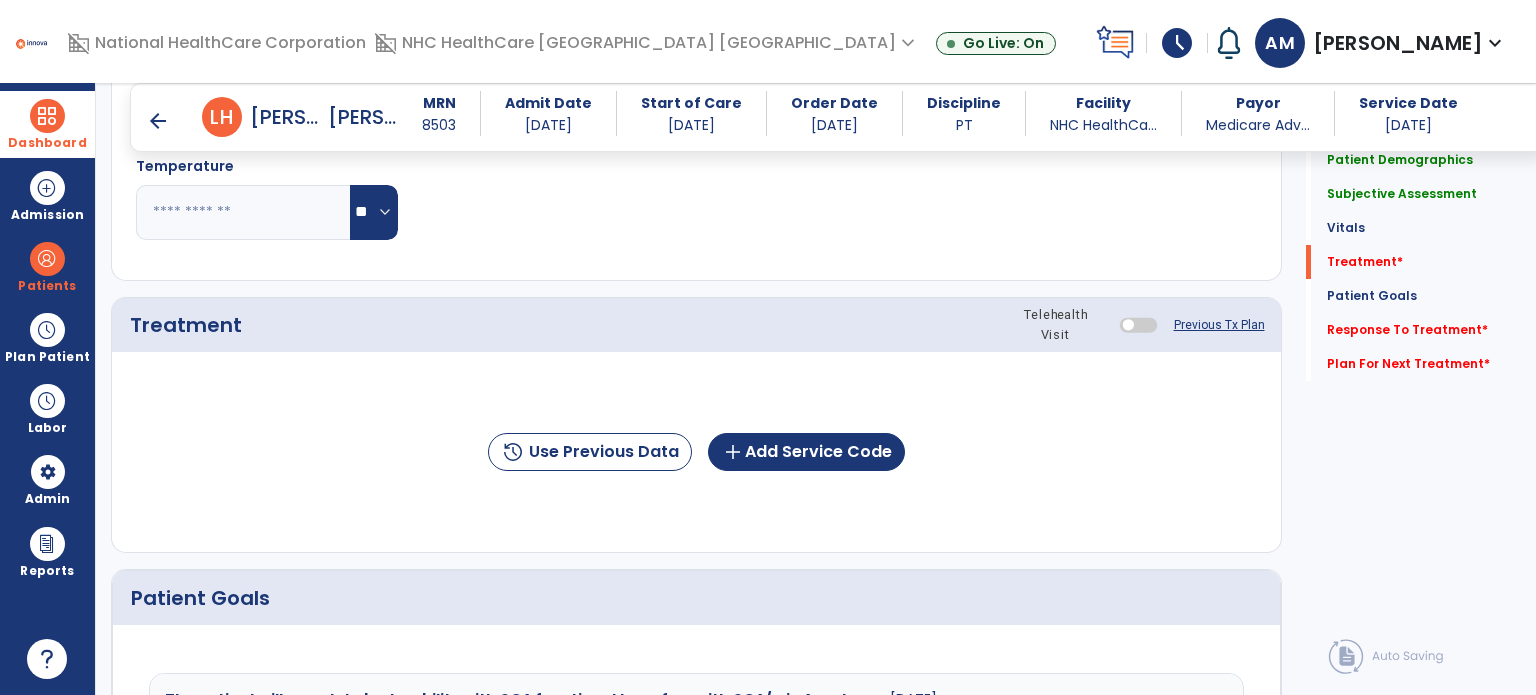 scroll, scrollTop: 1112, scrollLeft: 0, axis: vertical 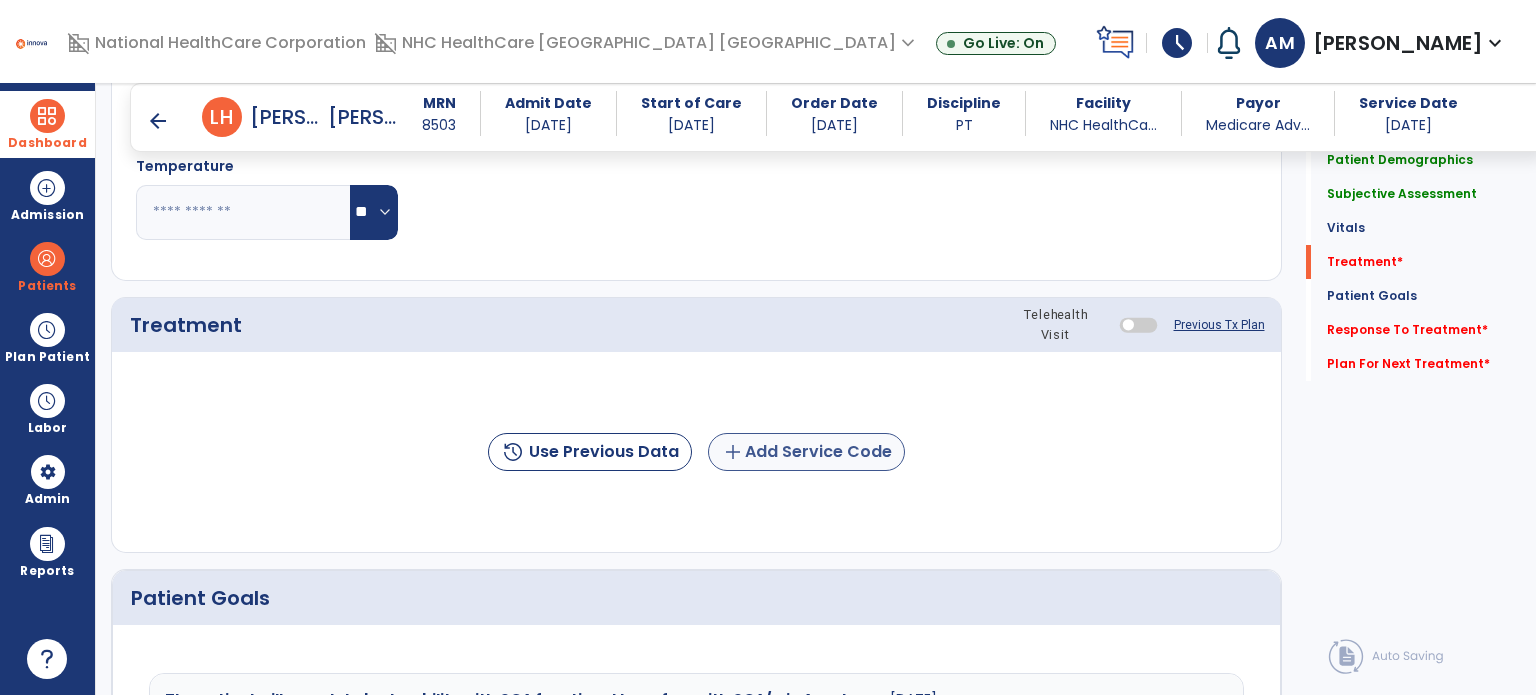 type on "**********" 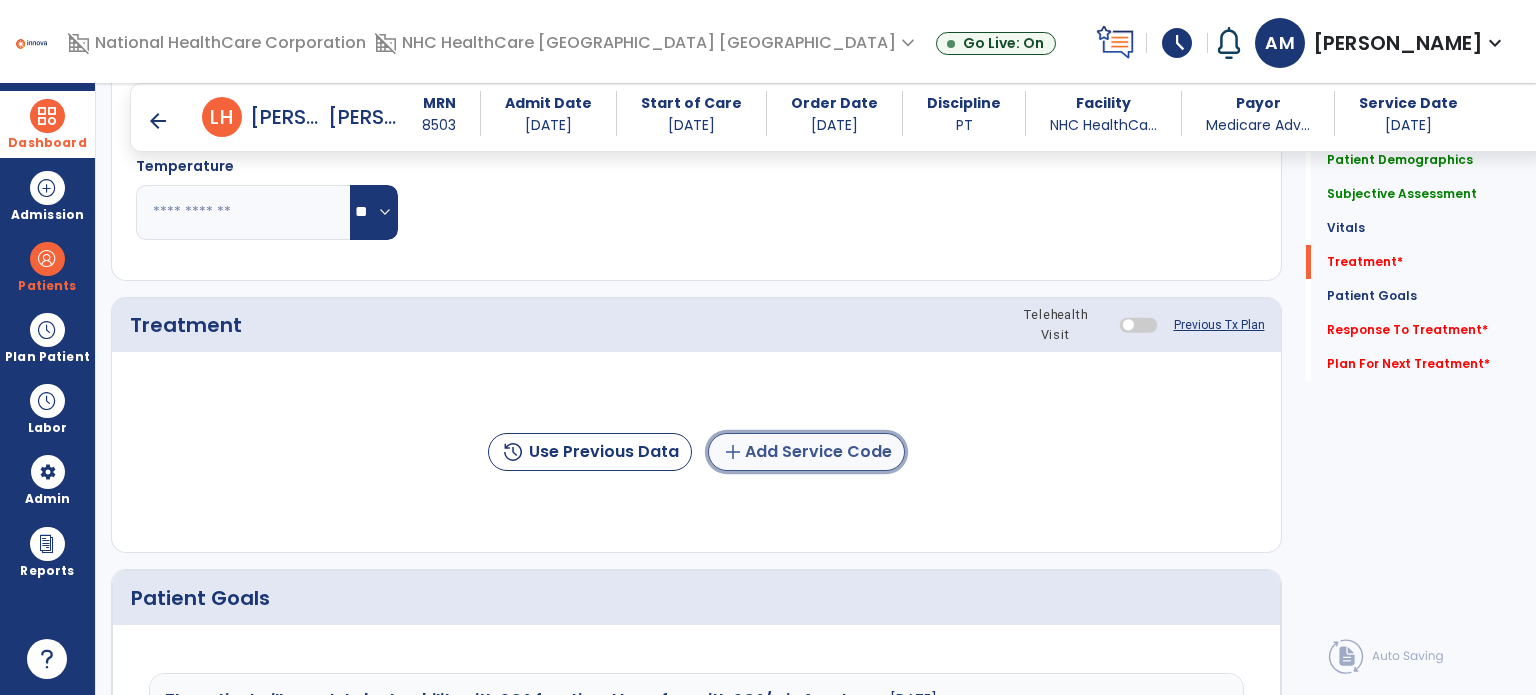 click on "add  Add Service Code" 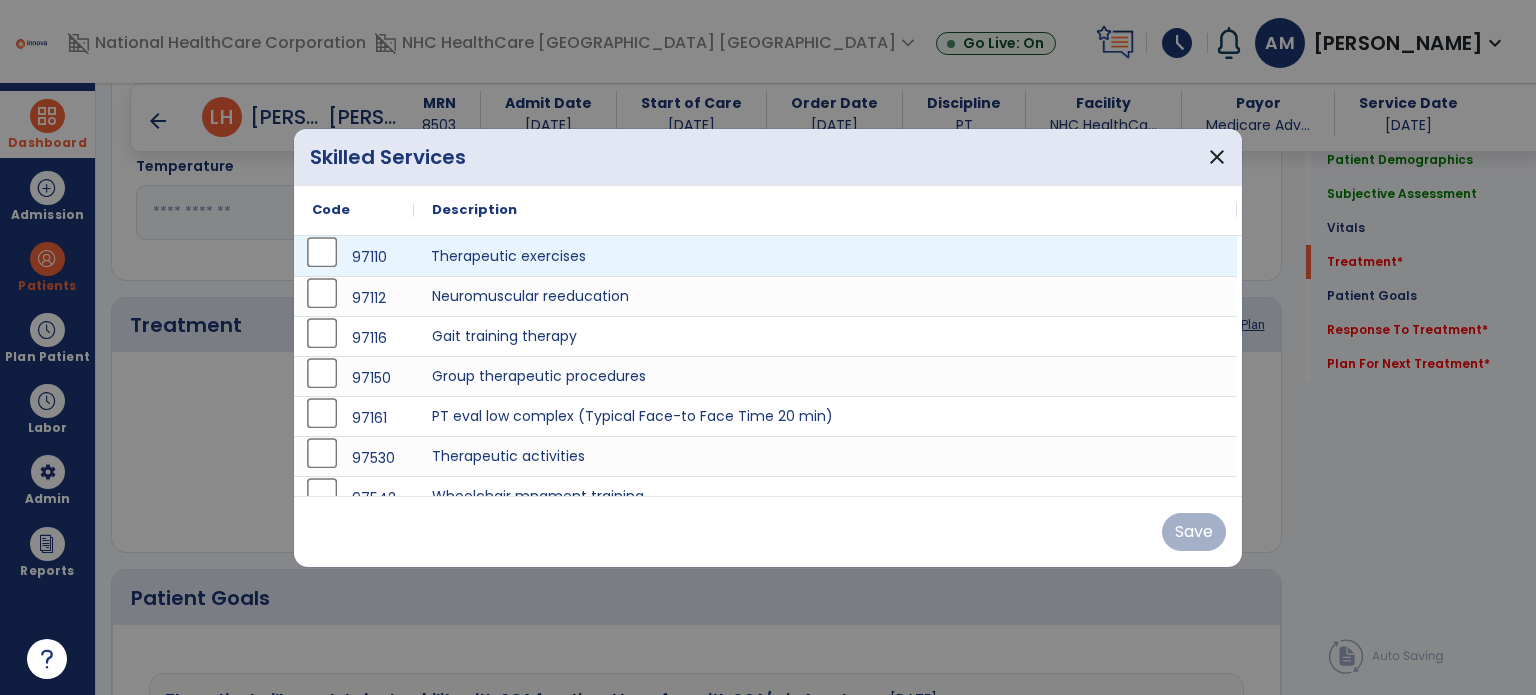 click on "Therapeutic exercises" at bounding box center (825, 256) 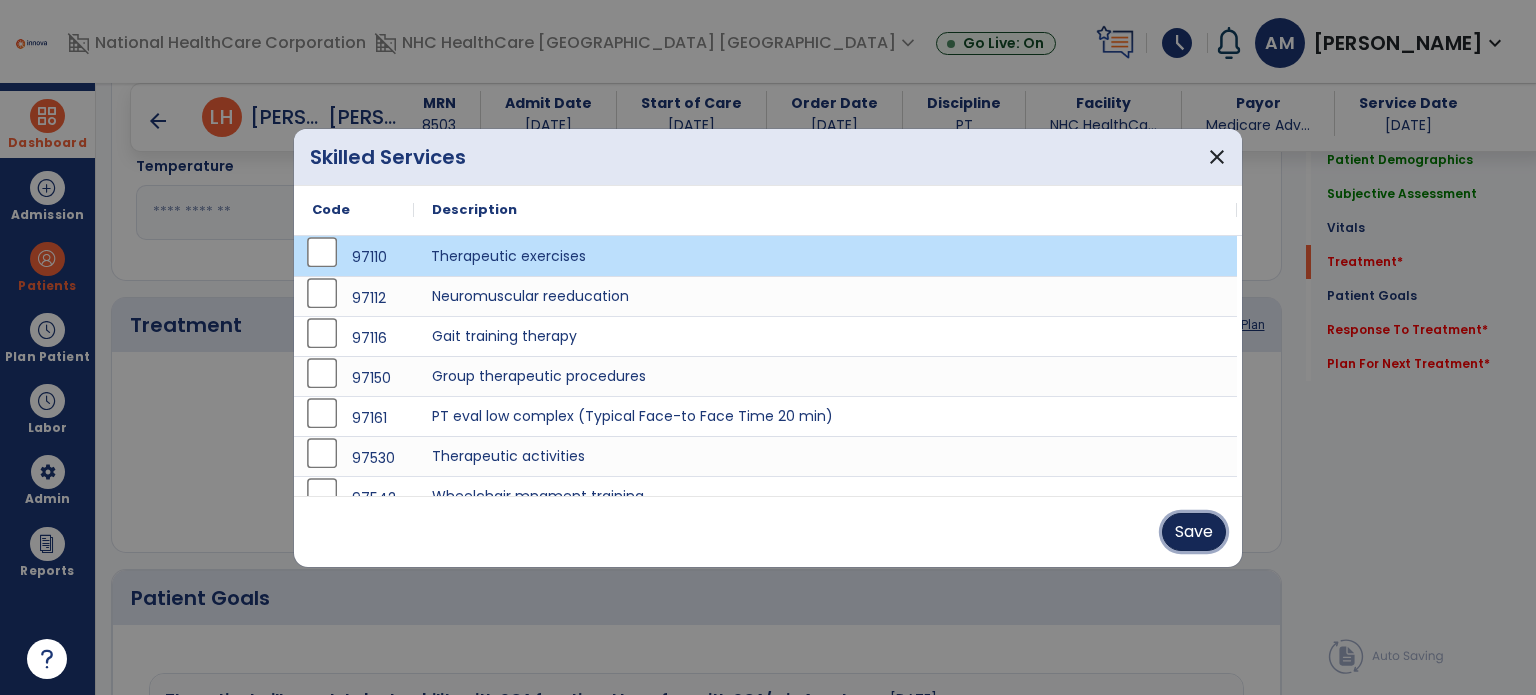 click on "Save" at bounding box center (1194, 532) 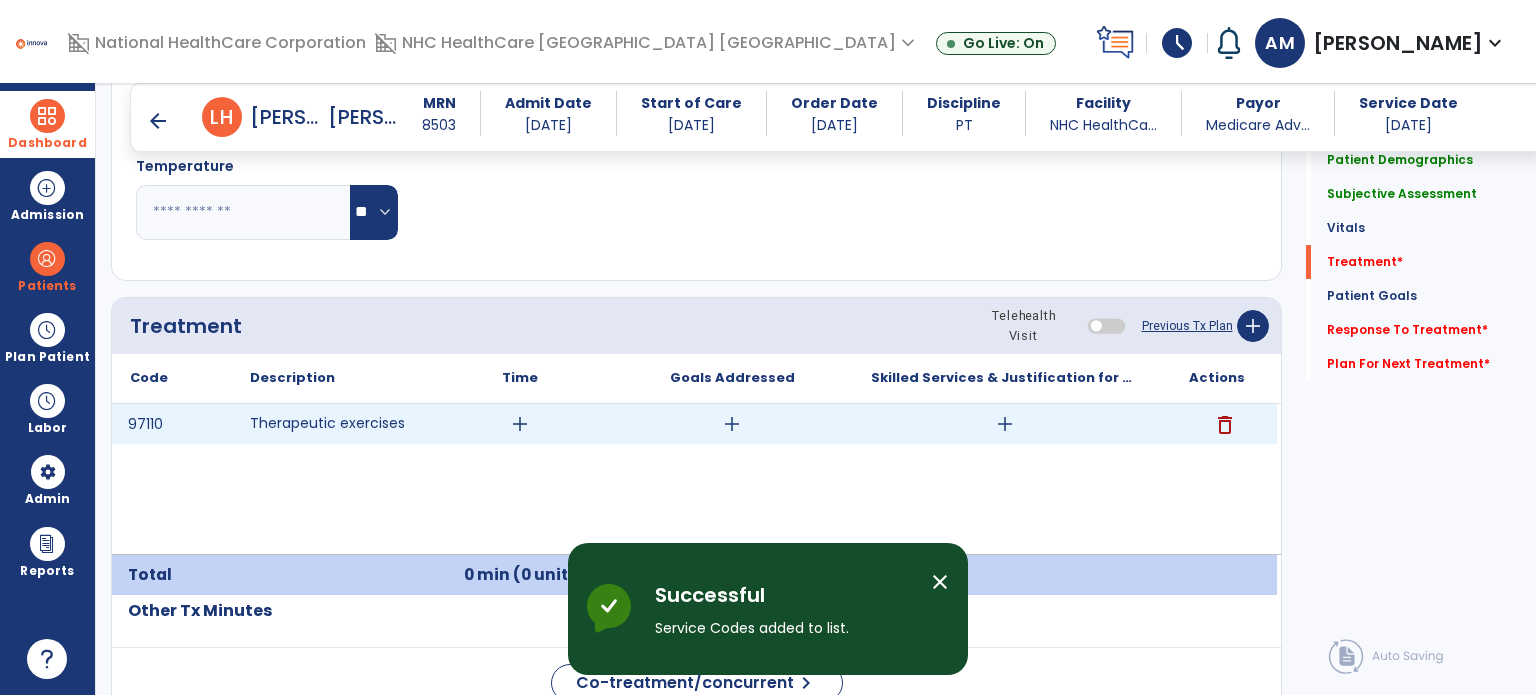 click on "add" at bounding box center [520, 424] 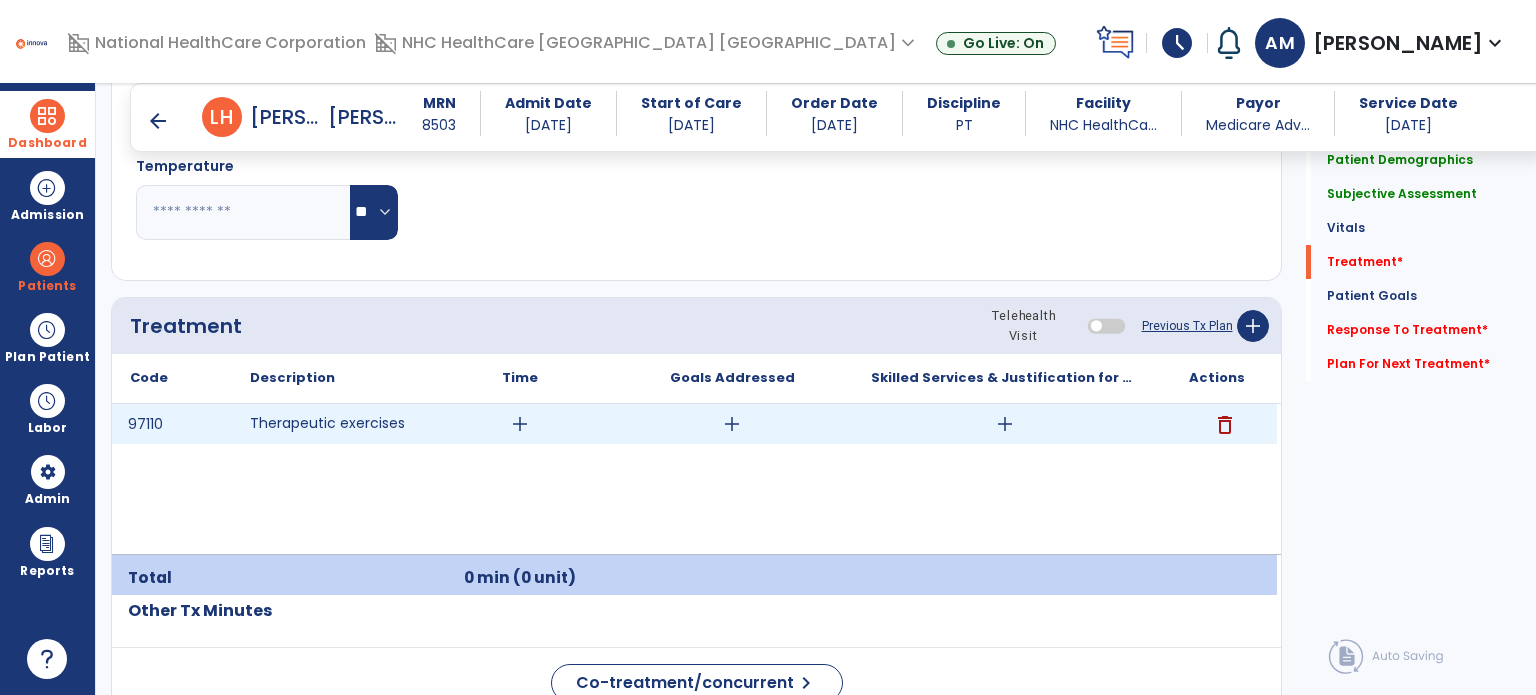 click on "add" at bounding box center (520, 424) 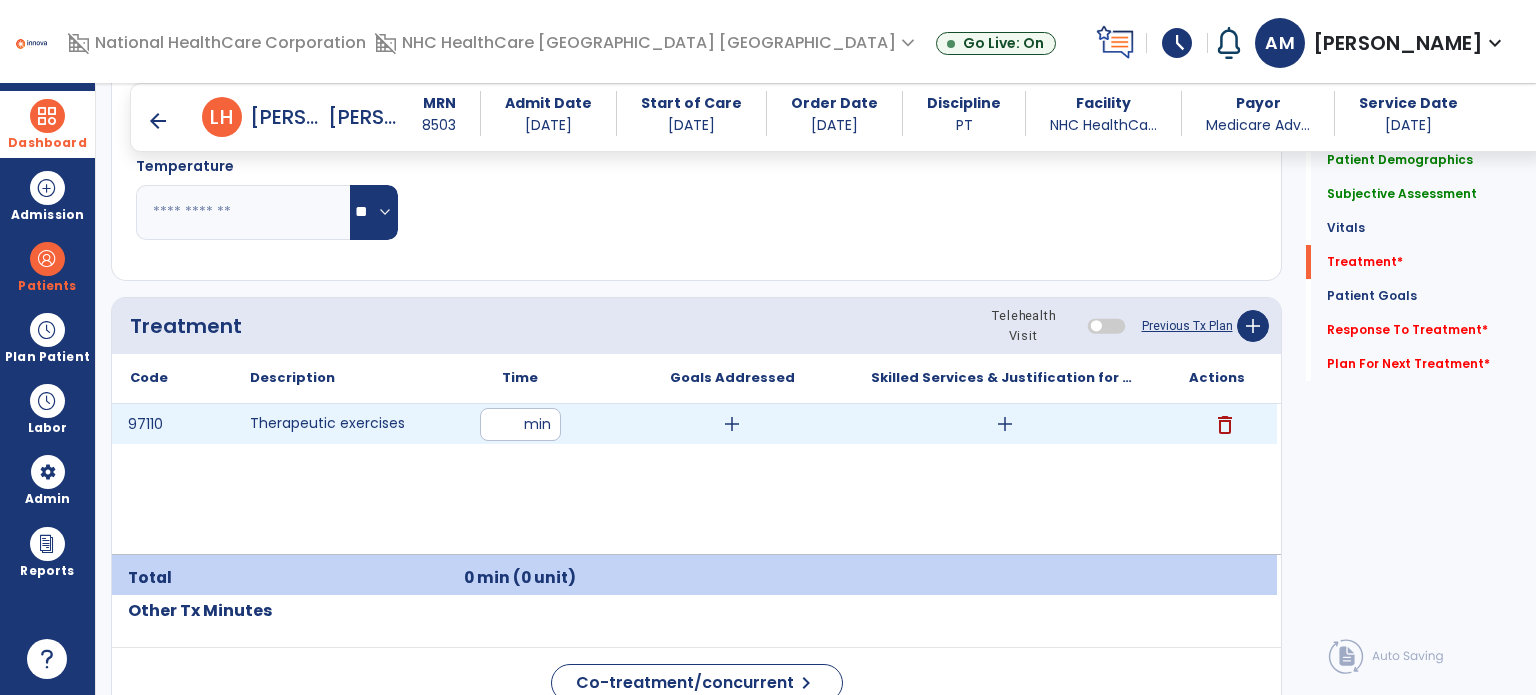 type on "**" 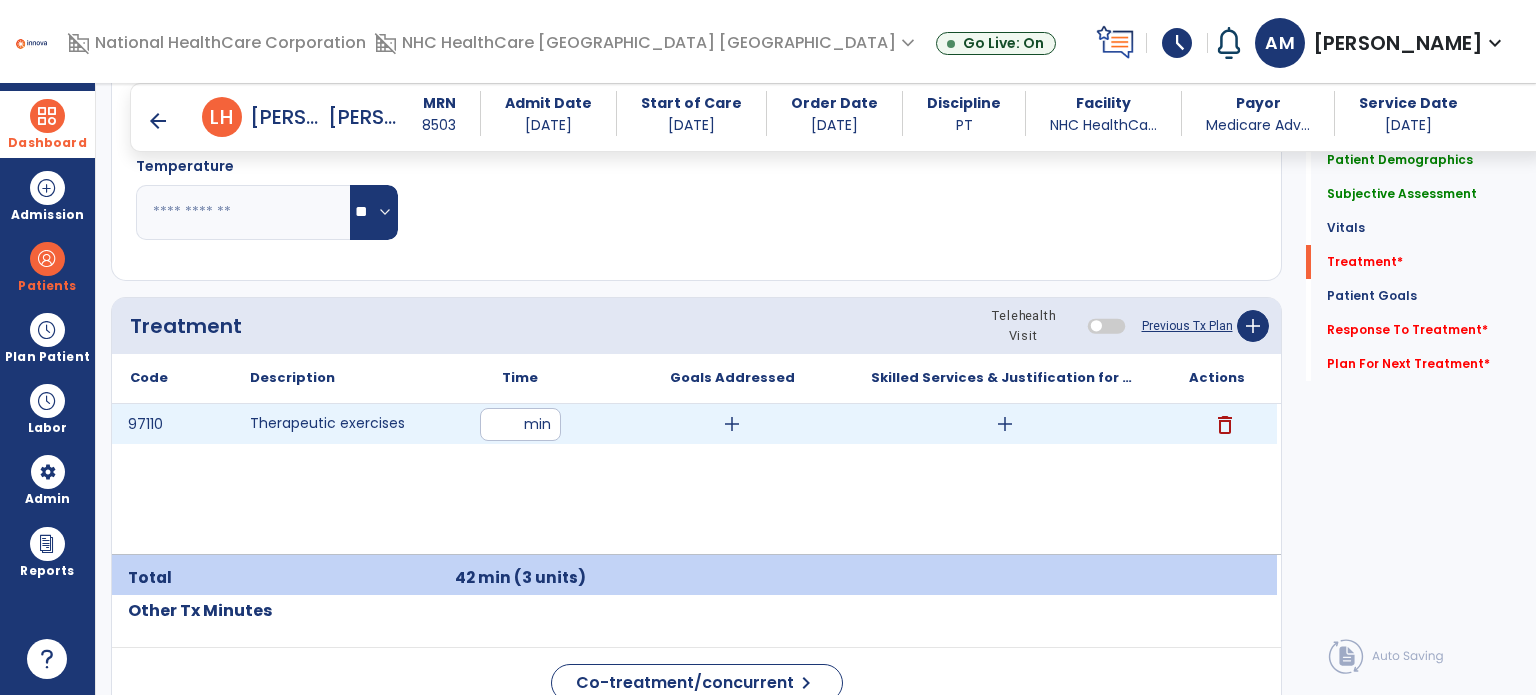 click on "add" at bounding box center (1005, 424) 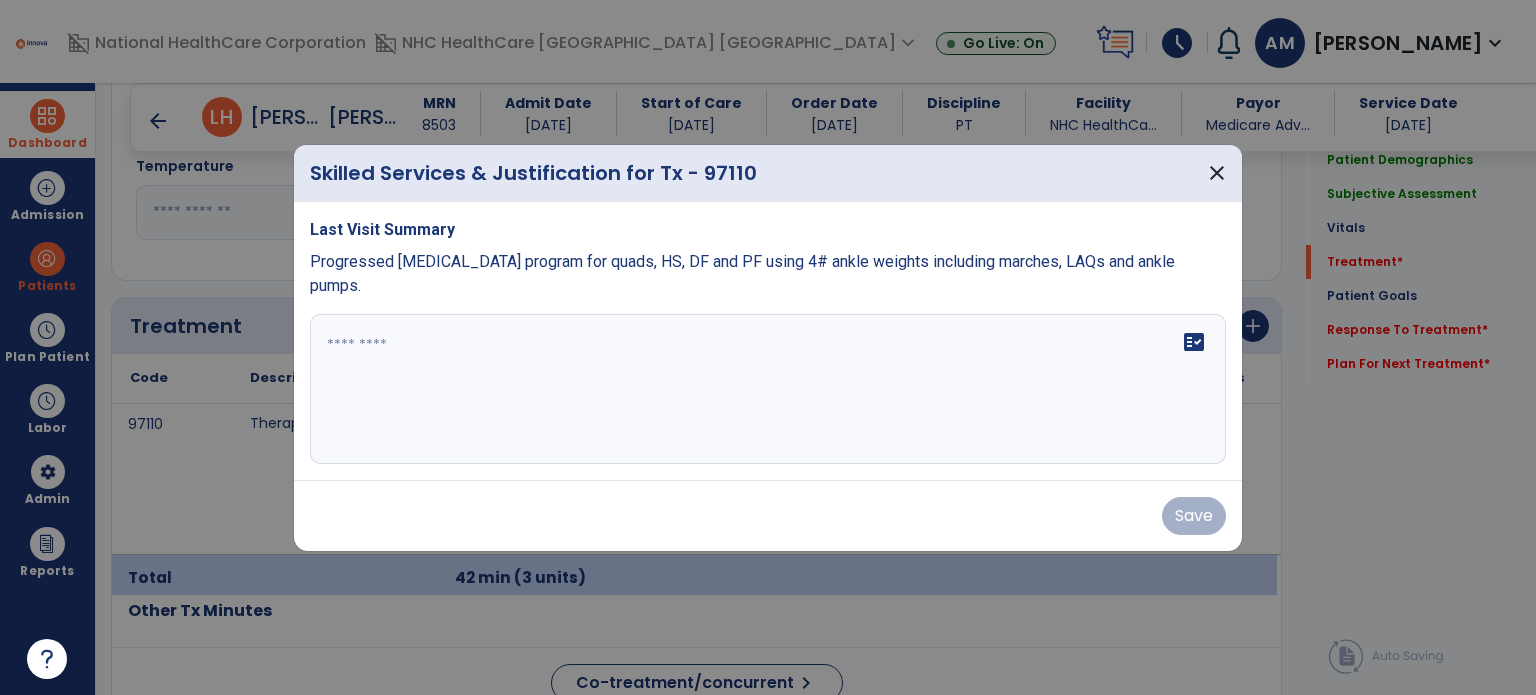 click on "Progressed [MEDICAL_DATA] program for quads, HS, DF and PF using 4# ankle weights including marches, LAQs and ankle pumps." at bounding box center (768, 274) 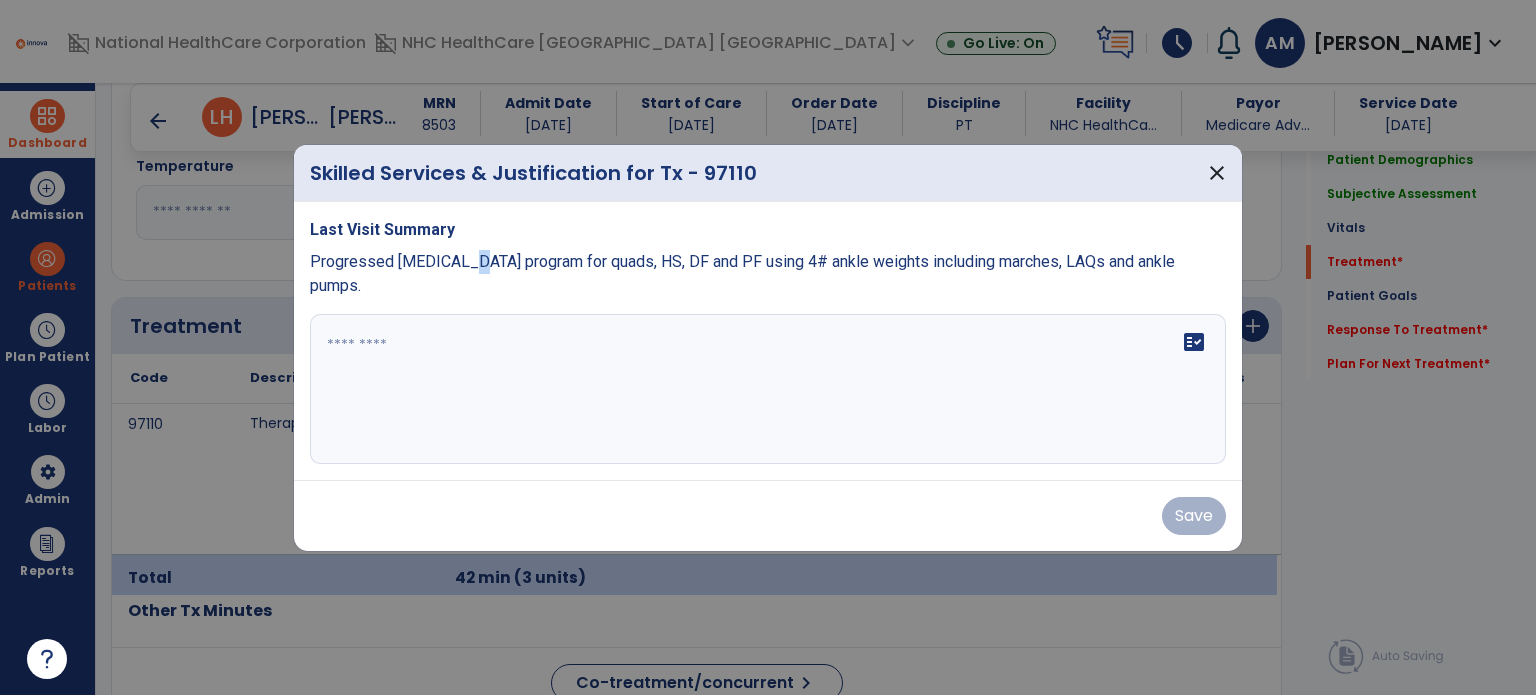 click on "Progressed [MEDICAL_DATA] program for quads, HS, DF and PF using 4# ankle weights including marches, LAQs and ankle pumps." at bounding box center [742, 273] 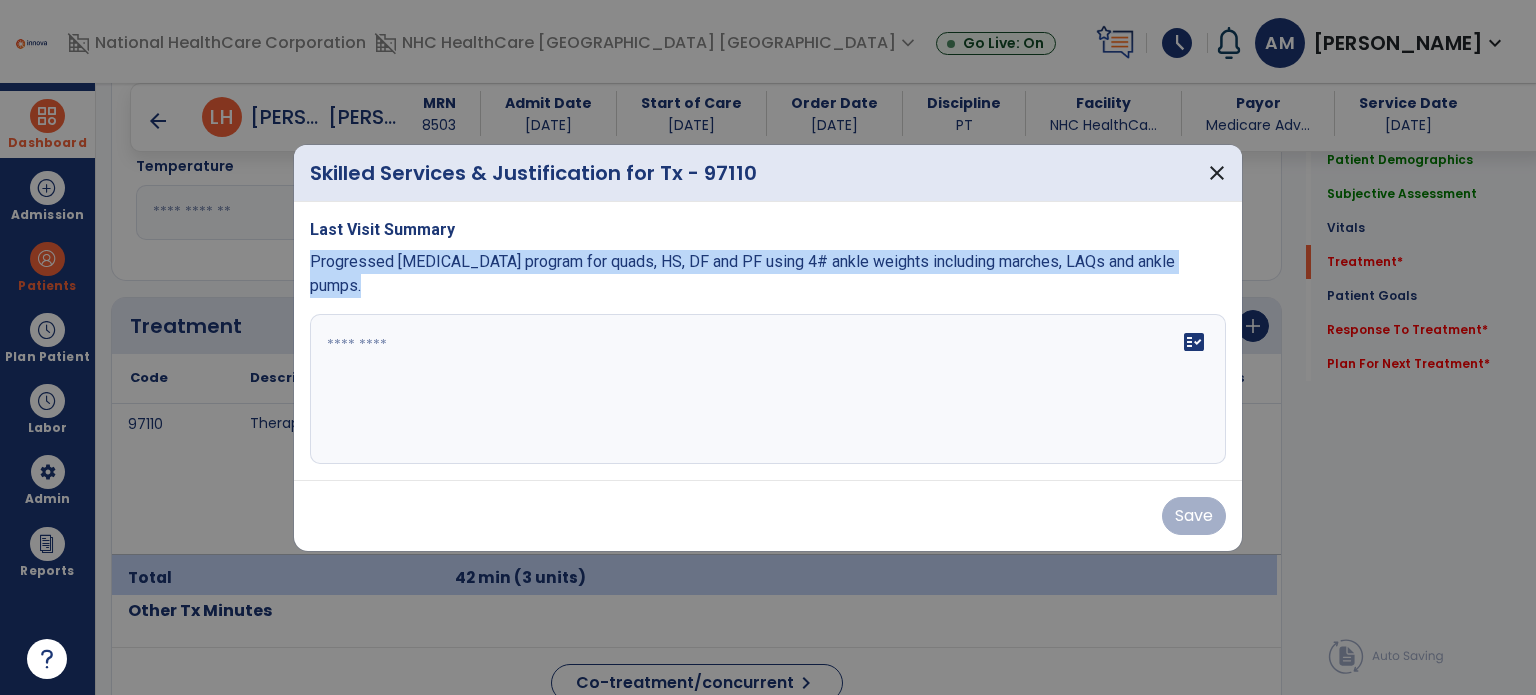 click on "Progressed [MEDICAL_DATA] program for quads, HS, DF and PF using 4# ankle weights including marches, LAQs and ankle pumps." at bounding box center (742, 273) 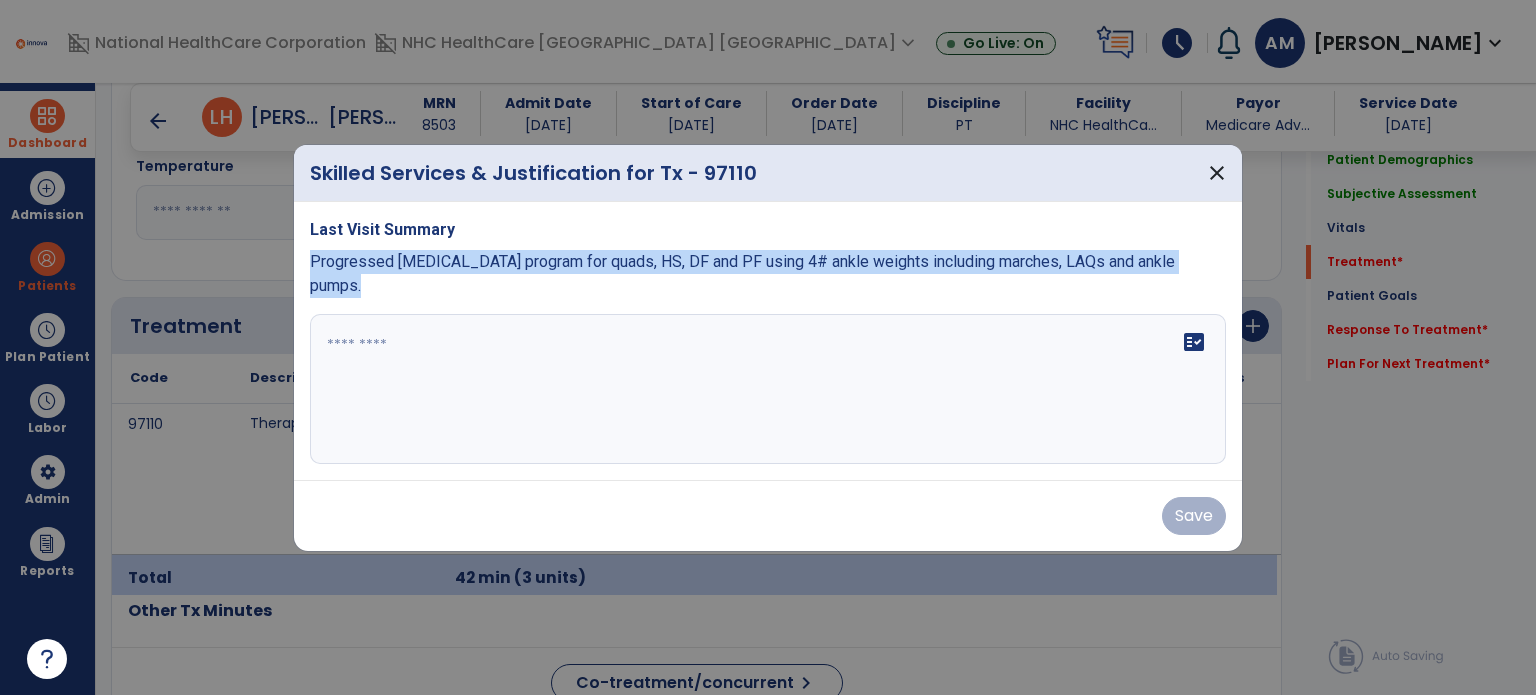 copy on "Progressed [MEDICAL_DATA] program for quads, HS, DF and PF using 4# ankle weights including marches, LAQs and ankle pumps." 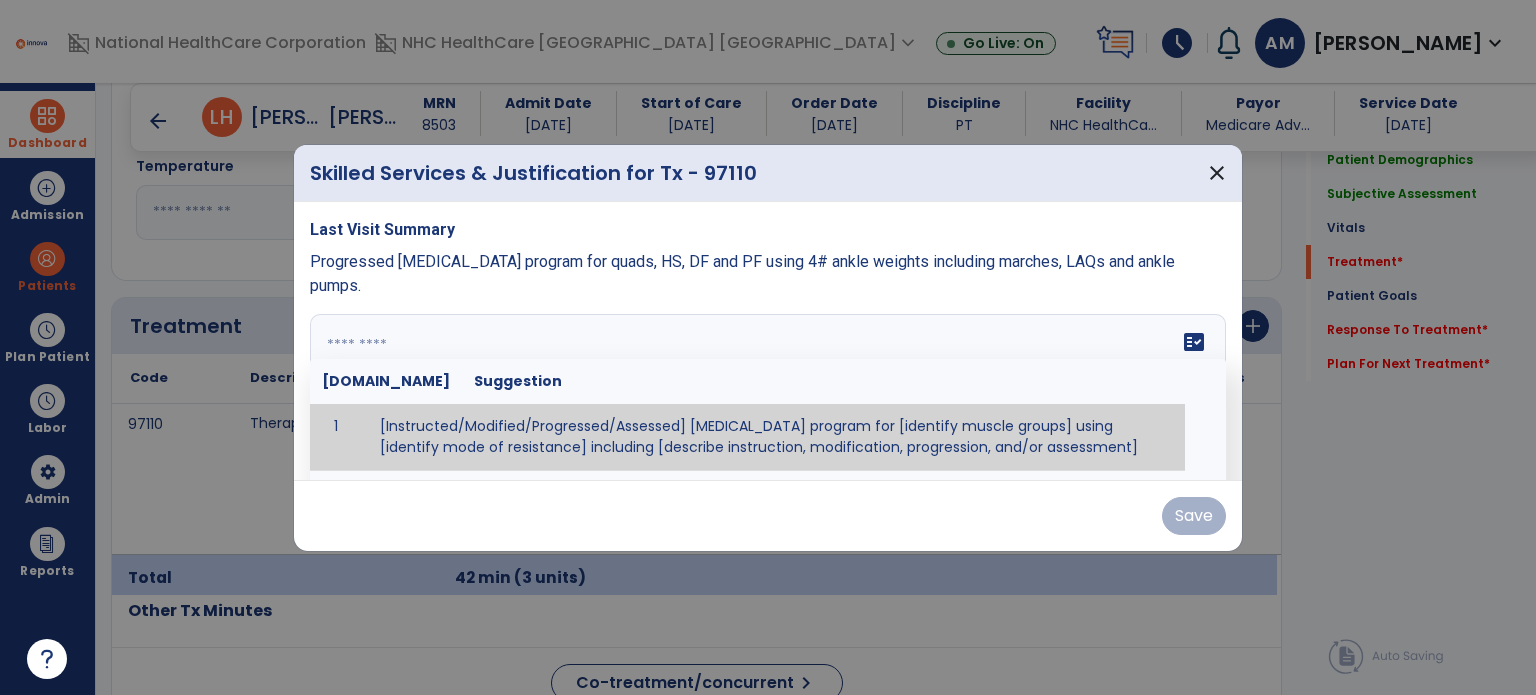 paste on "**********" 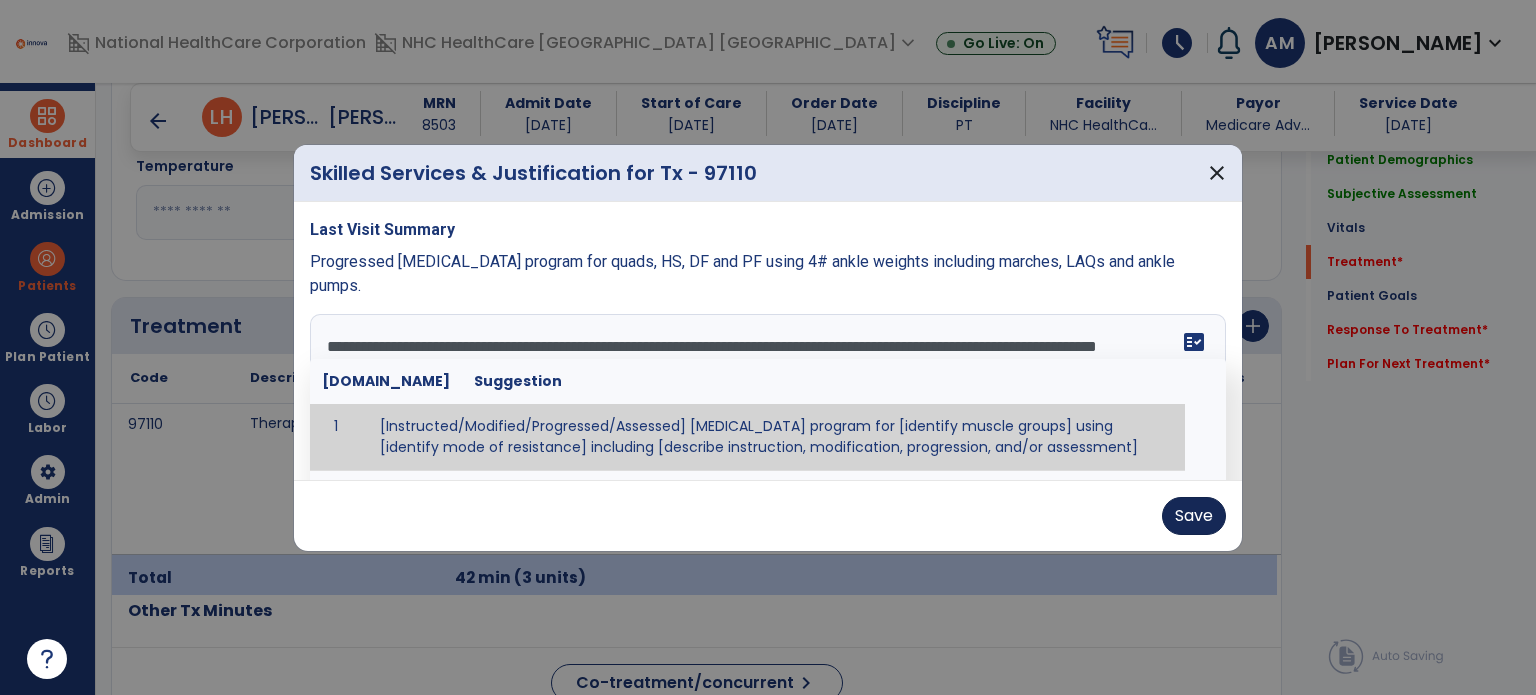 type on "**********" 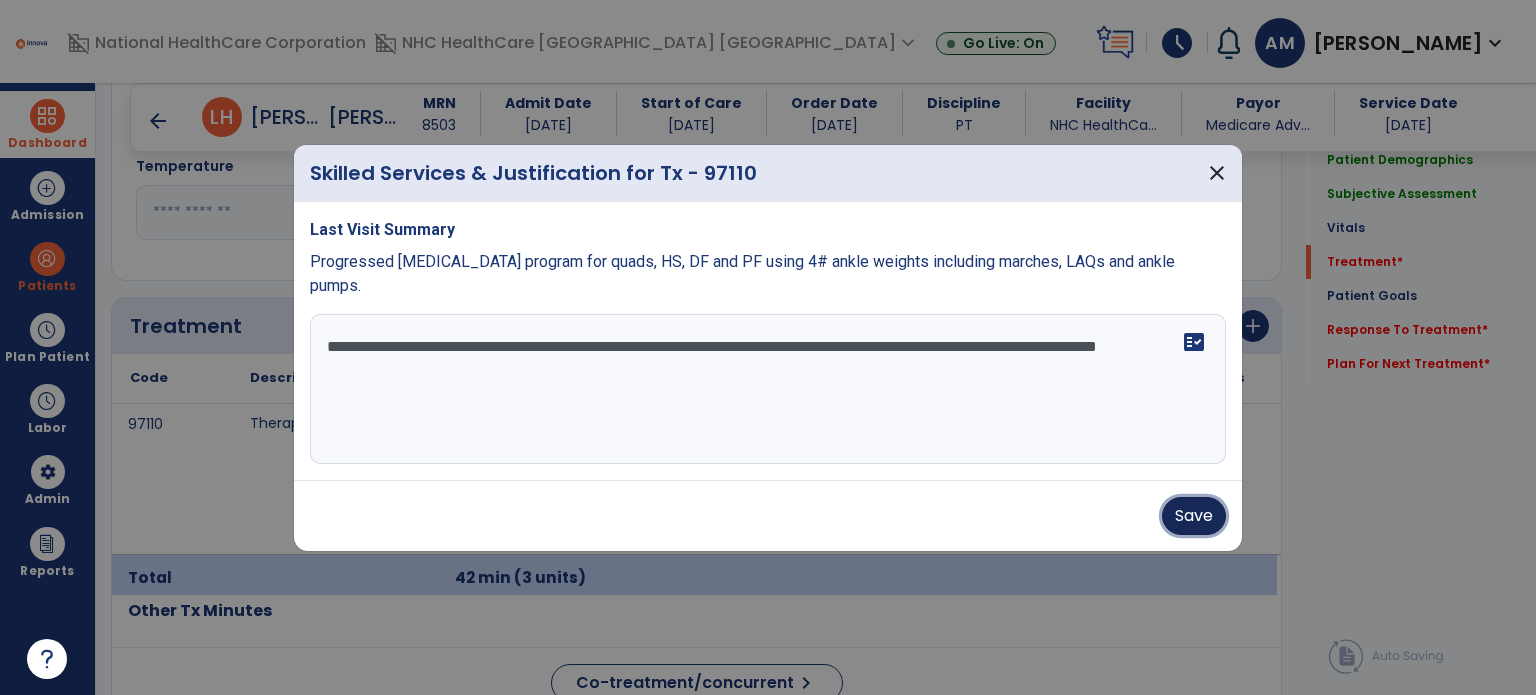 click on "Save" at bounding box center (1194, 516) 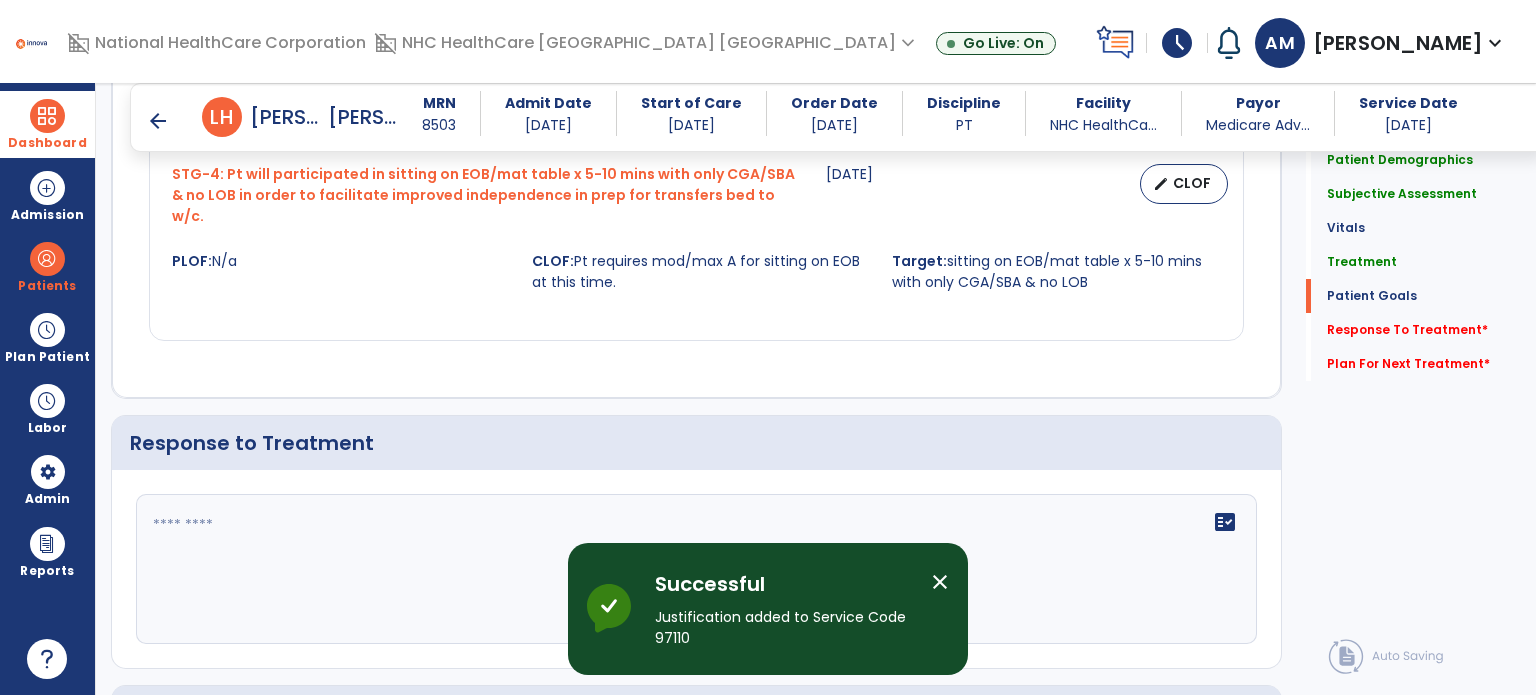 scroll, scrollTop: 2610, scrollLeft: 0, axis: vertical 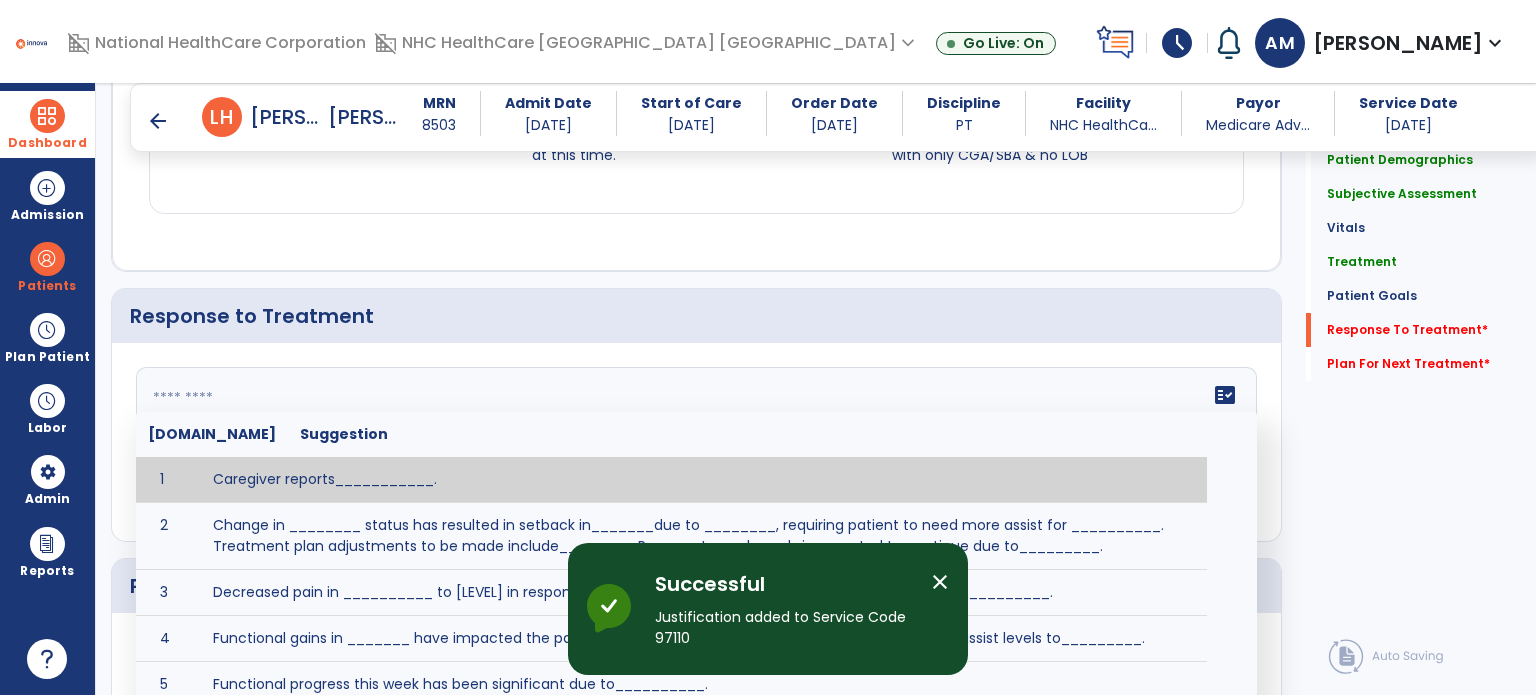 click on "fact_check  [DOMAIN_NAME] Suggestion 1 Caregiver reports___________. 2 Change in ________ status has resulted in setback in_______due to ________, requiring patient to need more assist for __________.   Treatment plan adjustments to be made include________.  Progress towards goals is expected to continue due to_________. 3 Decreased pain in __________ to [LEVEL] in response to [MODALITY/TREATMENT] allows for improvement in _________. 4 Functional gains in _______ have impacted the patient's ability to perform_________ with a reduction in assist levels to_________. 5 Functional progress this week has been significant due to__________. 6 Gains in ________ have improved the patient's ability to perform ______with decreased levels of assist to___________. 7 Improvement in ________allows patient to tolerate higher levels of challenges in_________. 8 Pain in [AREA] has decreased to [LEVEL] in response to [TREATMENT/MODALITY], allowing fore ease in completing__________. 9 10 11 12 13 14 15 16 17 18 19 20 21" 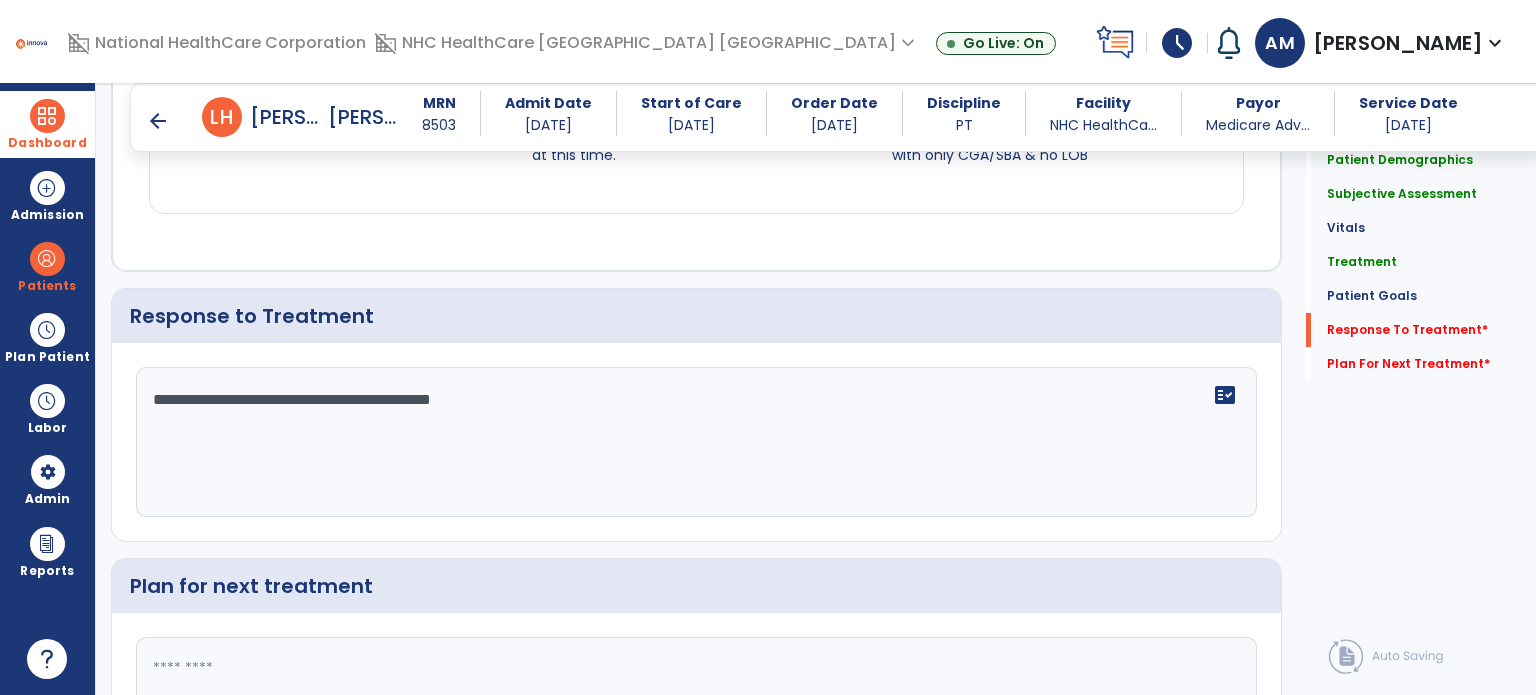 scroll, scrollTop: 2744, scrollLeft: 0, axis: vertical 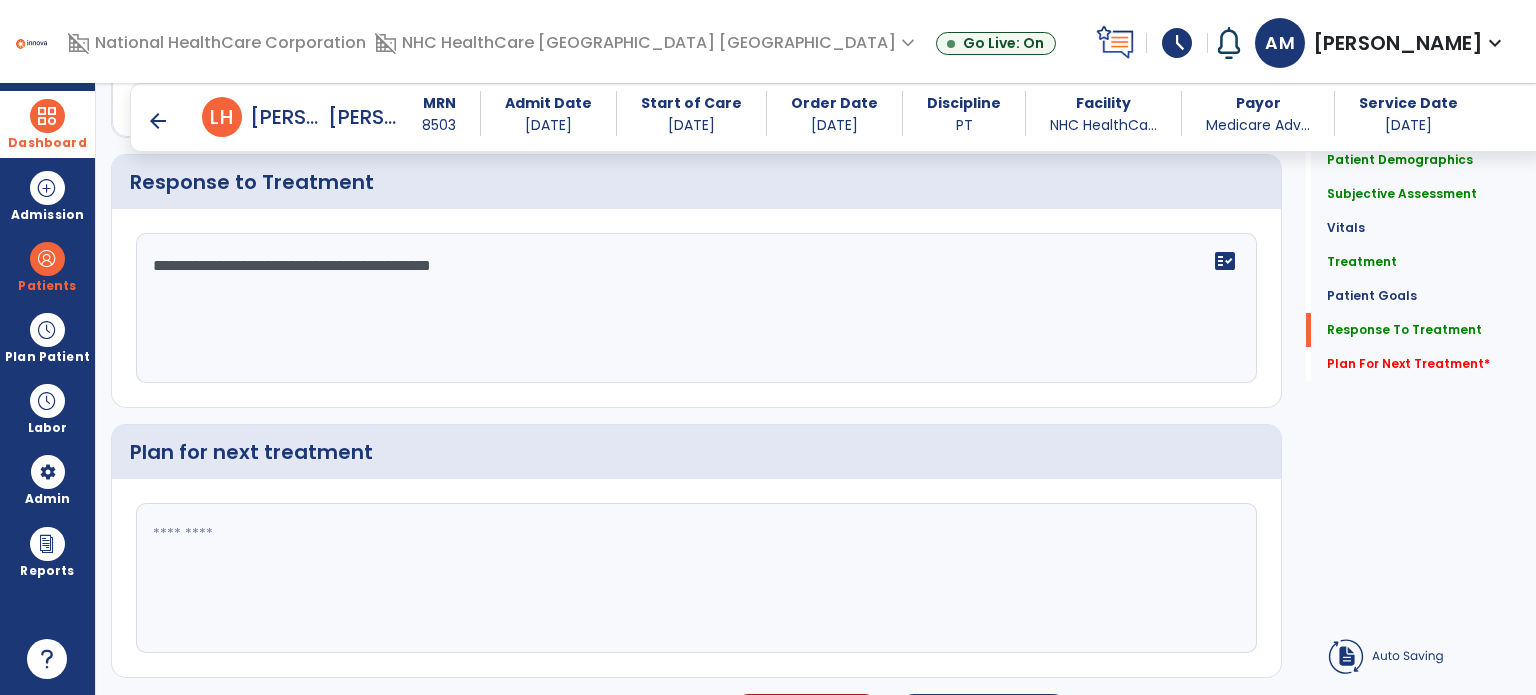 type on "**********" 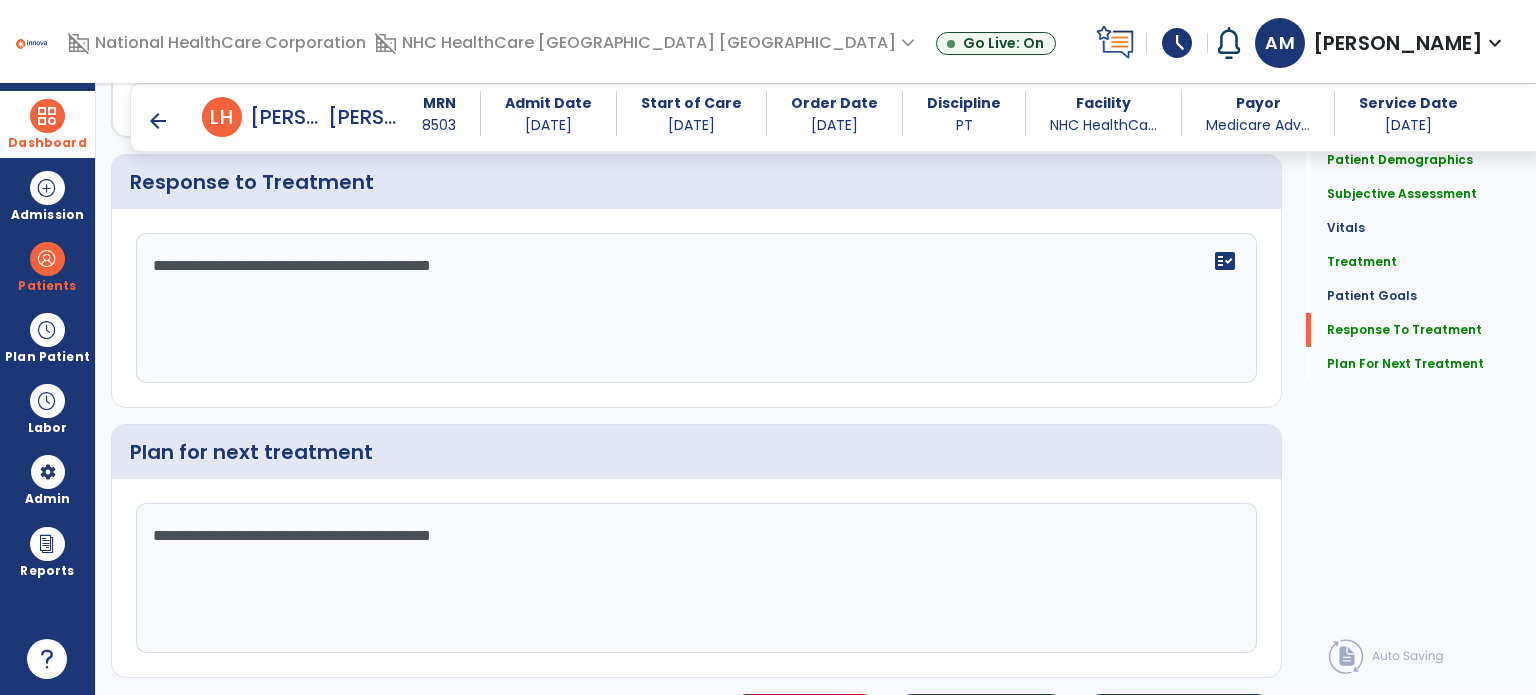 click on "**********" 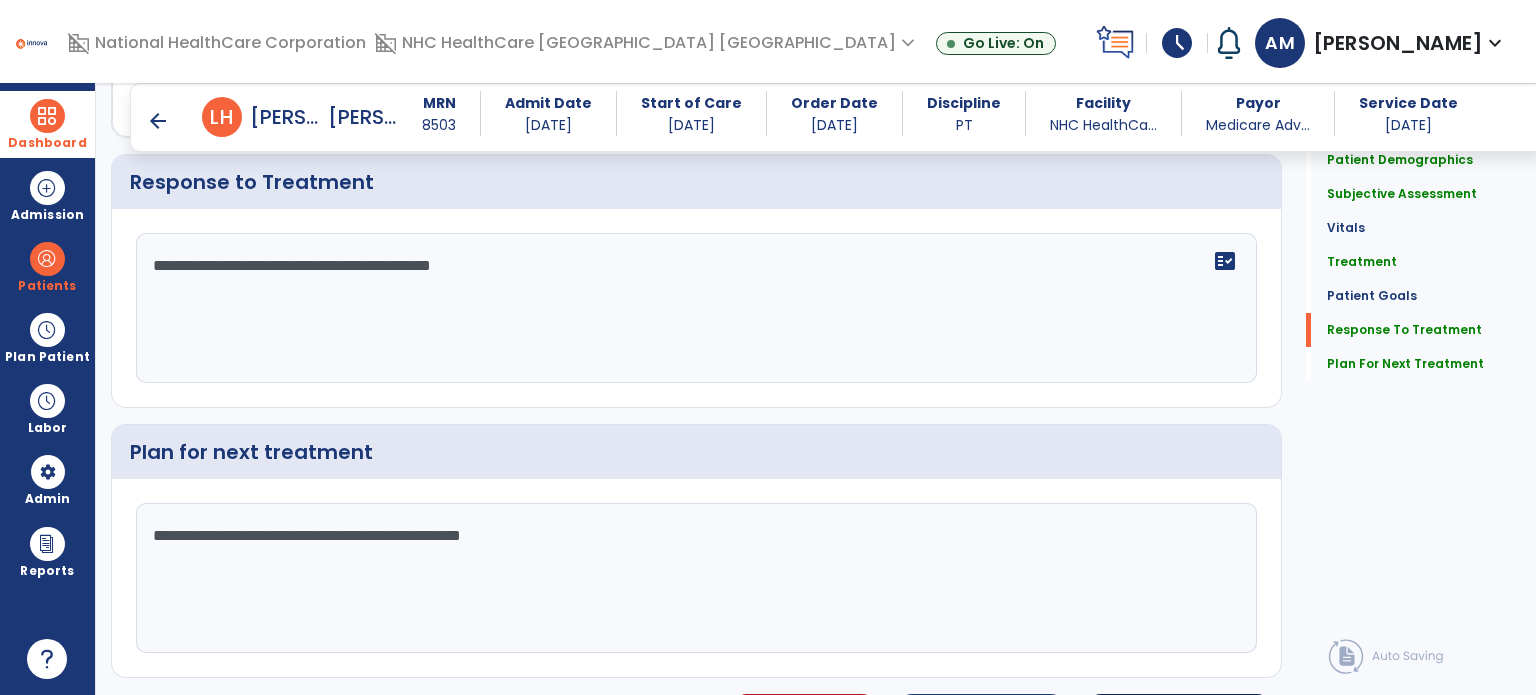 type on "**********" 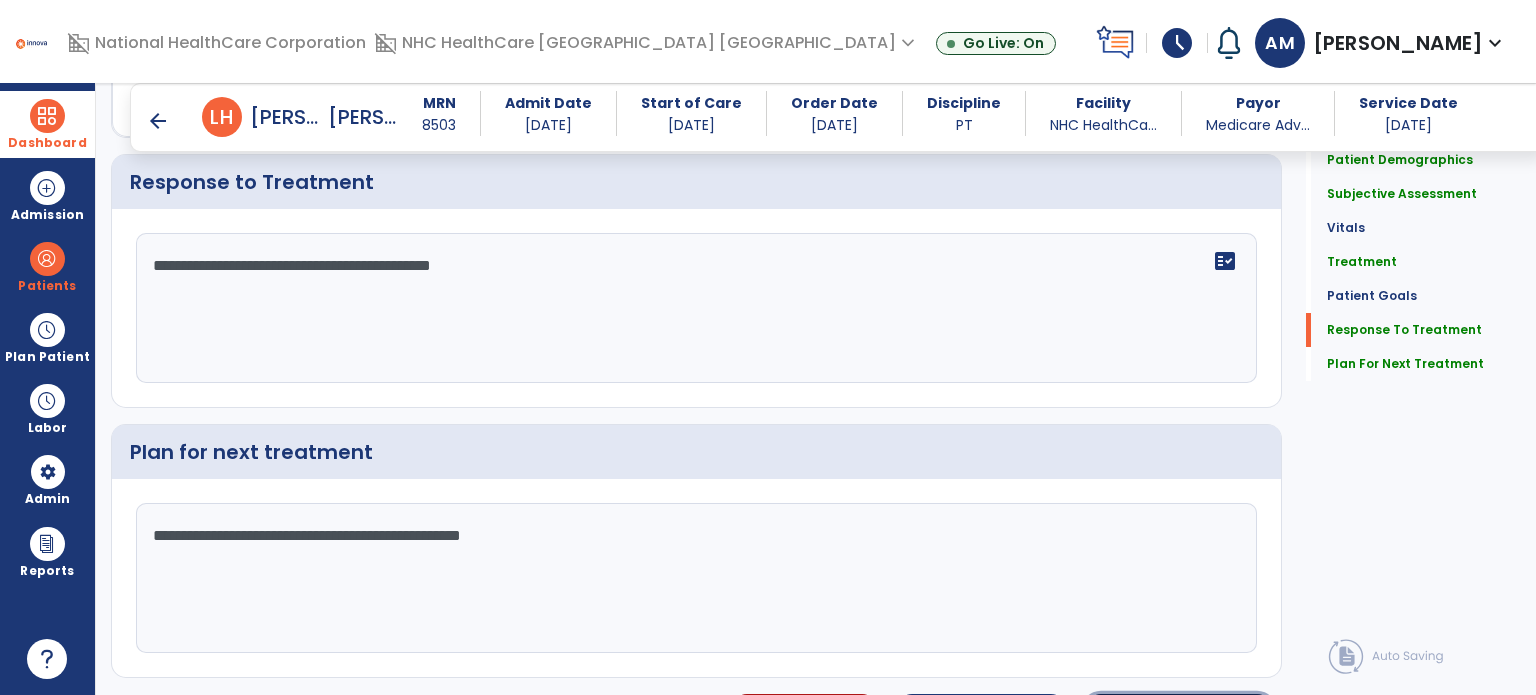 click on "Sign Doc  chevron_right" 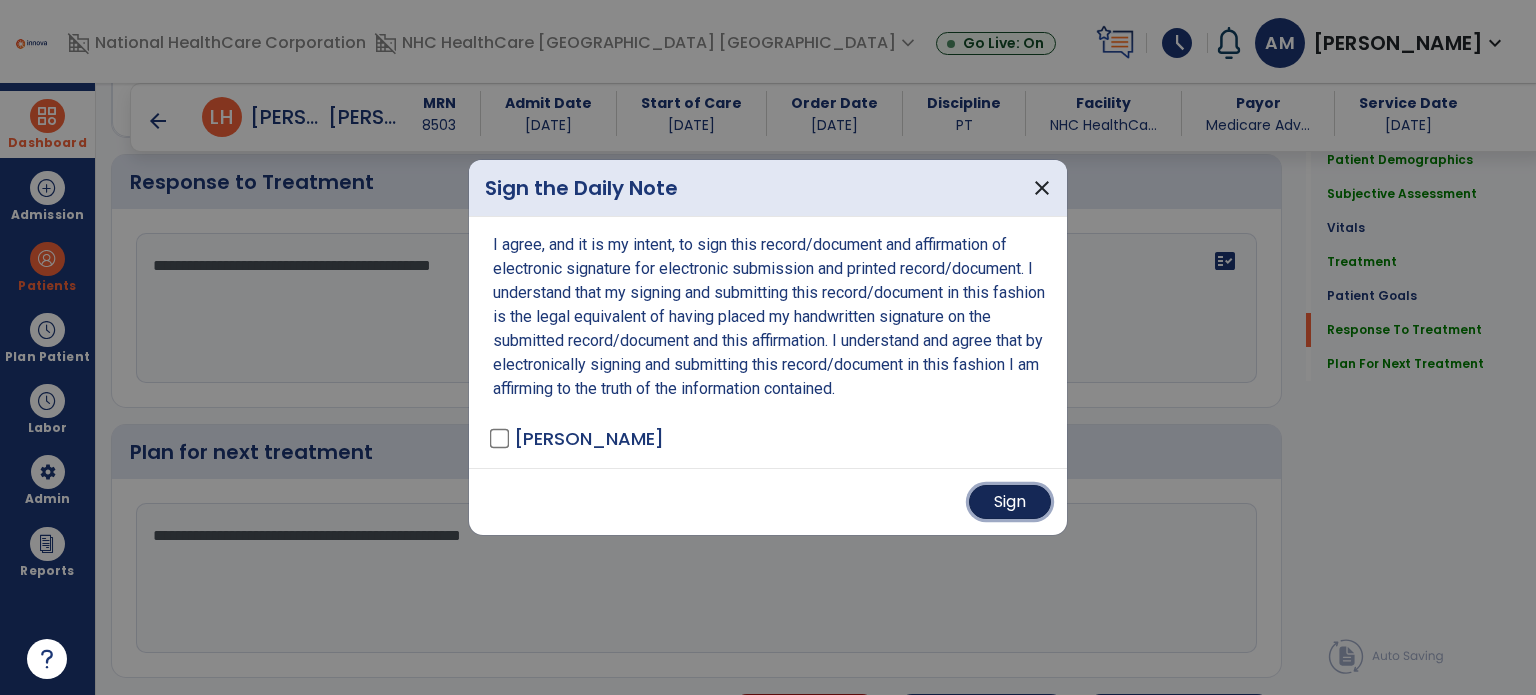 click on "Sign" at bounding box center (1010, 502) 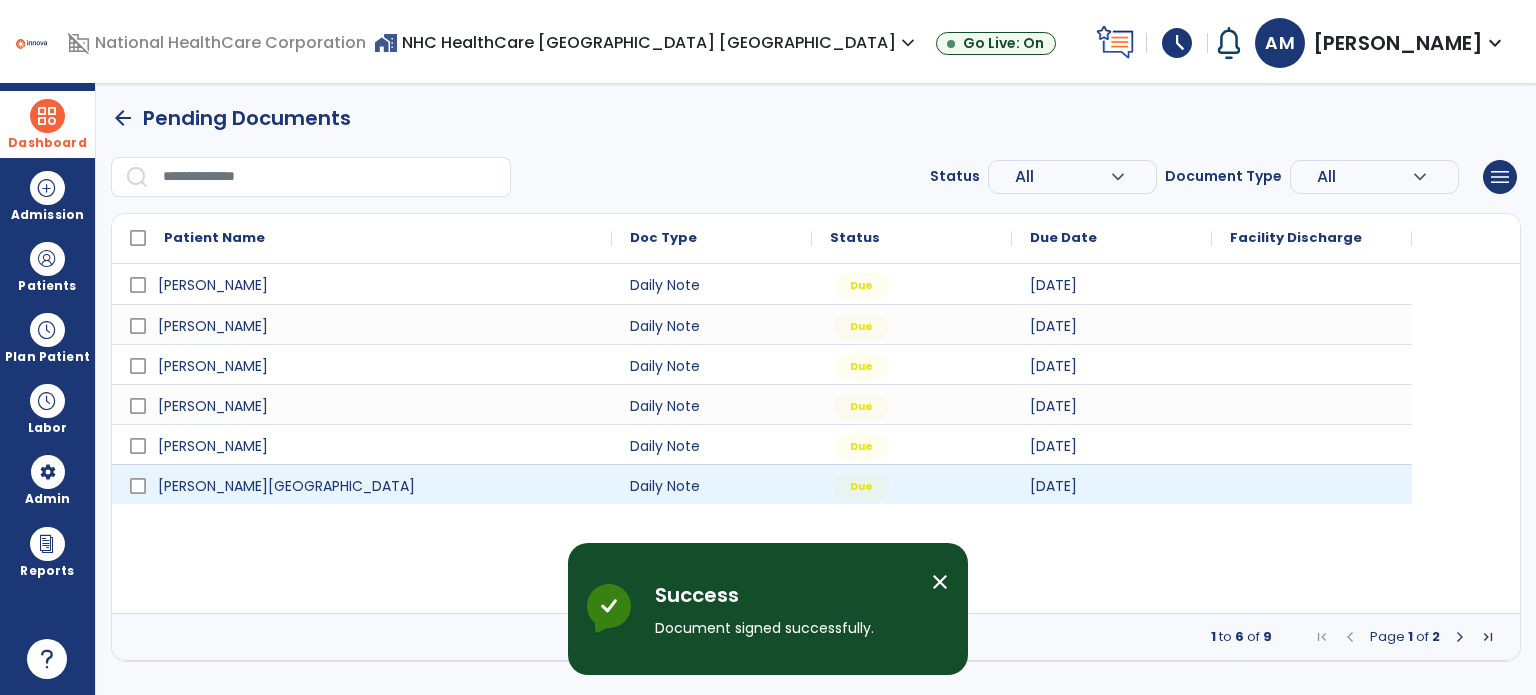 scroll, scrollTop: 0, scrollLeft: 0, axis: both 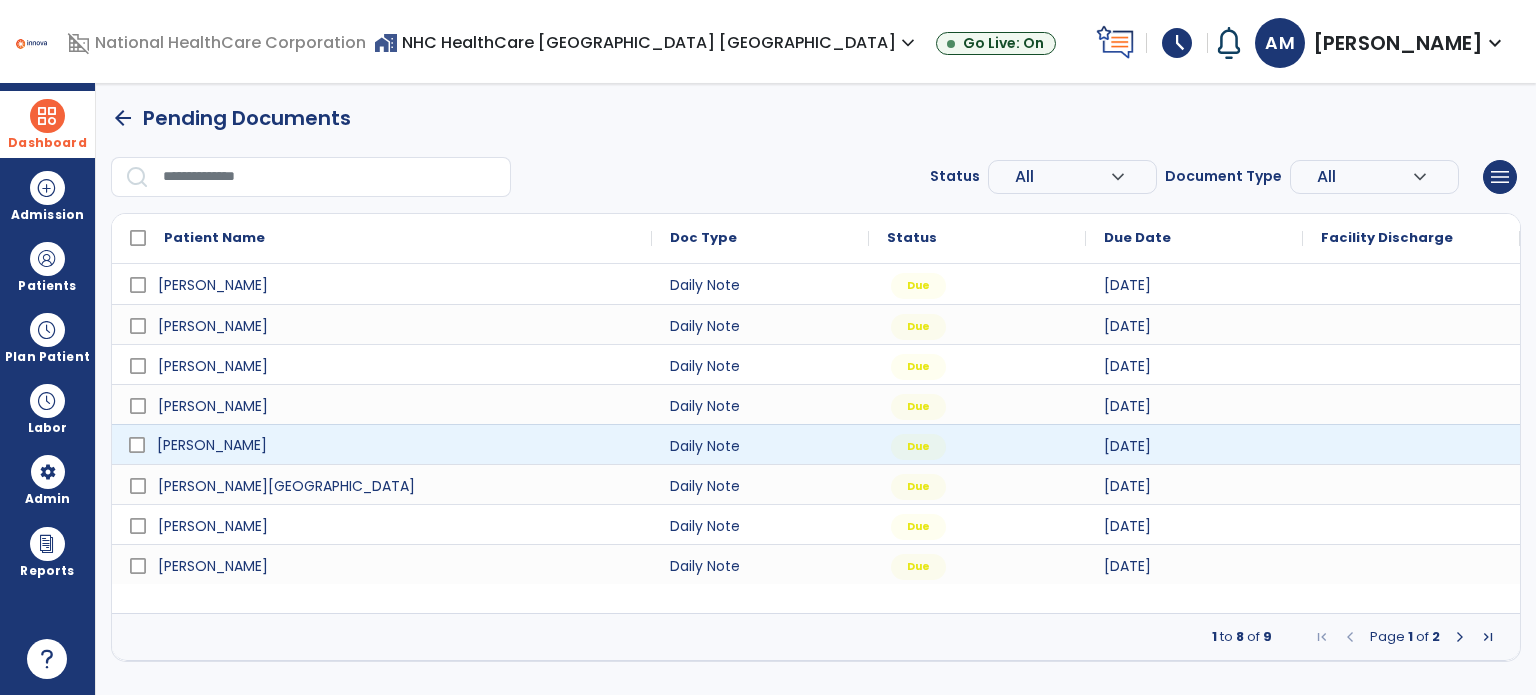 click on "[PERSON_NAME]" at bounding box center [396, 445] 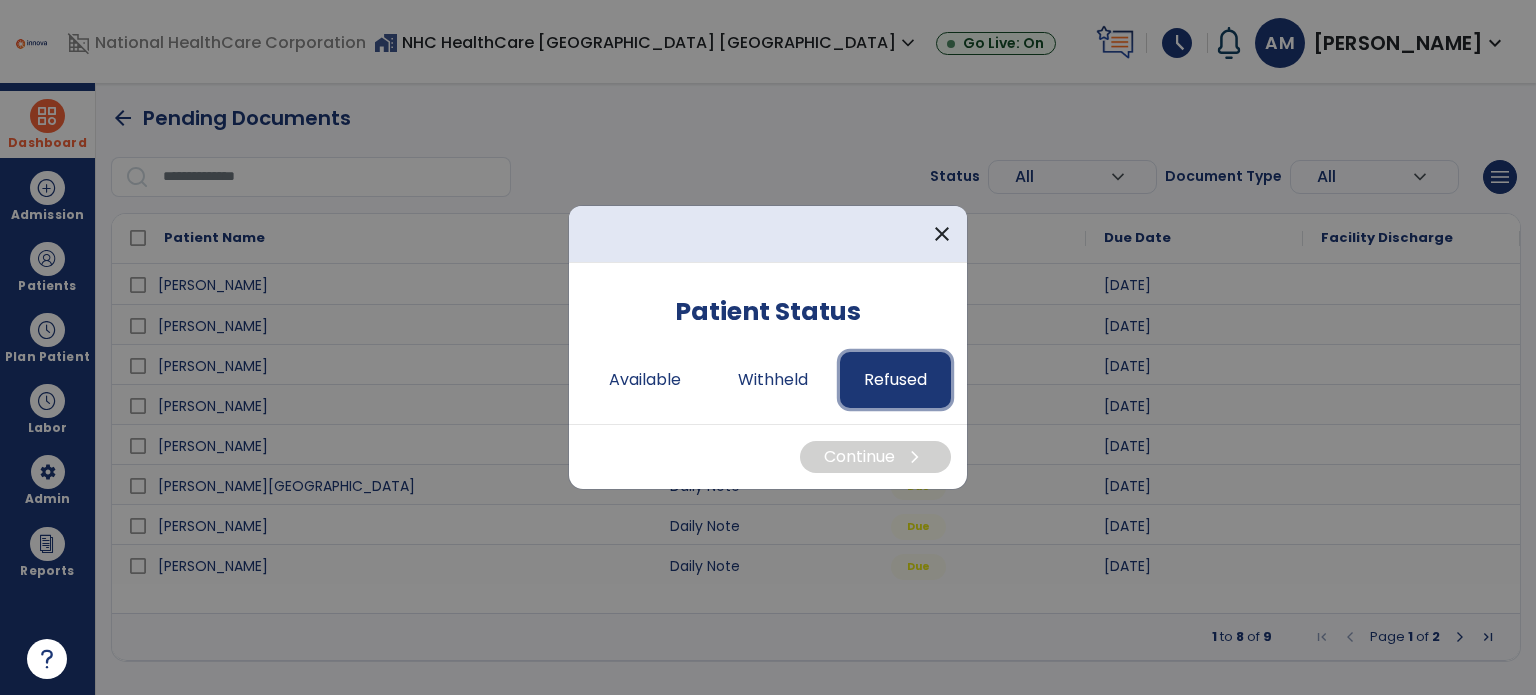 click on "Refused" at bounding box center [895, 380] 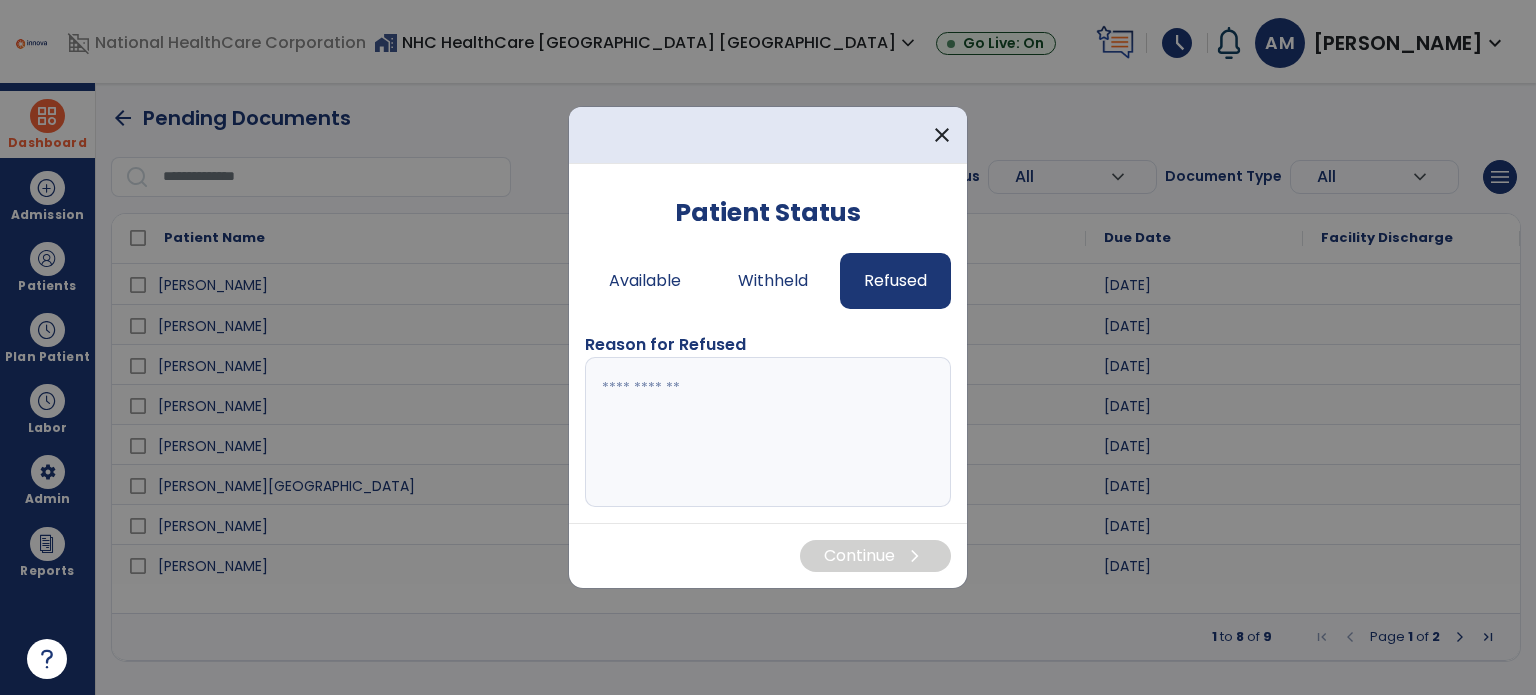 click at bounding box center [768, 432] 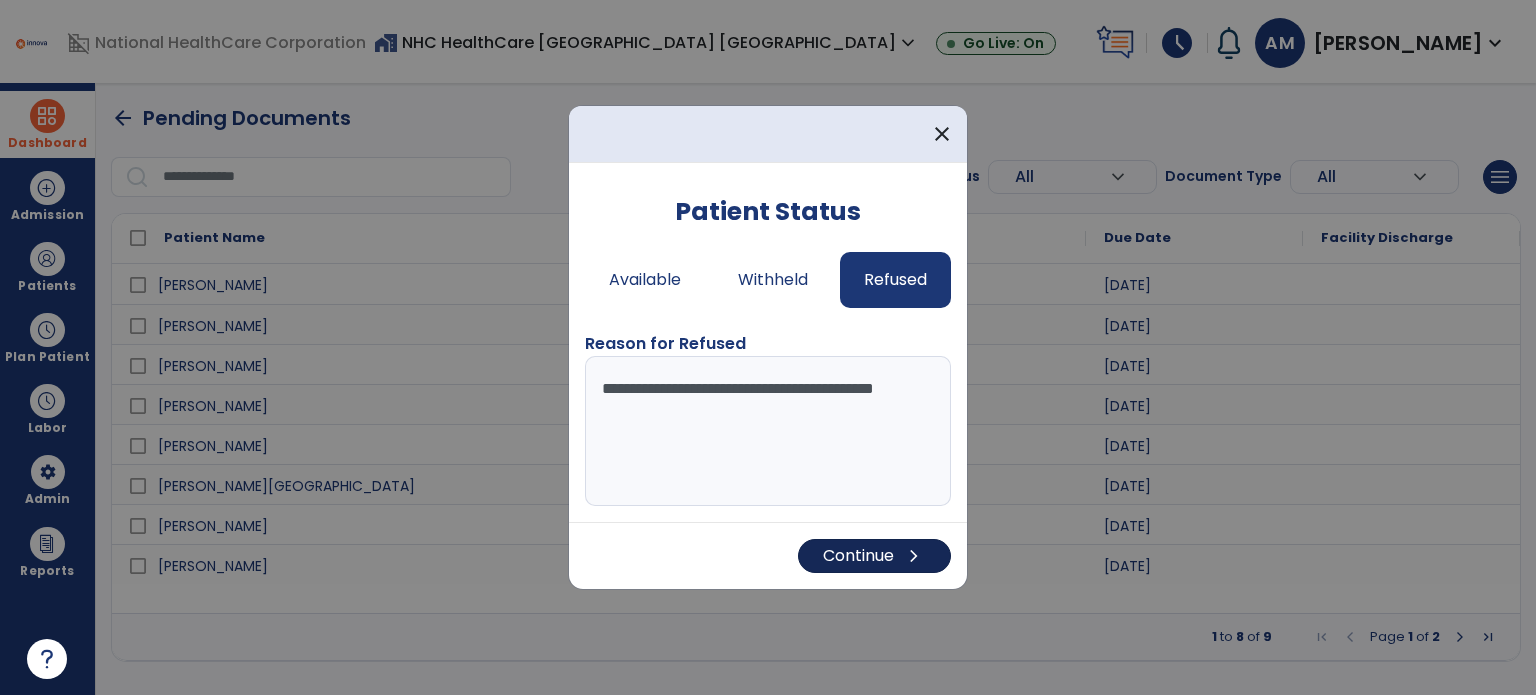 type on "**********" 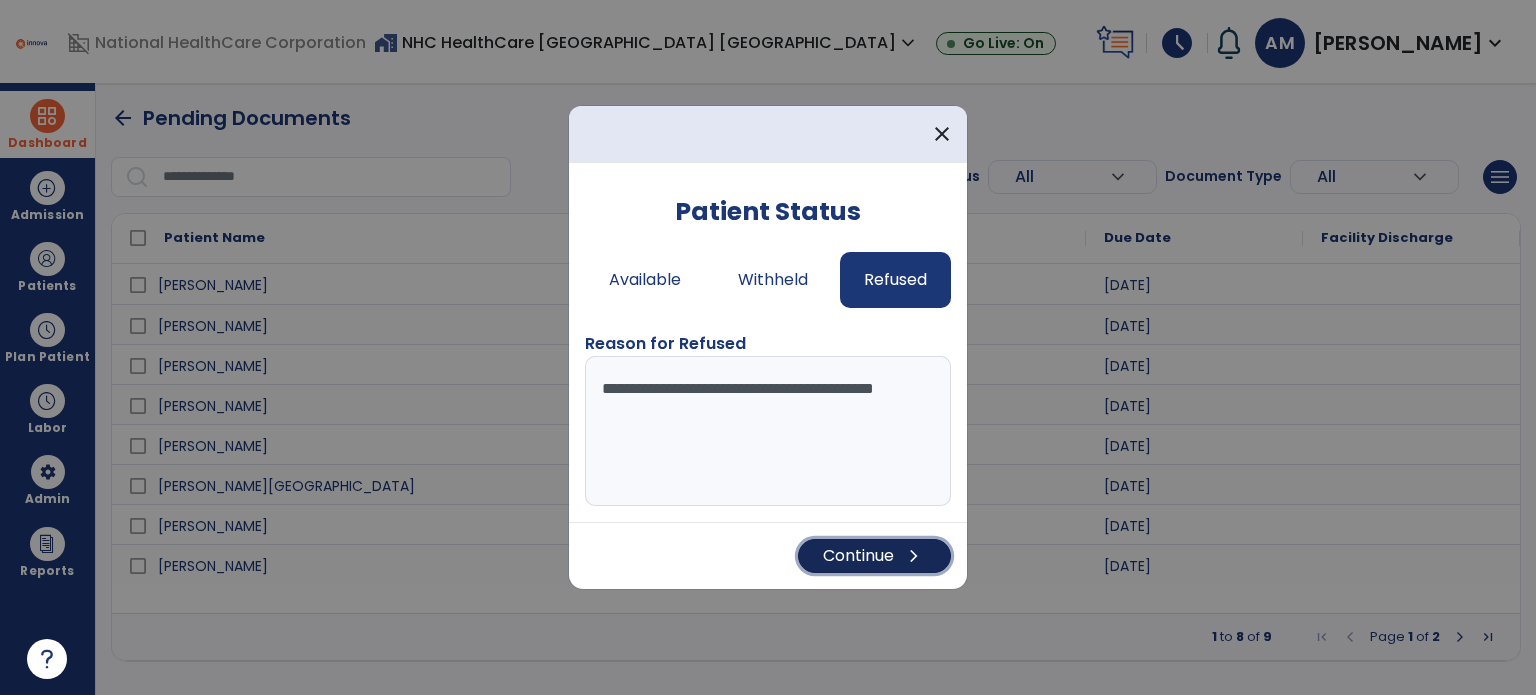 click on "Continue   chevron_right" at bounding box center (874, 556) 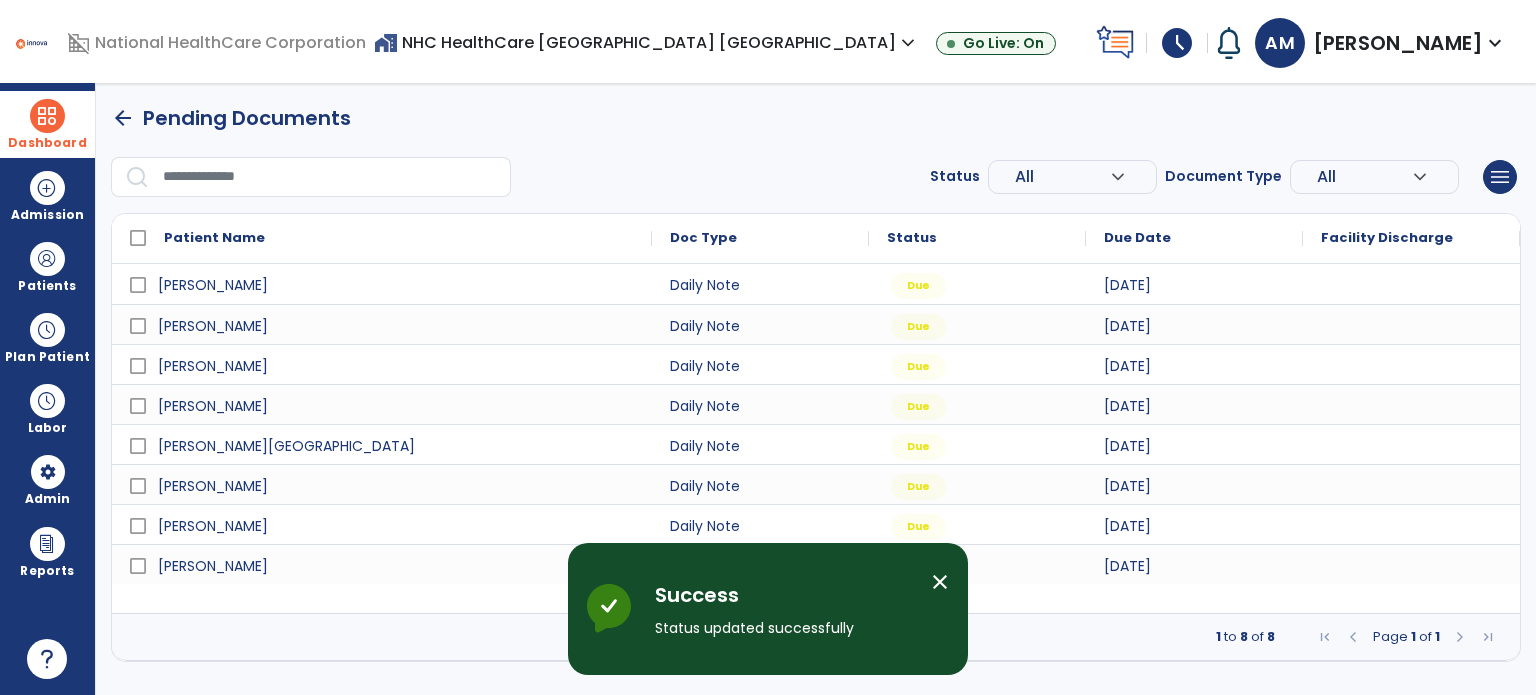 click on "close" at bounding box center (940, 582) 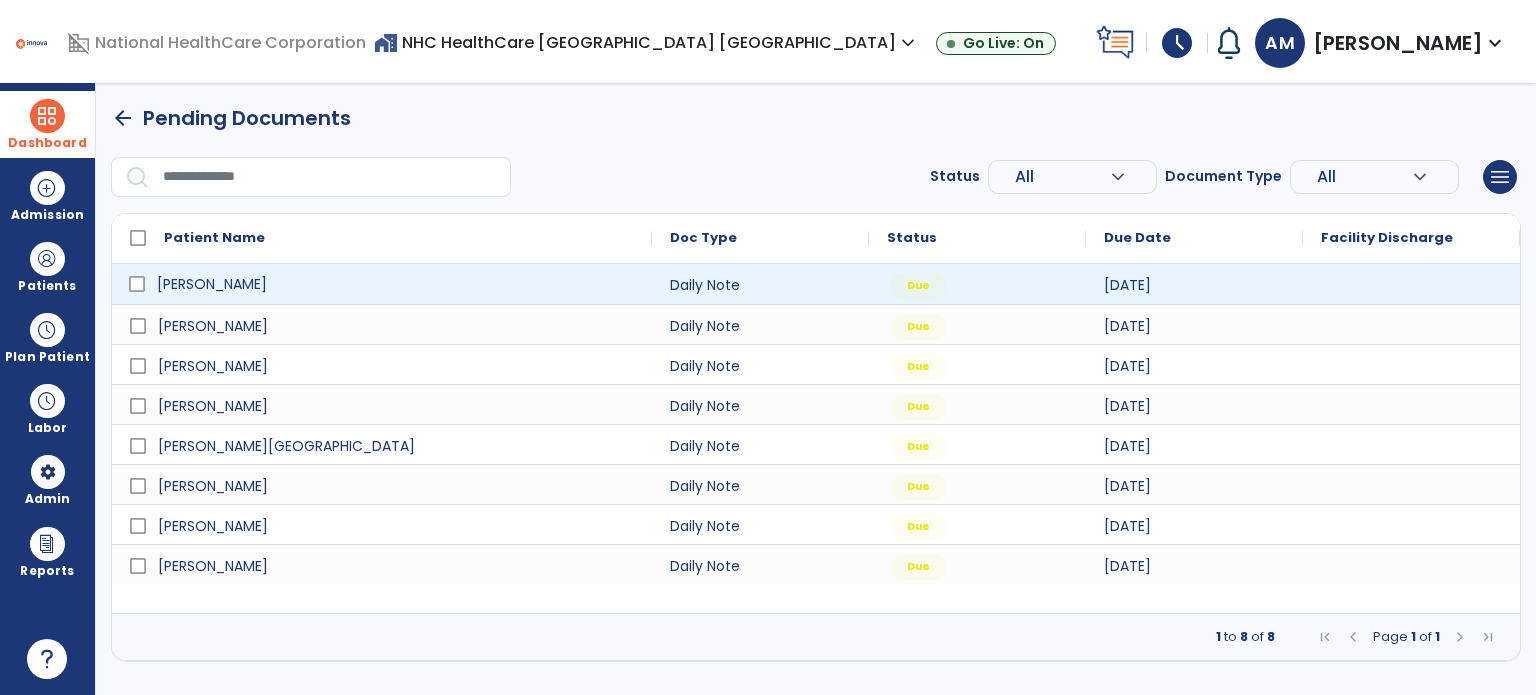 click on "[PERSON_NAME]" at bounding box center (396, 284) 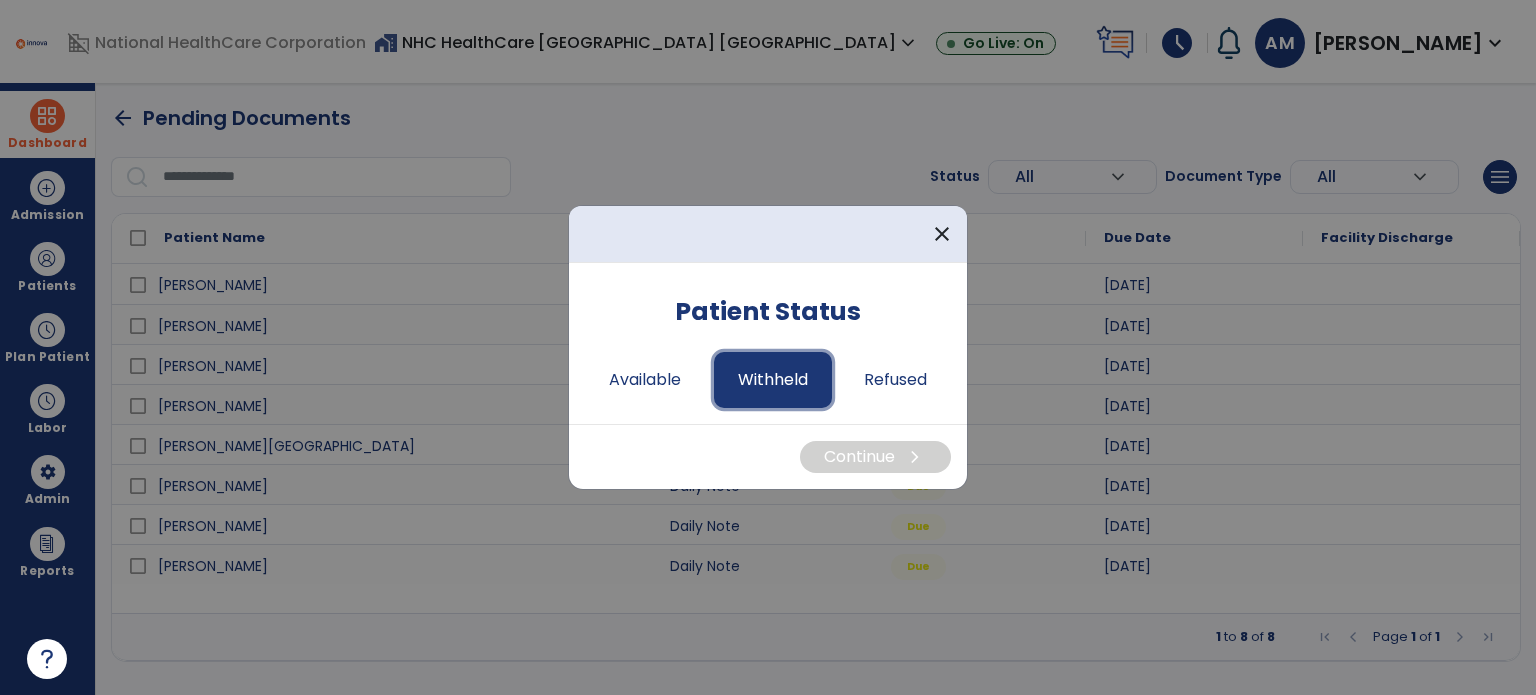 click on "Withheld" at bounding box center (773, 380) 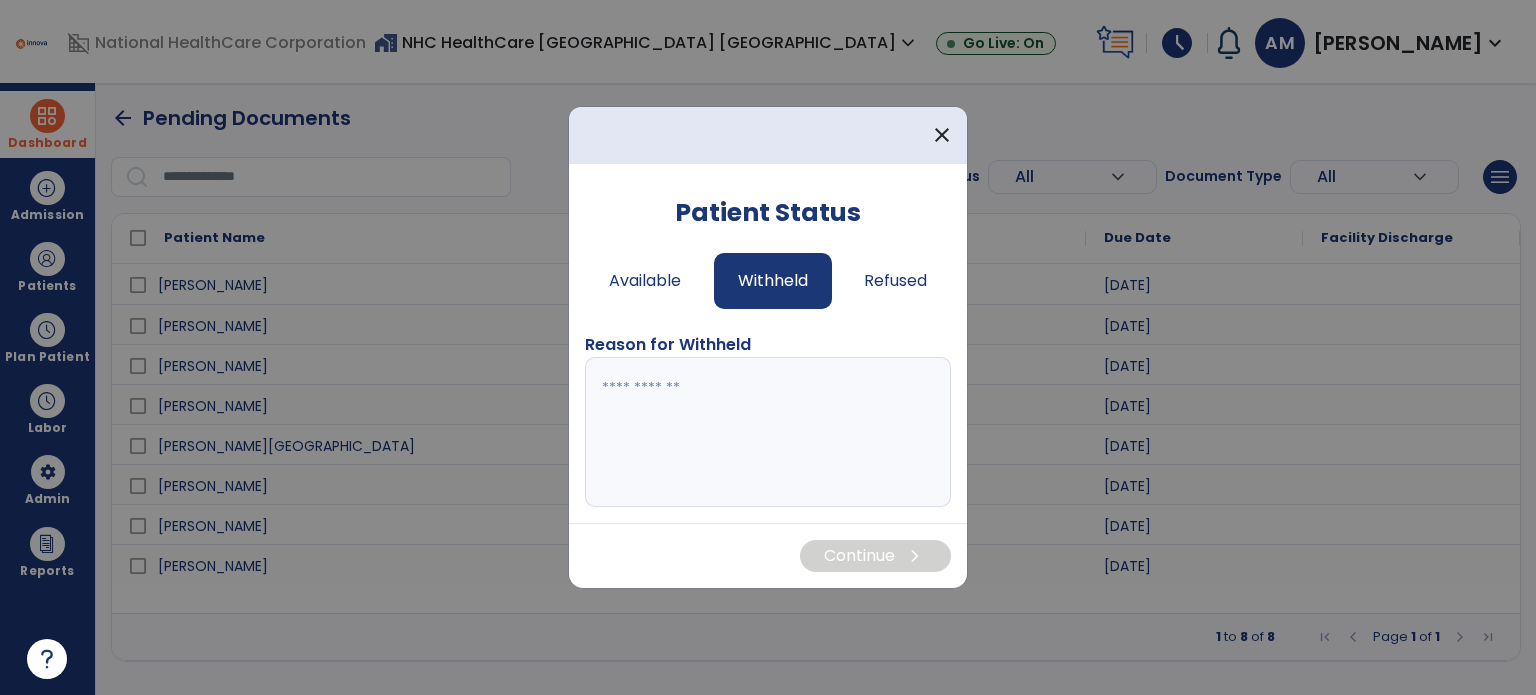 click at bounding box center [768, 432] 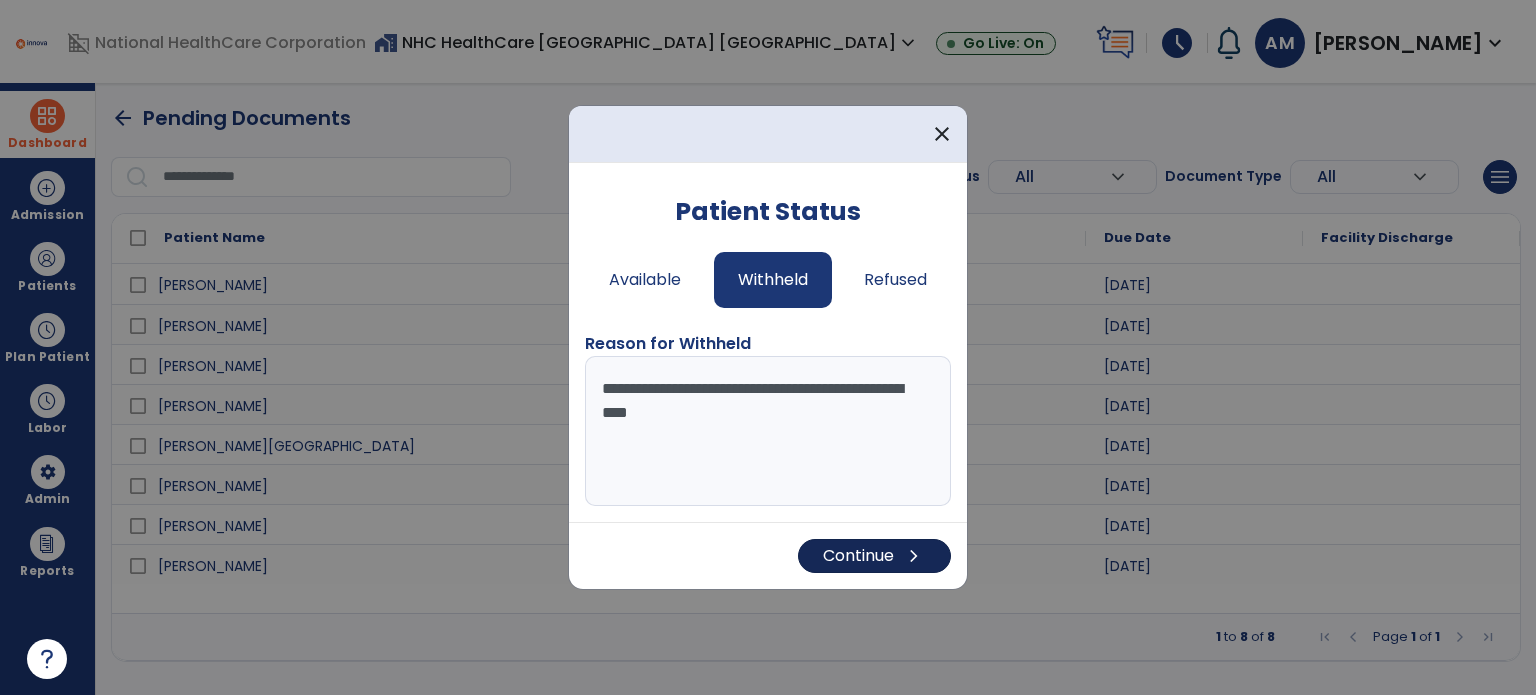 type on "**********" 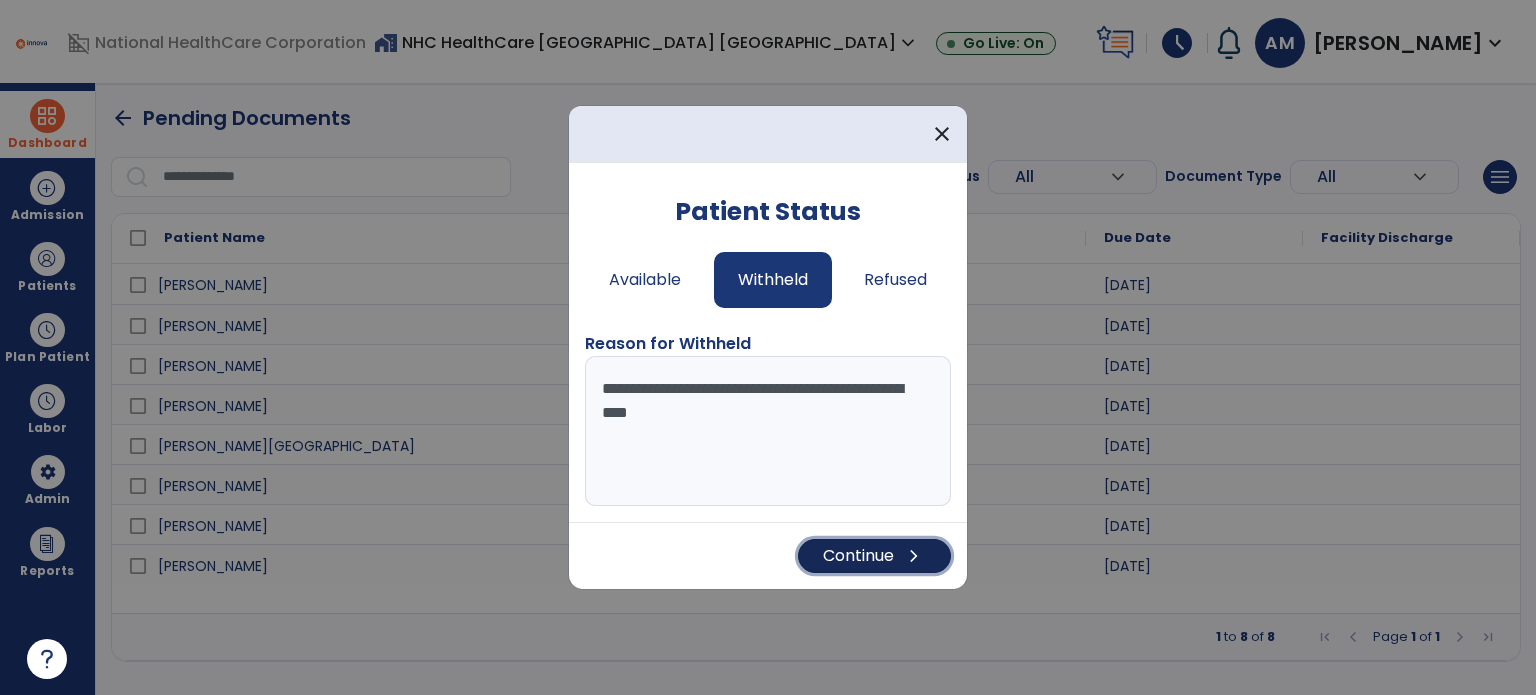 click on "Continue   chevron_right" at bounding box center [874, 556] 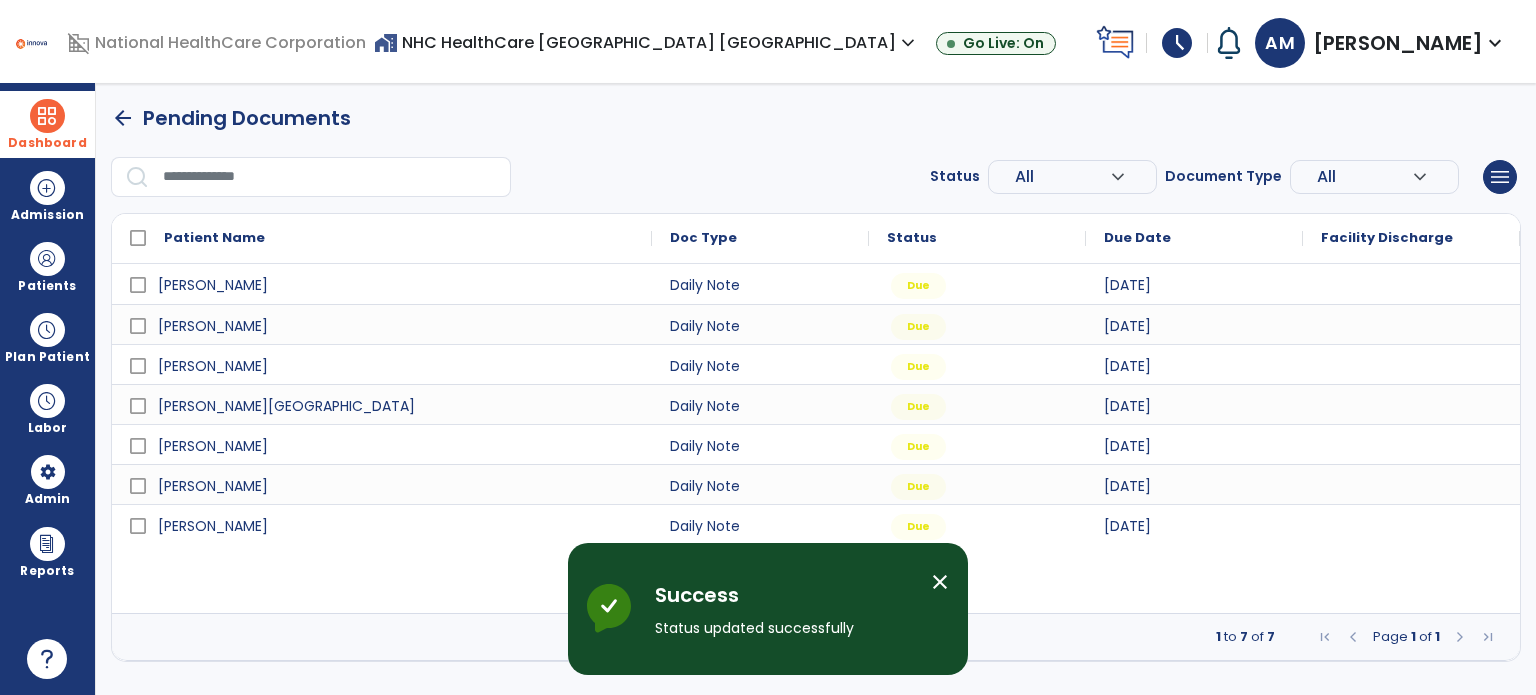 click on "close" at bounding box center [940, 582] 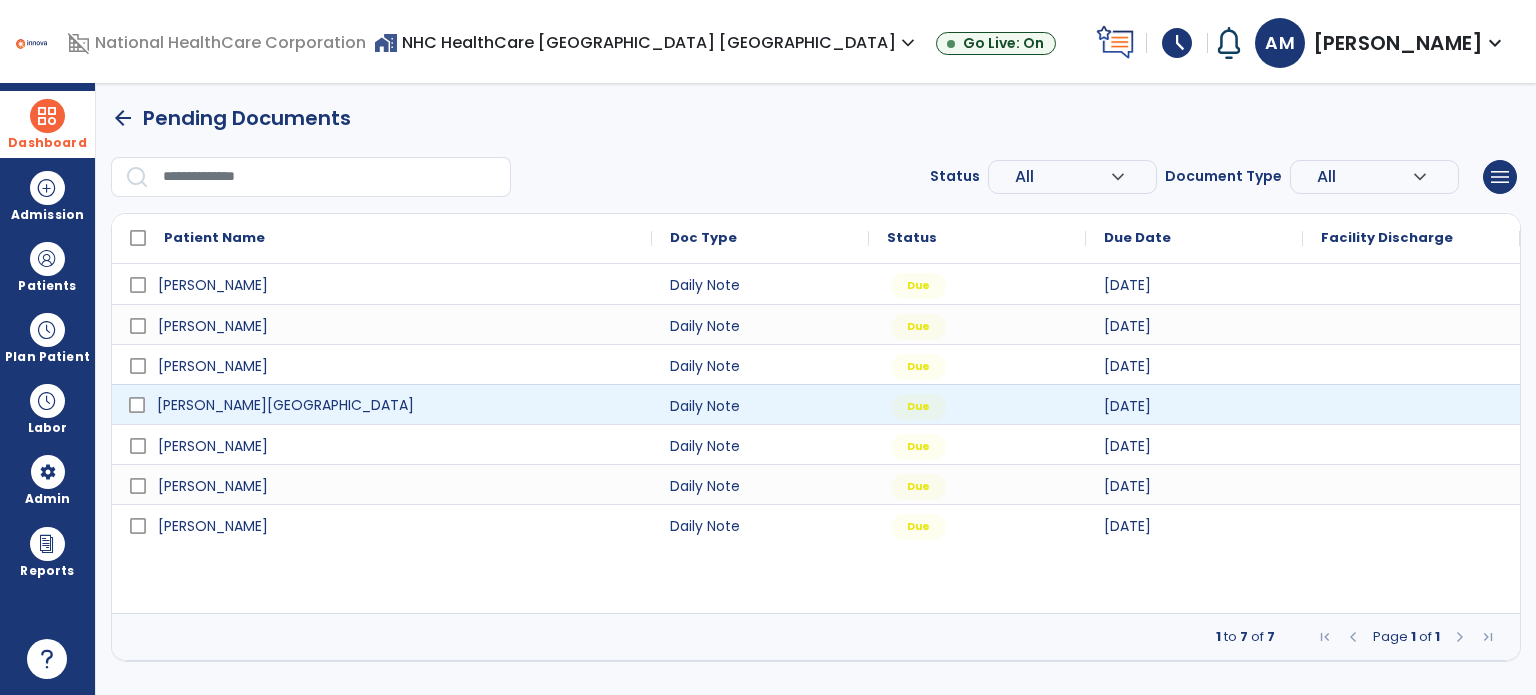 click on "[PERSON_NAME][GEOGRAPHIC_DATA]" at bounding box center (396, 405) 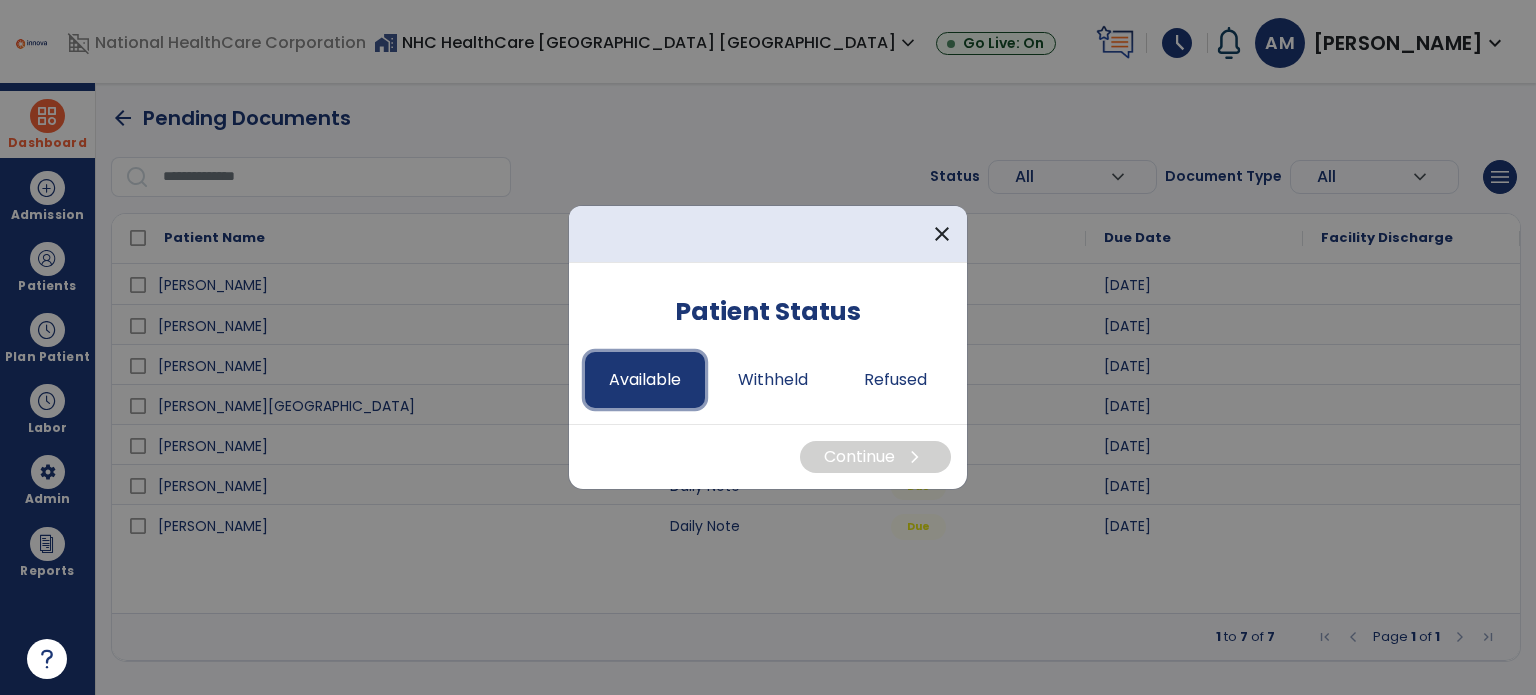 click on "Available" at bounding box center [645, 380] 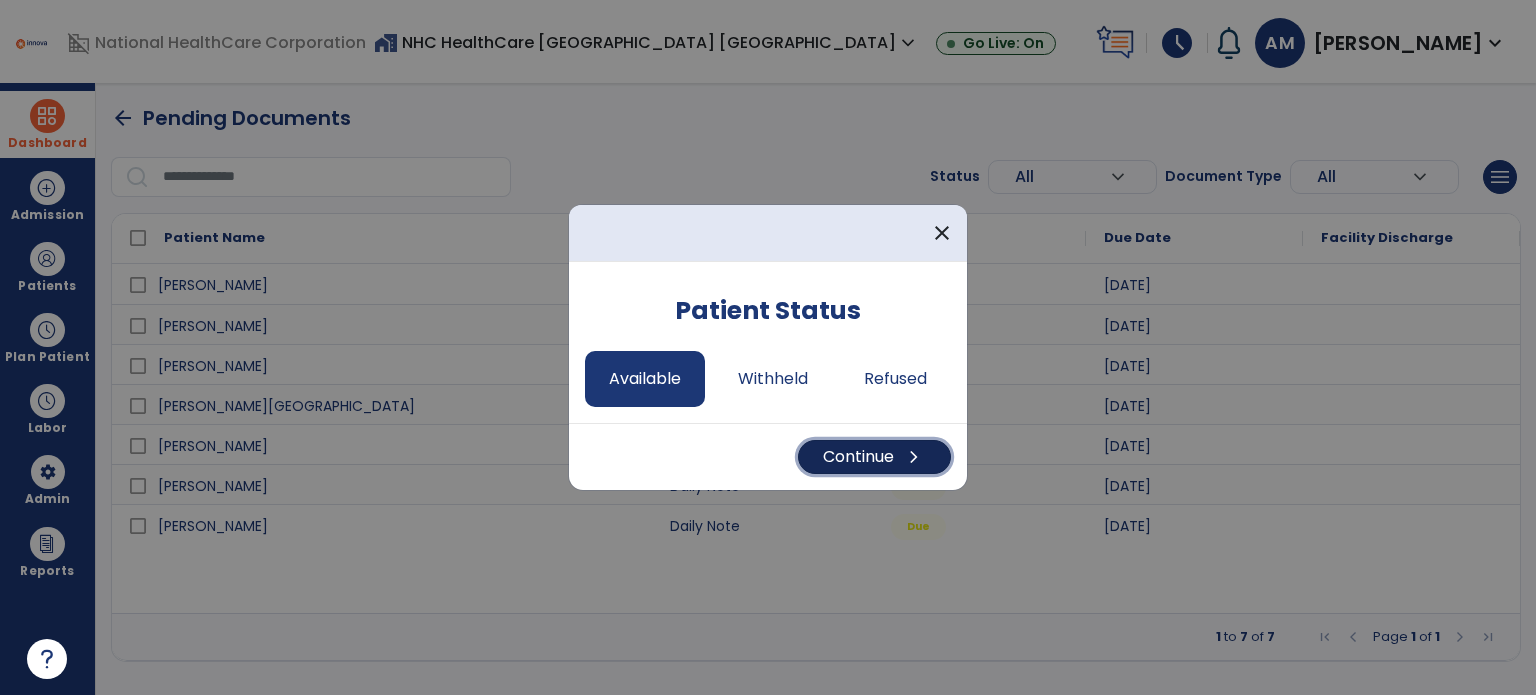 click on "Continue   chevron_right" at bounding box center (874, 457) 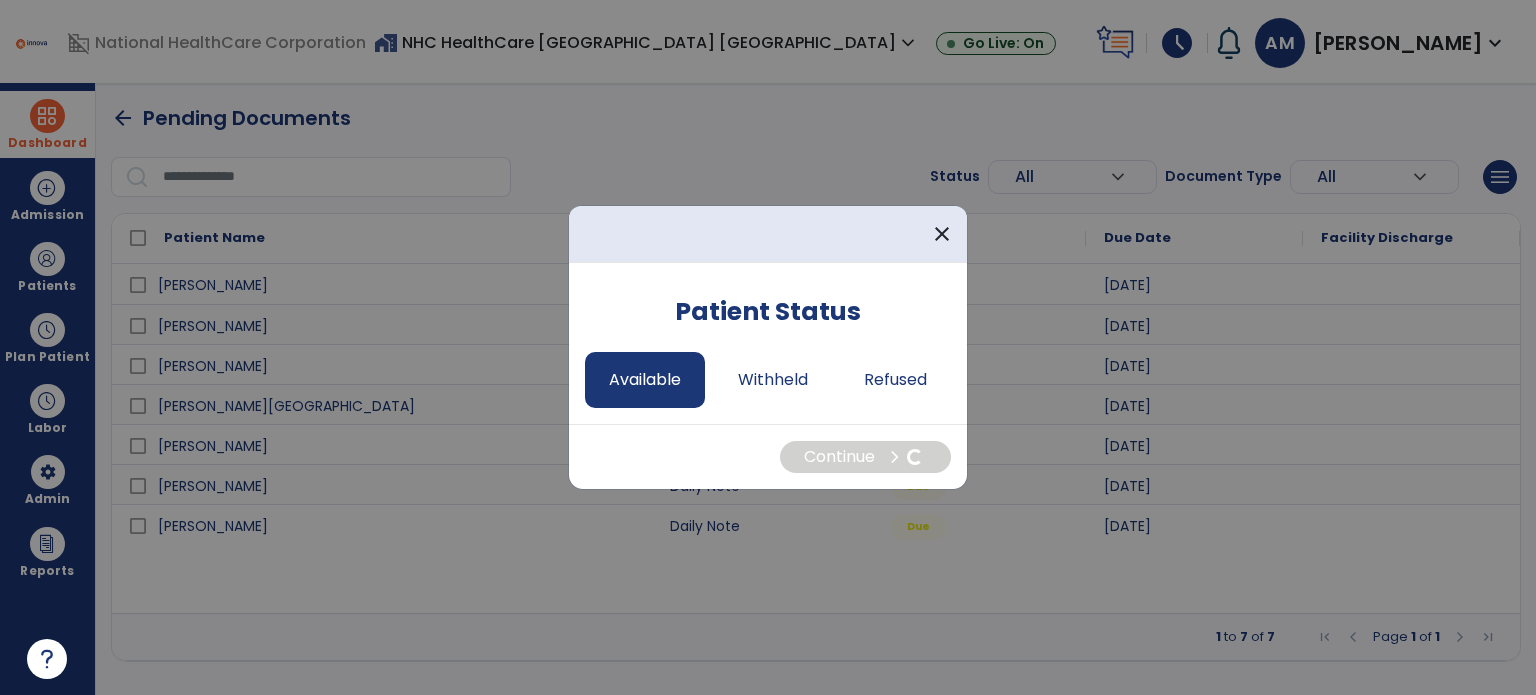 select on "*" 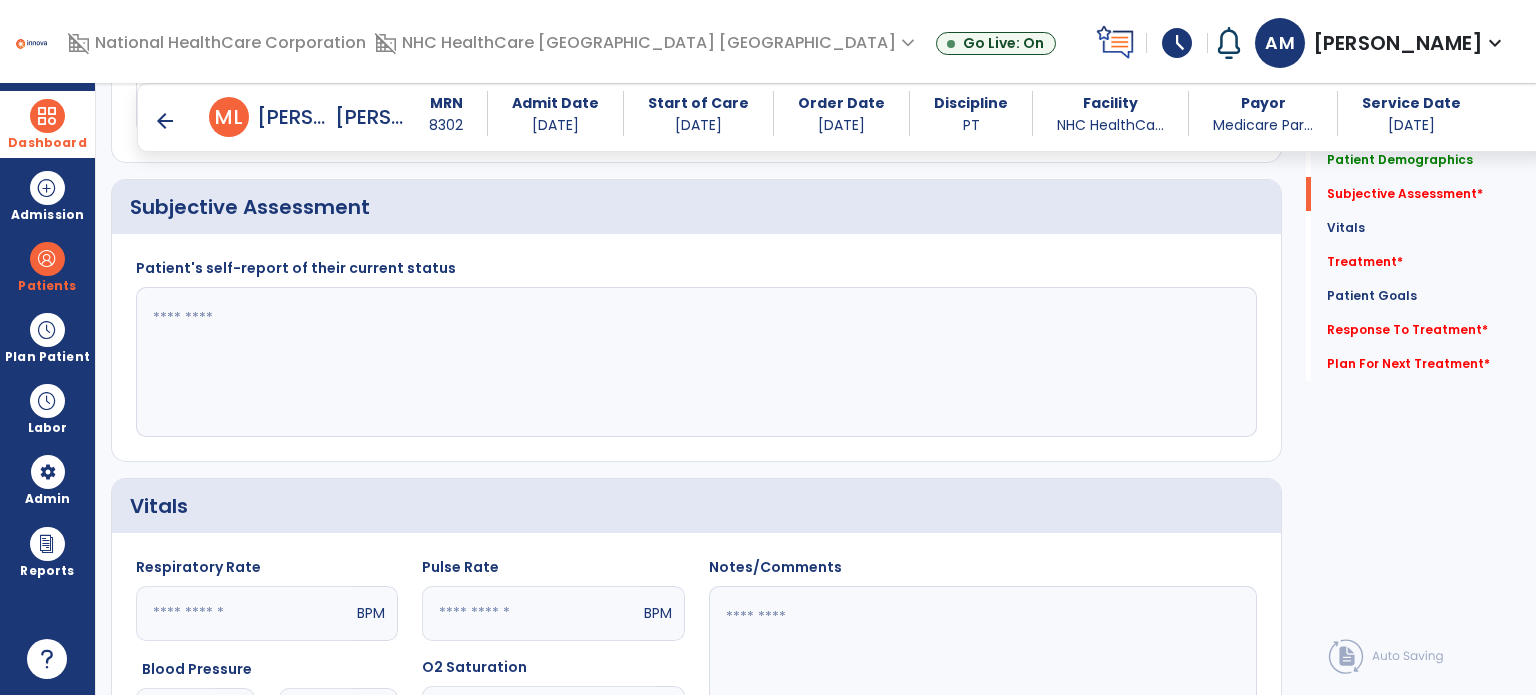 scroll, scrollTop: 460, scrollLeft: 0, axis: vertical 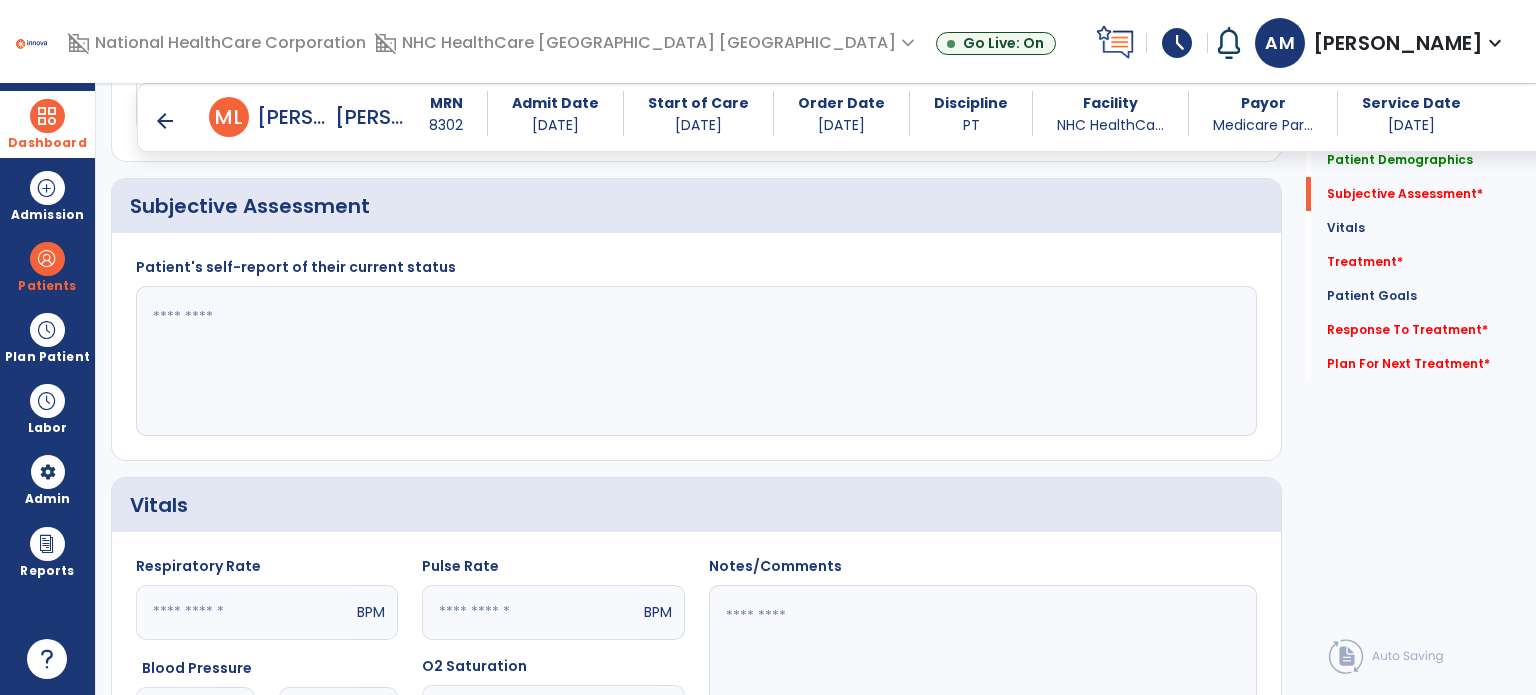 drag, startPoint x: 590, startPoint y: 441, endPoint x: 563, endPoint y: 365, distance: 80.65358 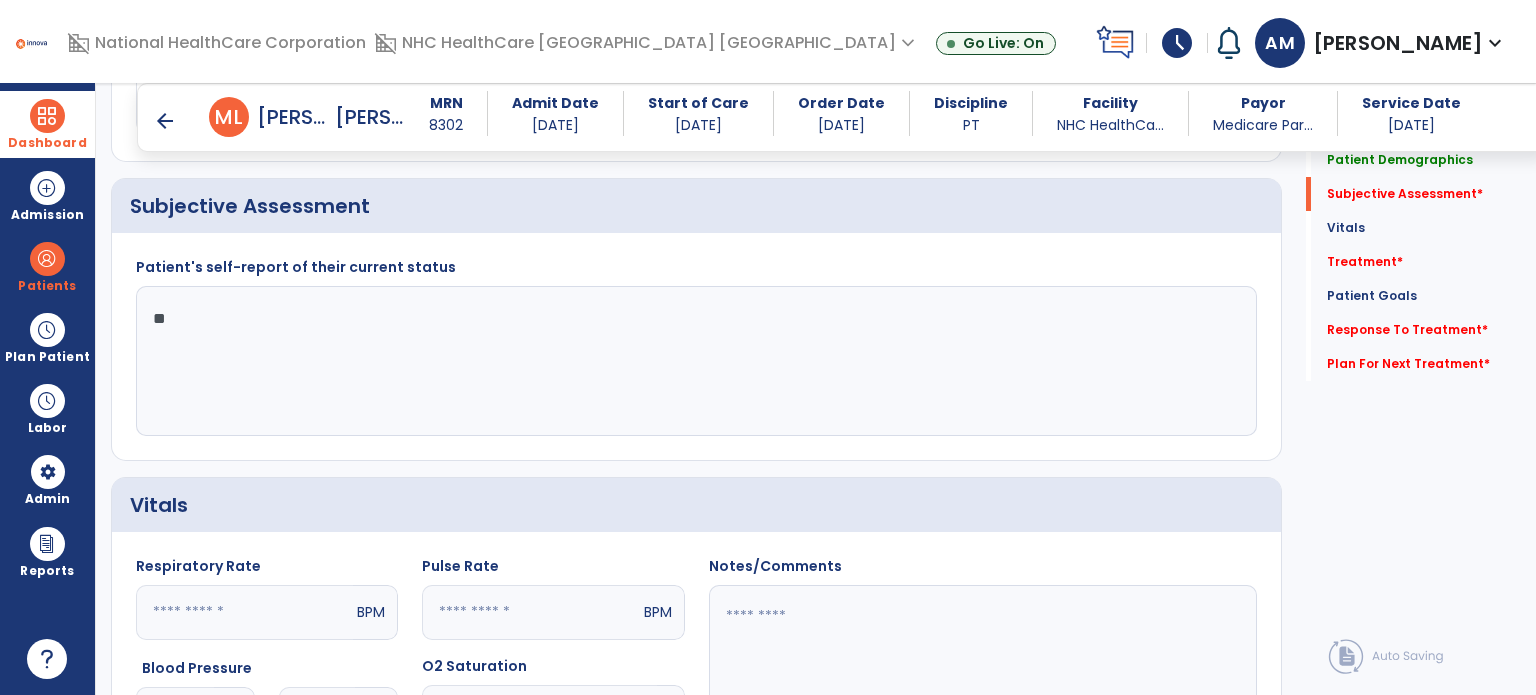 type on "*" 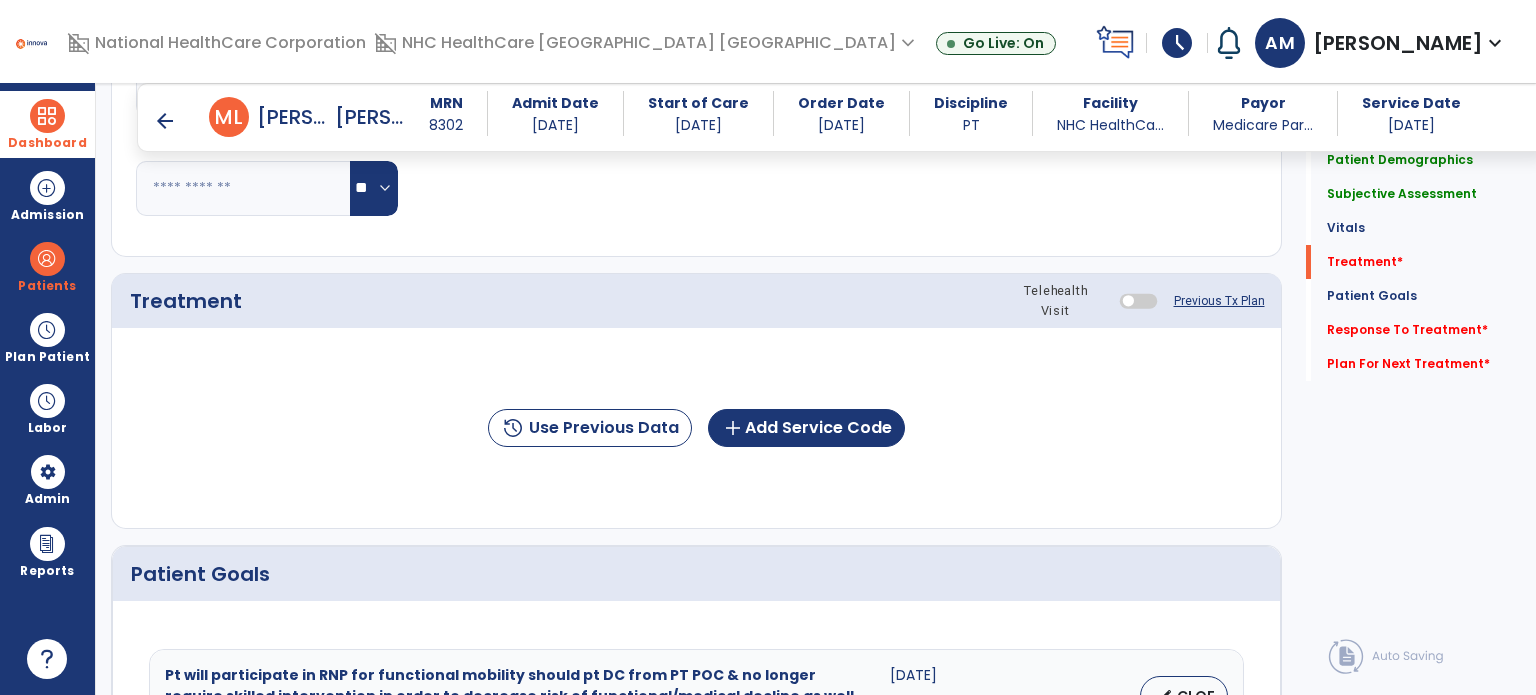 scroll, scrollTop: 1088, scrollLeft: 0, axis: vertical 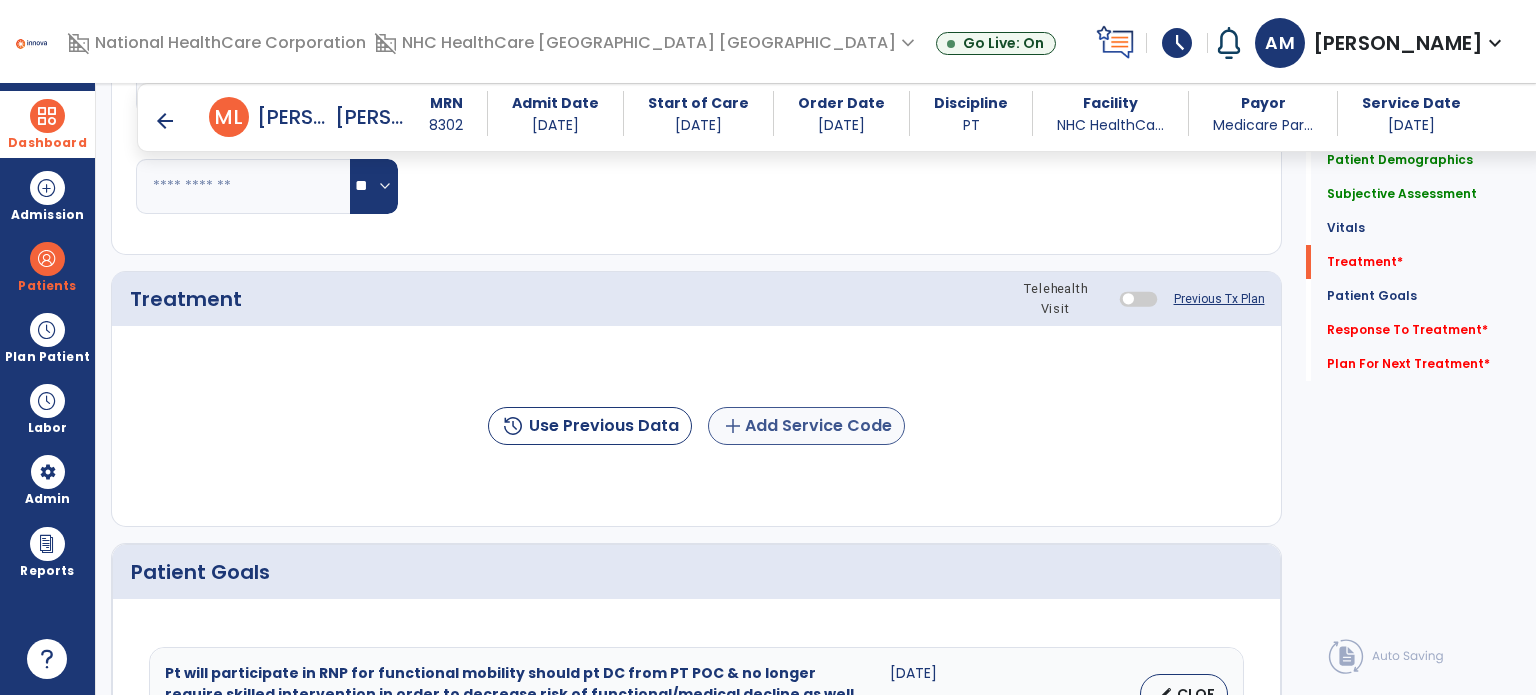 type on "**********" 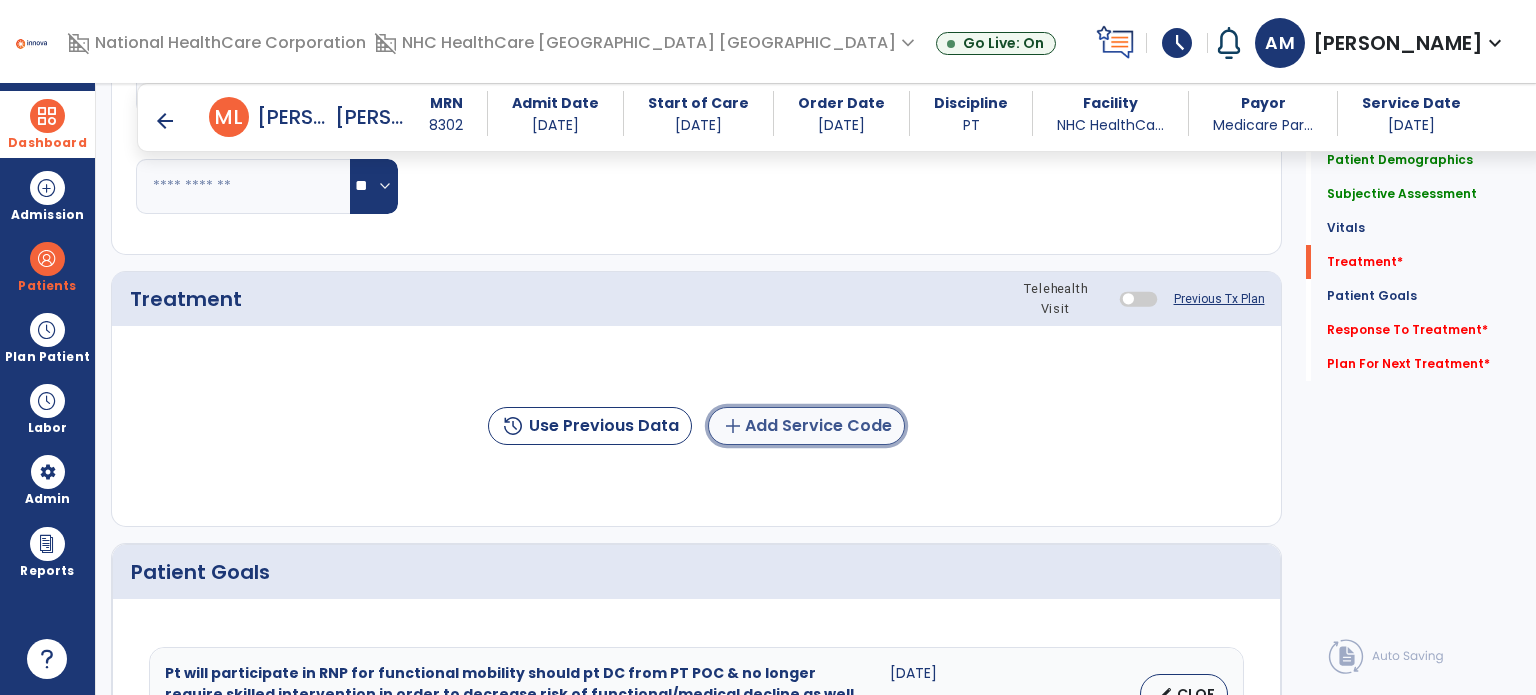 click on "add  Add Service Code" 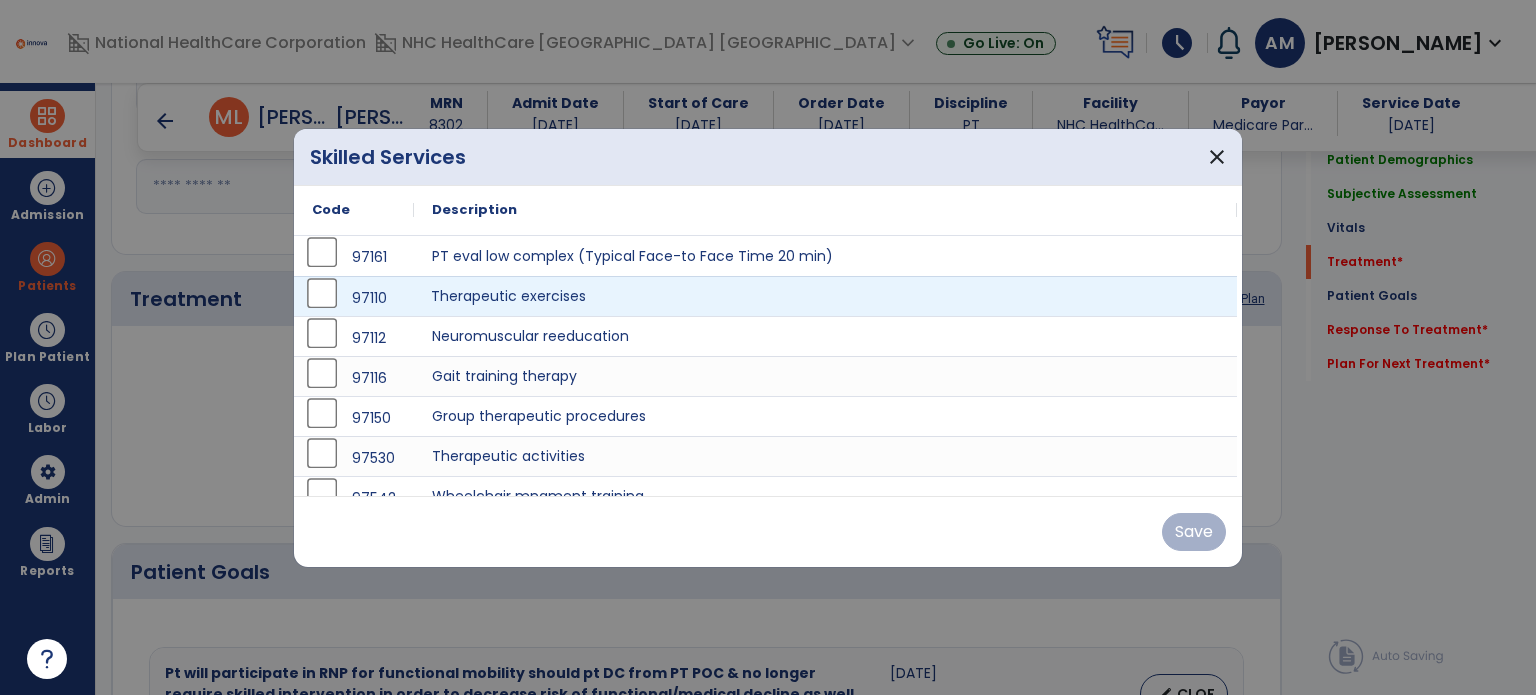 click on "Therapeutic exercises" at bounding box center [825, 296] 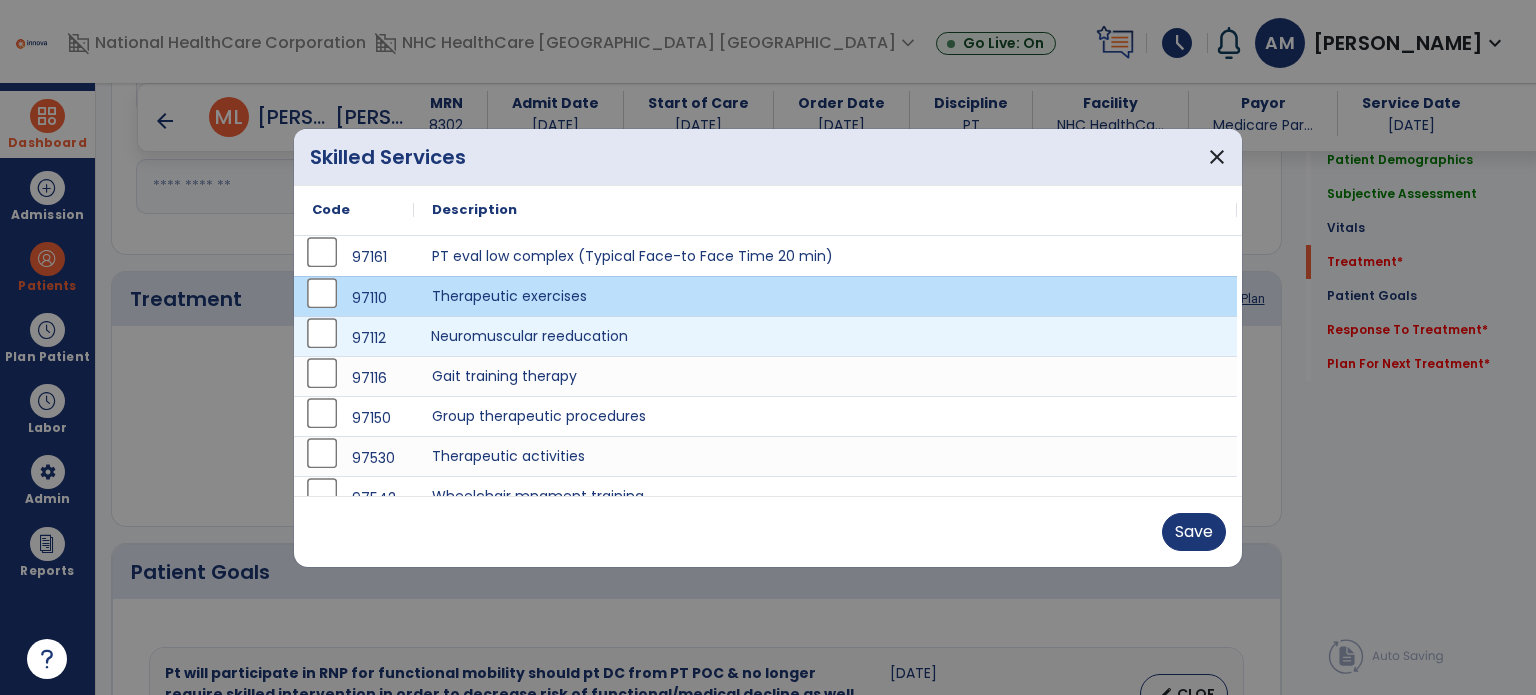 click on "Neuromuscular reeducation" at bounding box center (825, 336) 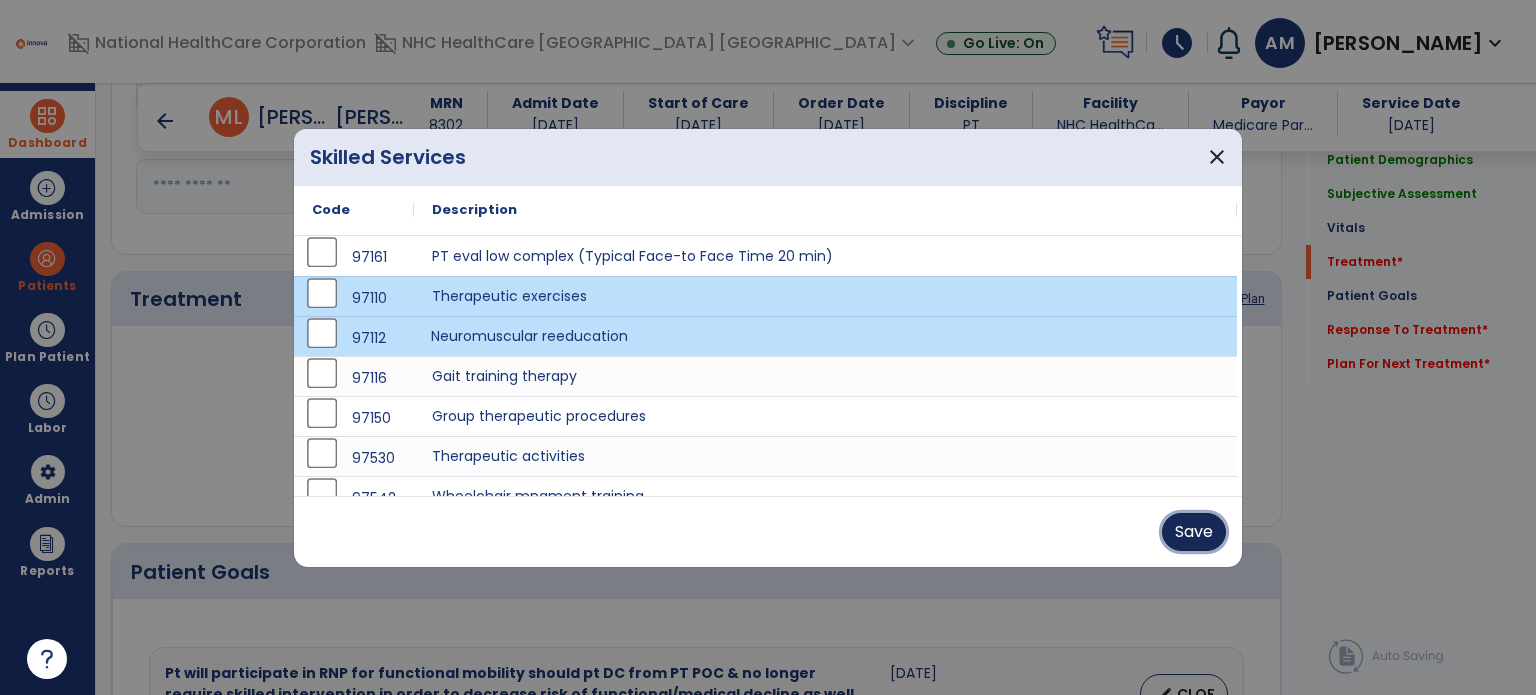 click on "Save" at bounding box center [1194, 532] 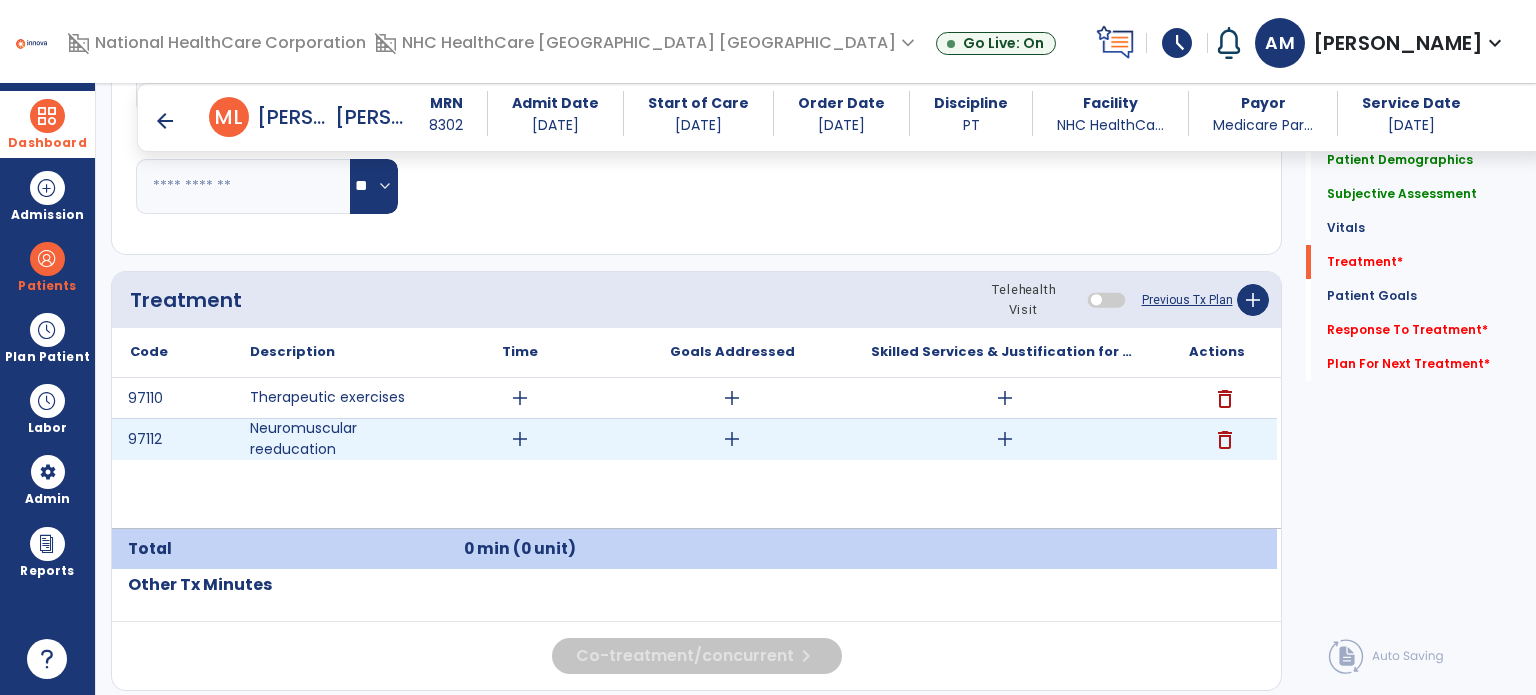 click on "add" at bounding box center [520, 439] 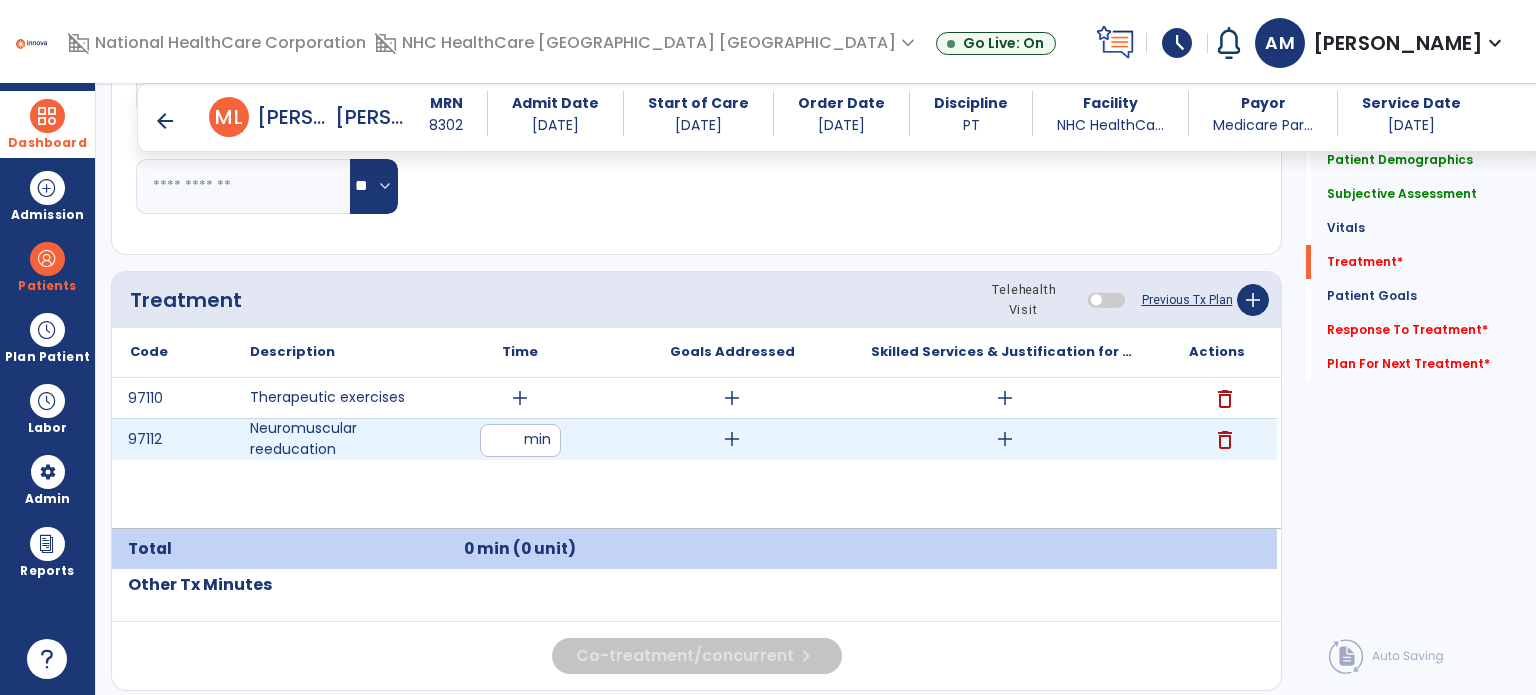 type on "**" 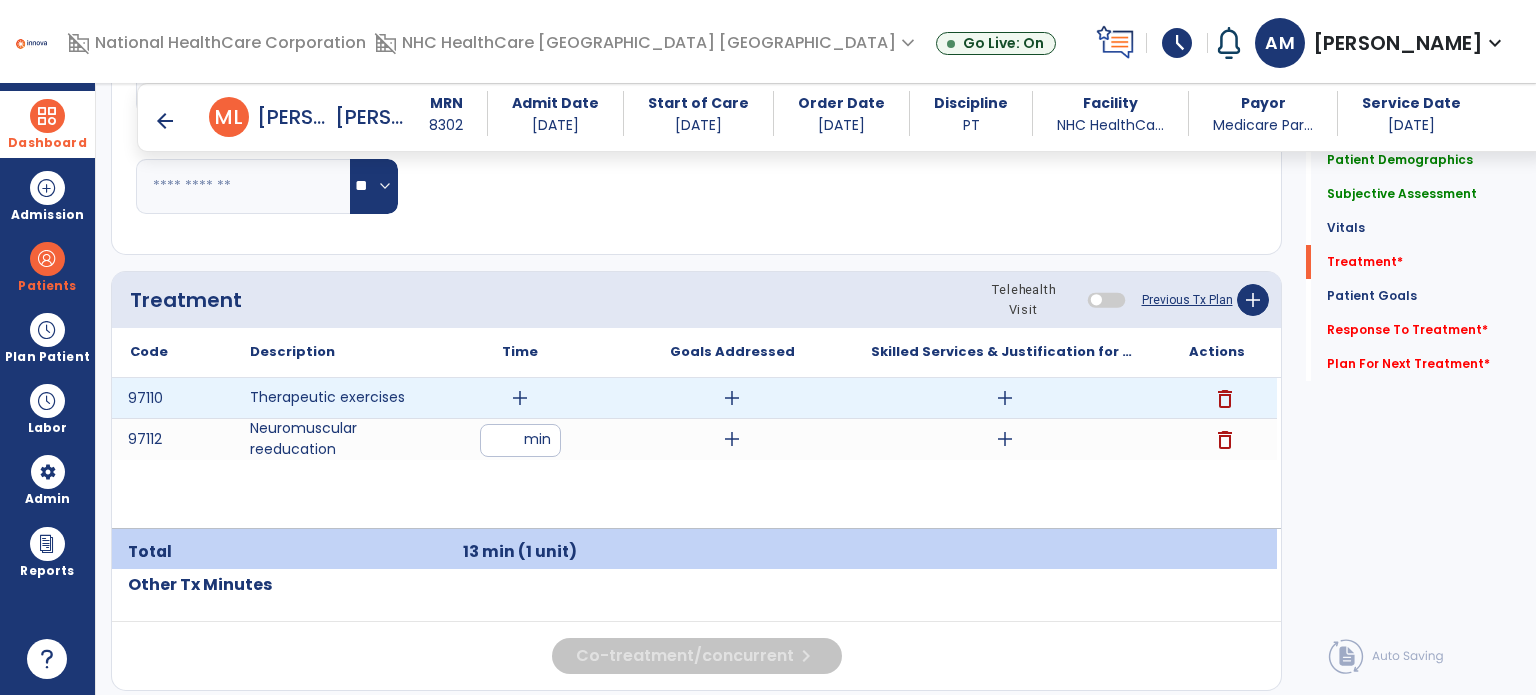 click on "add" at bounding box center [520, 398] 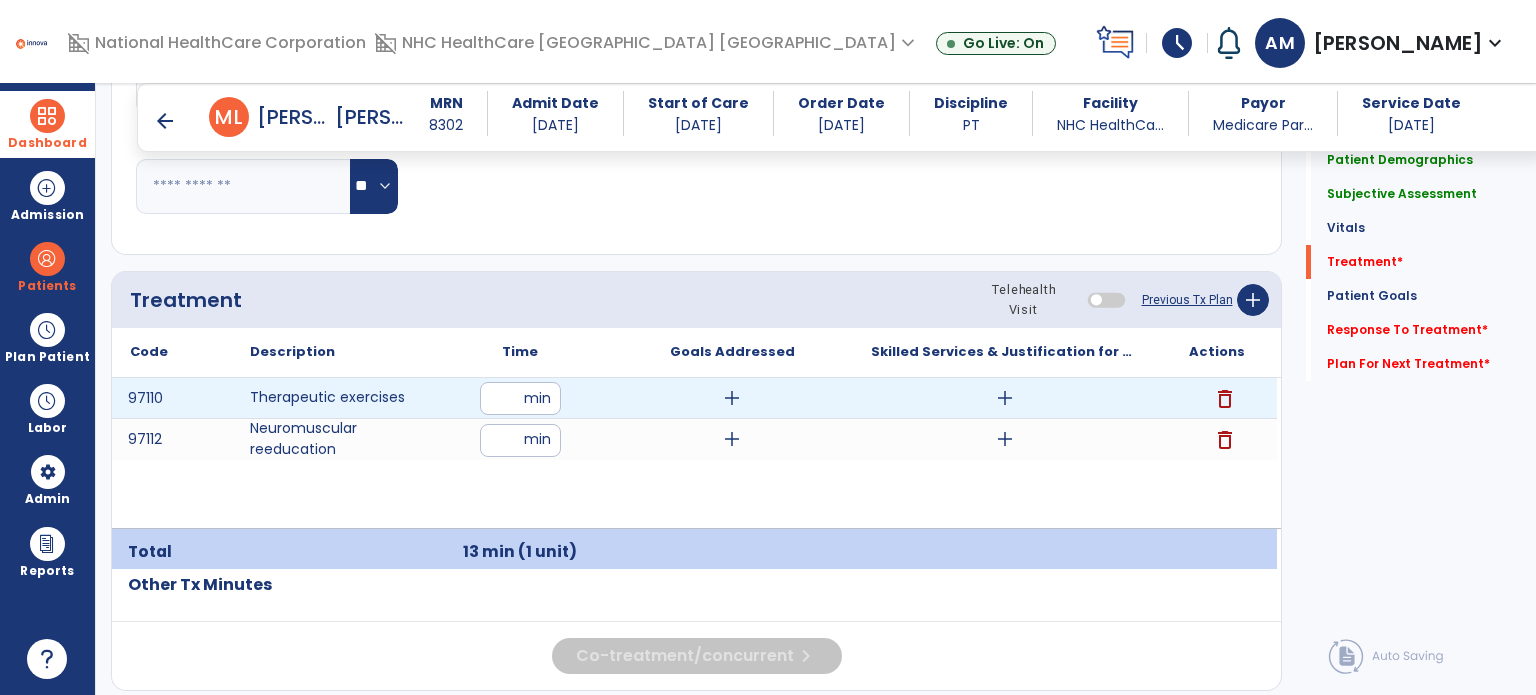 type on "**" 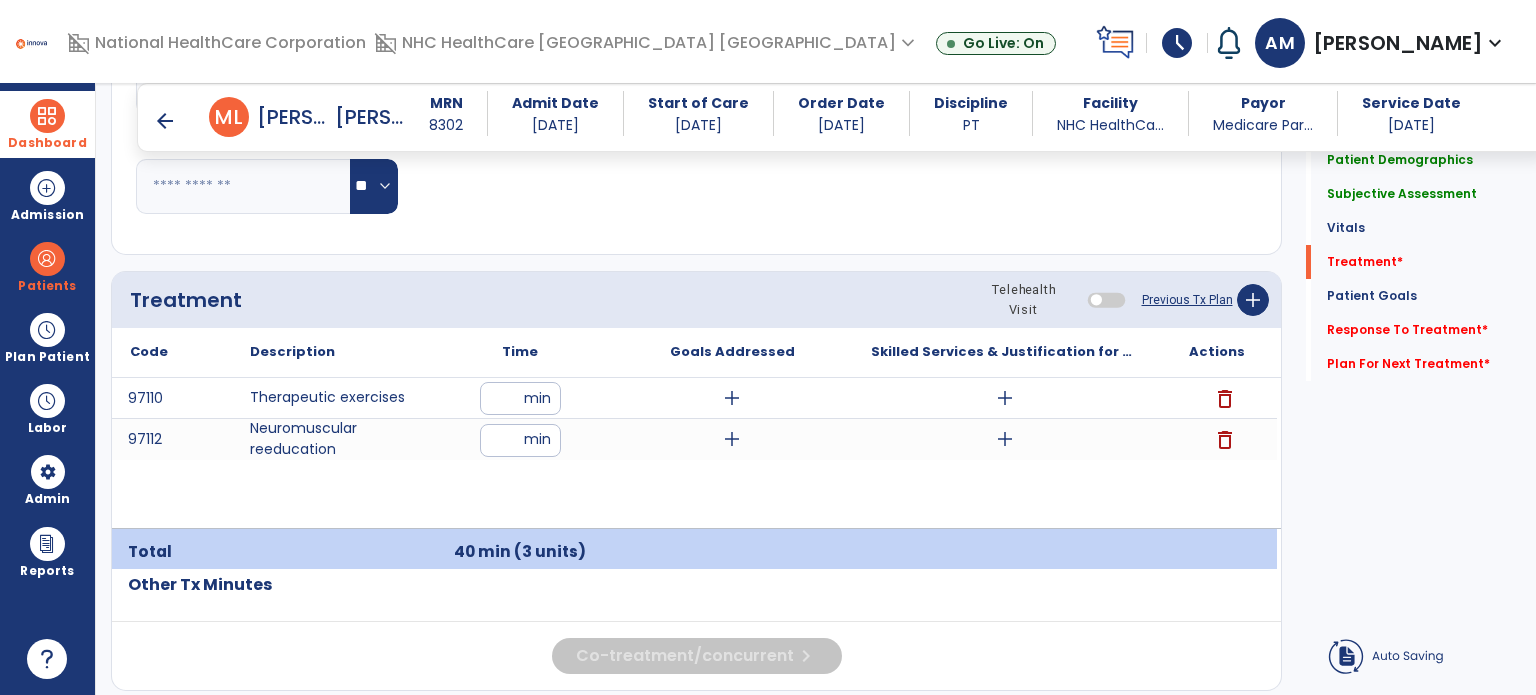 click on "Respiratory Rate  BPM Blood Pressure   SBP   DBP Temperature  ** ** Pulse Rate  BPM O2 Saturation  % Notes/Comments" 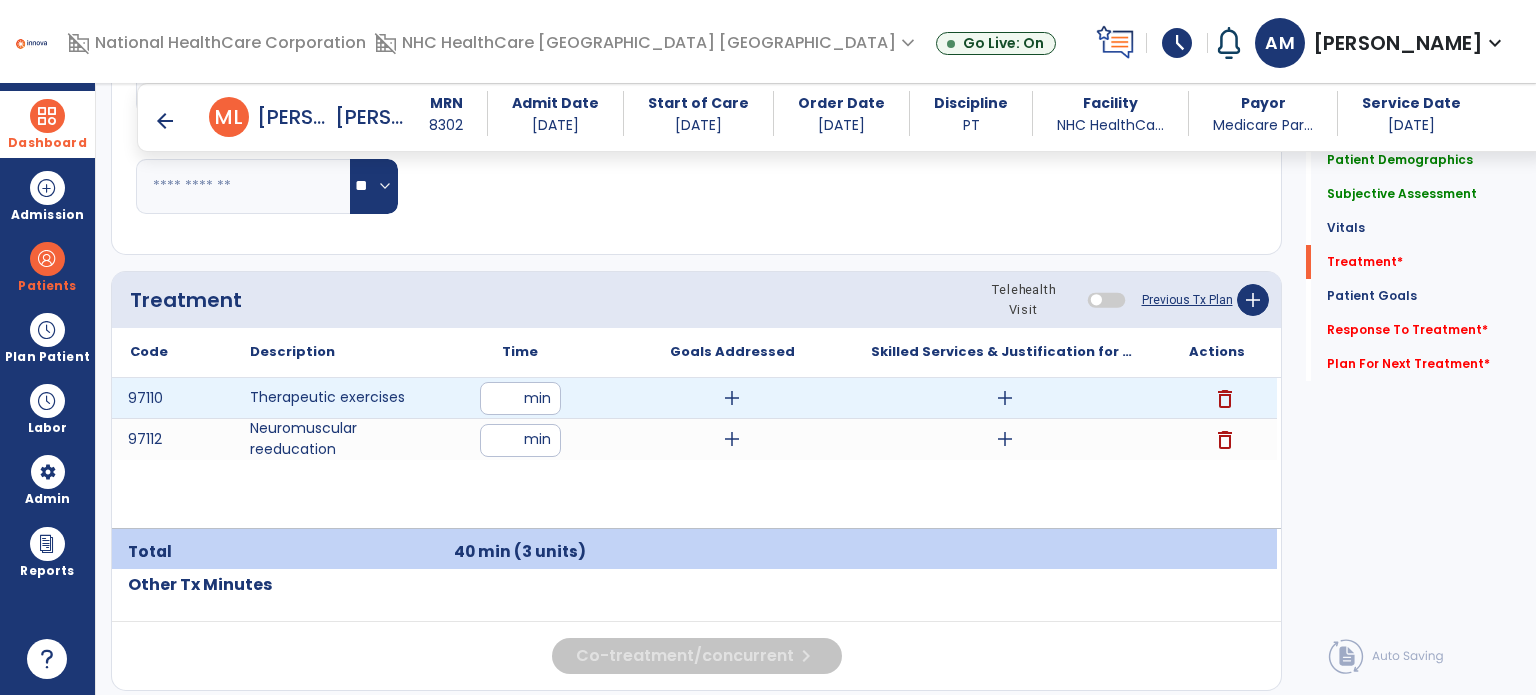 click on "add" at bounding box center [1005, 398] 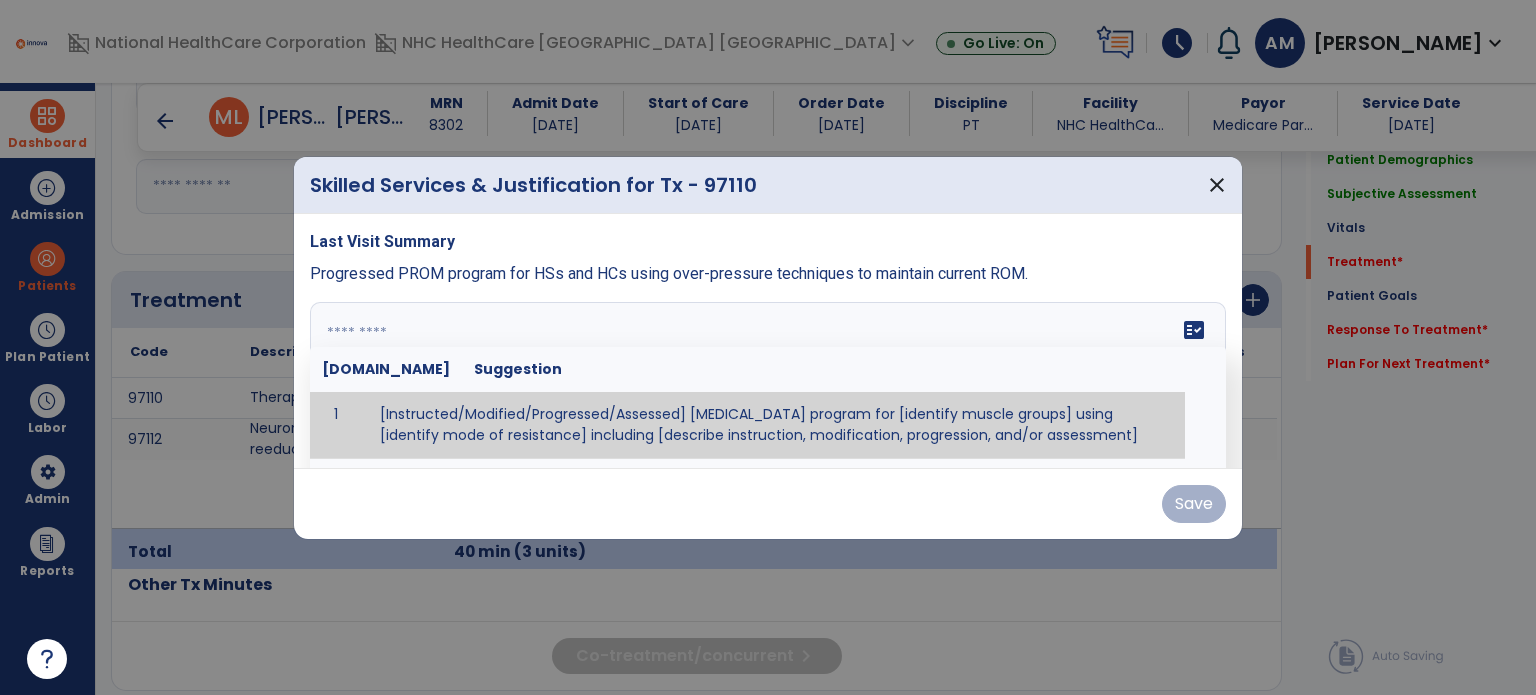 click on "fact_check  [DOMAIN_NAME] Suggestion 1 [Instructed/Modified/Progressed/Assessed] [MEDICAL_DATA] program for [identify muscle groups] using [identify mode of resistance] including [describe instruction, modification, progression, and/or assessment] 2 [Instructed/Modified/Progressed/Assessed] aerobic exercise program using [identify equipment/mode] including [describe instruction, modification,progression, and/or assessment] 3 [Instructed/Modified/Progressed/Assessed] [PROM/A/AROM/AROM] program for [identify joint movements] using [contract-relax, over-pressure, inhibitory techniques, other] 4 [Assessed/Tested] aerobic capacity with administration of [aerobic capacity test]" at bounding box center (768, 377) 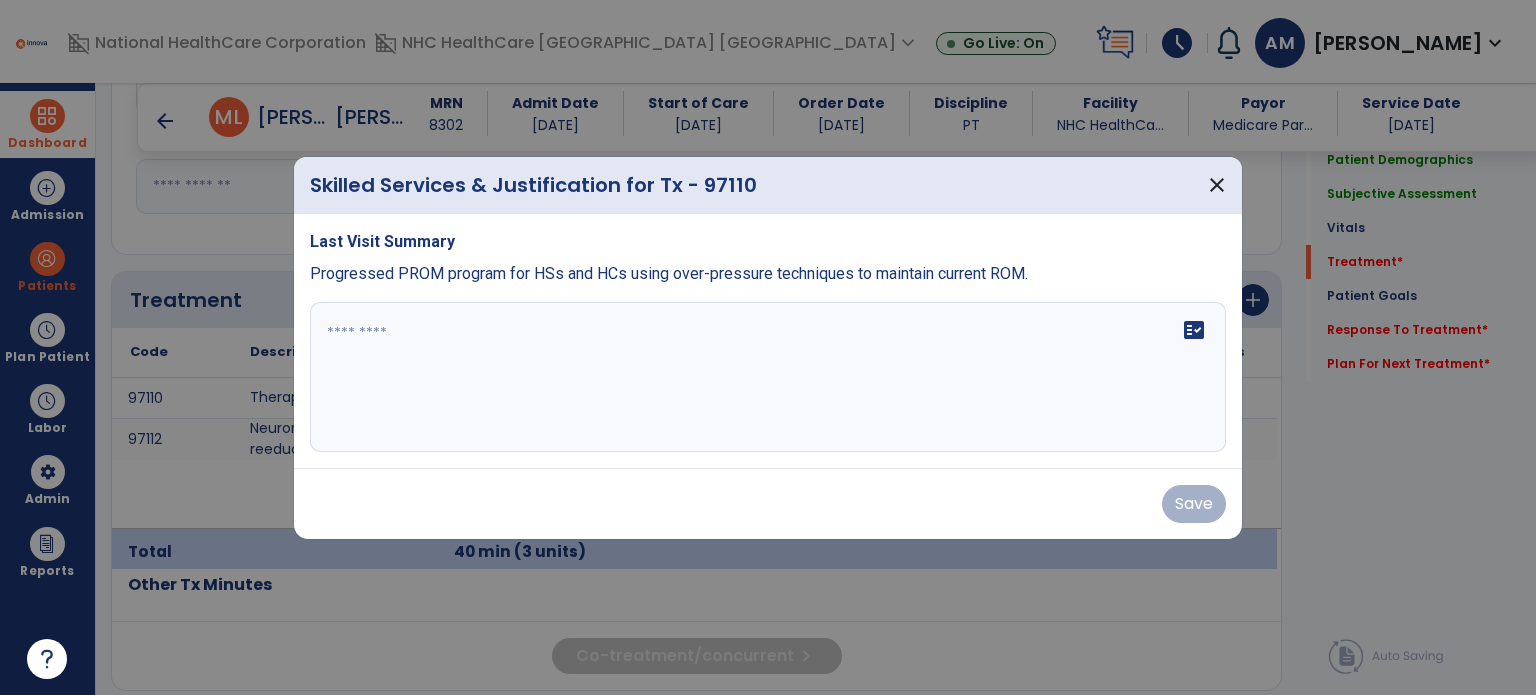 click on "Progressed PROM program for HSs and HCs using over-pressure techniques to maintain current ROM." at bounding box center (669, 273) 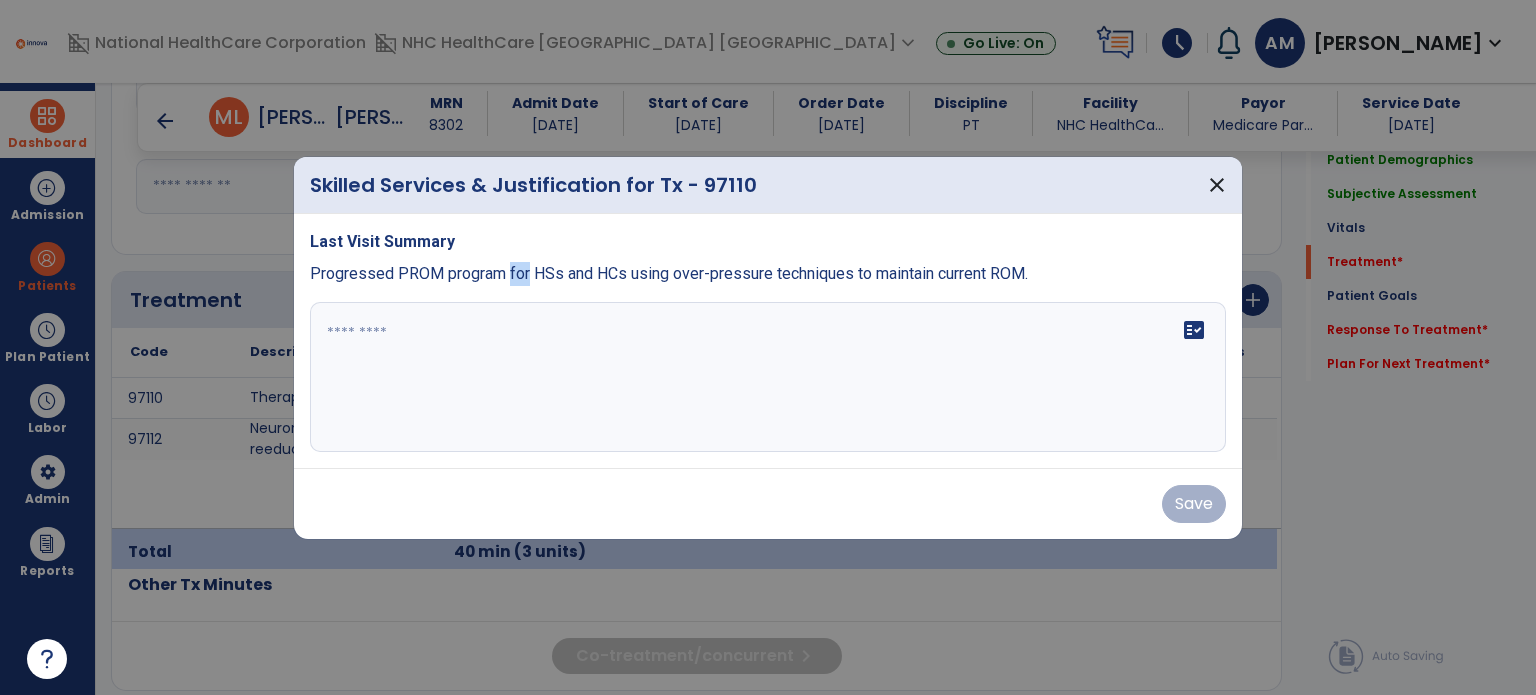 click on "Progressed PROM program for HSs and HCs using over-pressure techniques to maintain current ROM." at bounding box center (669, 273) 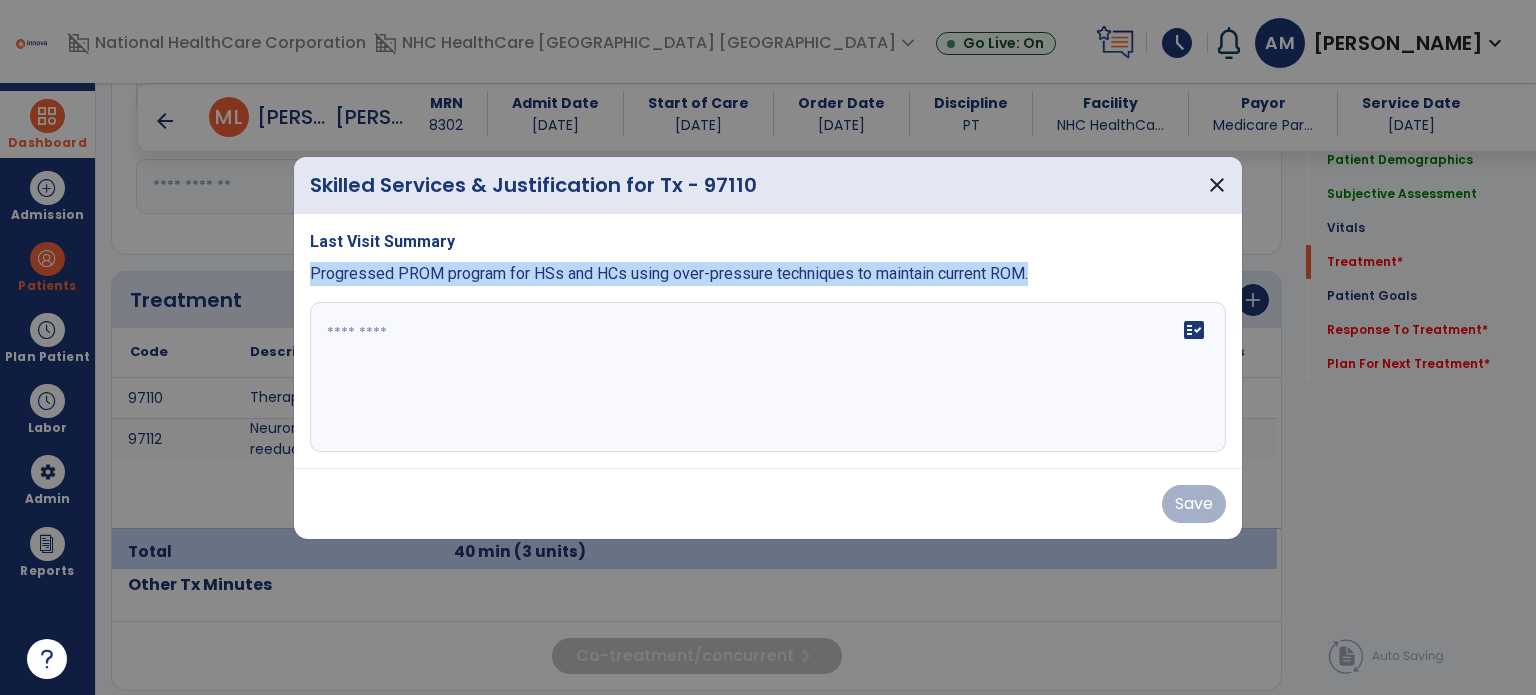 click on "Progressed PROM program for HSs and HCs using over-pressure techniques to maintain current ROM." at bounding box center (669, 273) 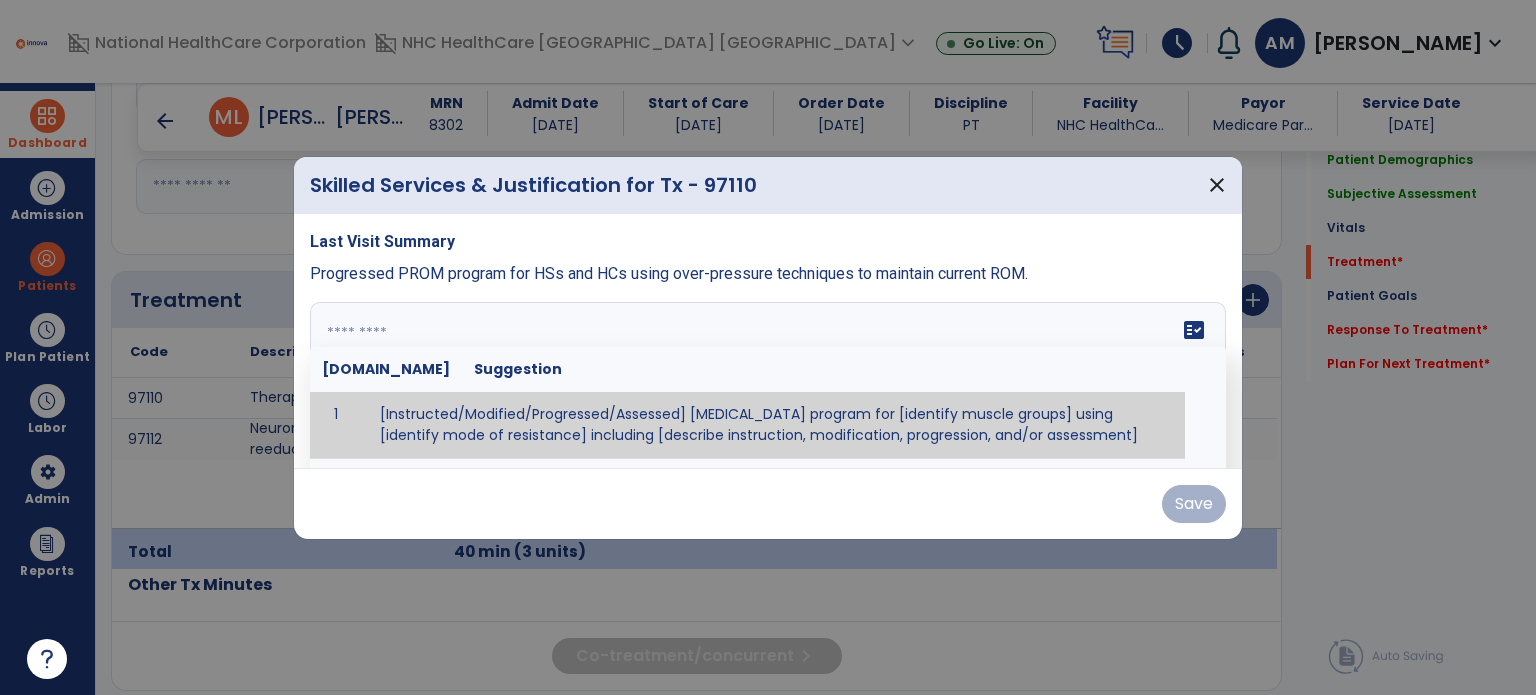 paste on "**********" 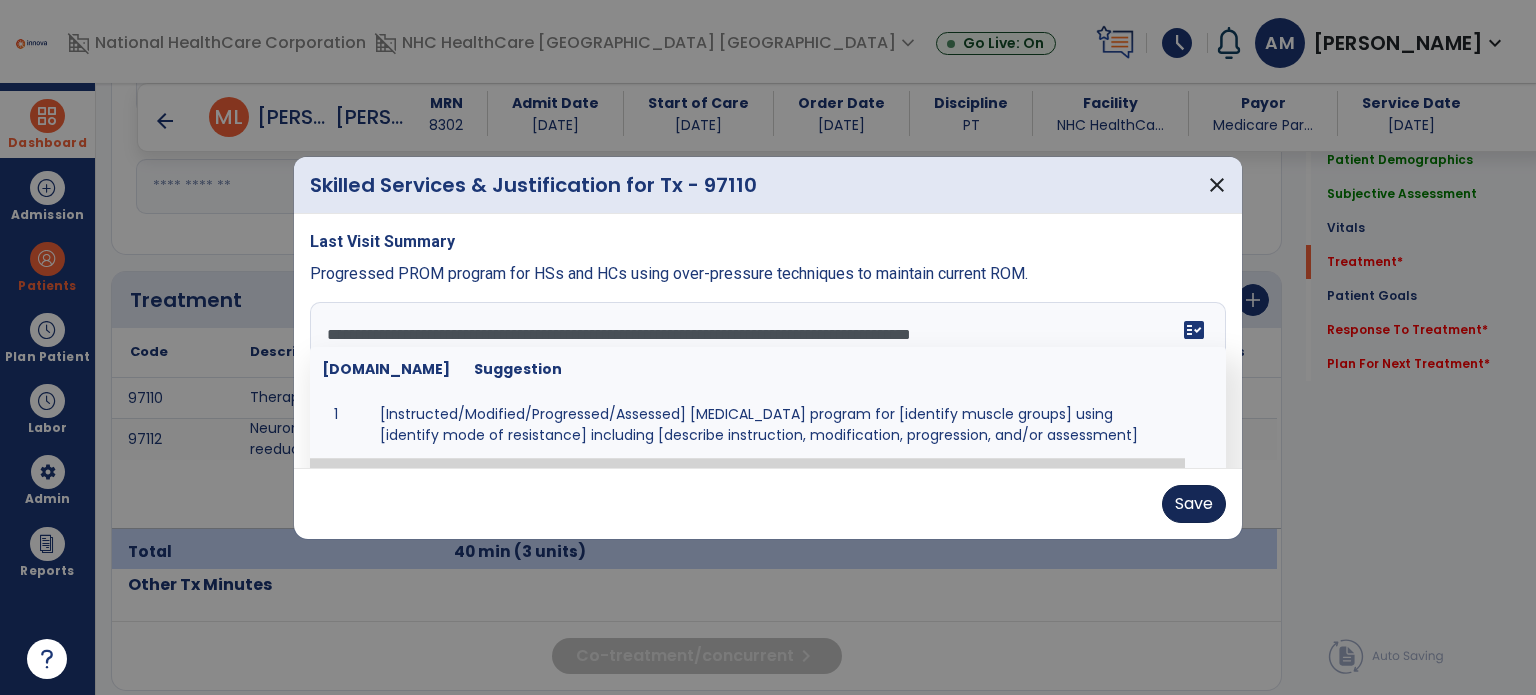 type on "**********" 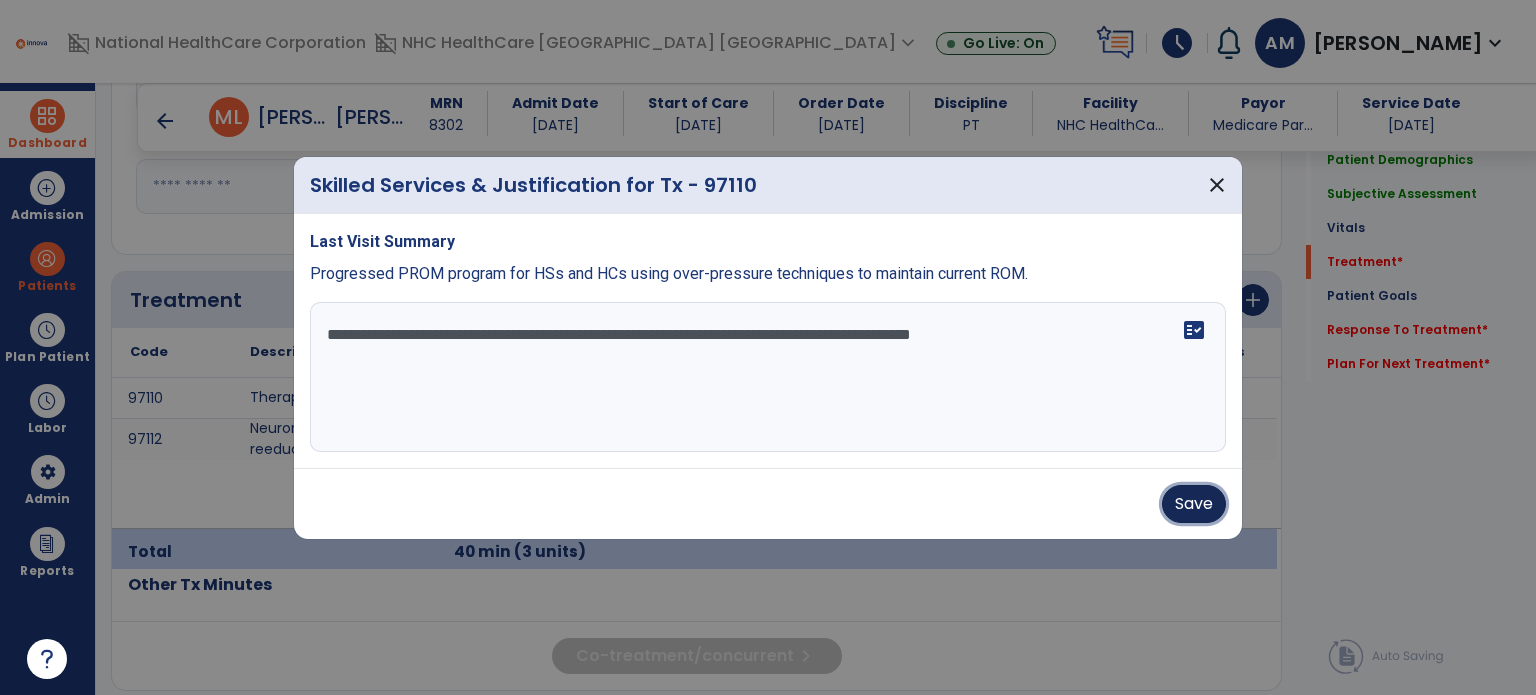 click on "Save" at bounding box center [1194, 504] 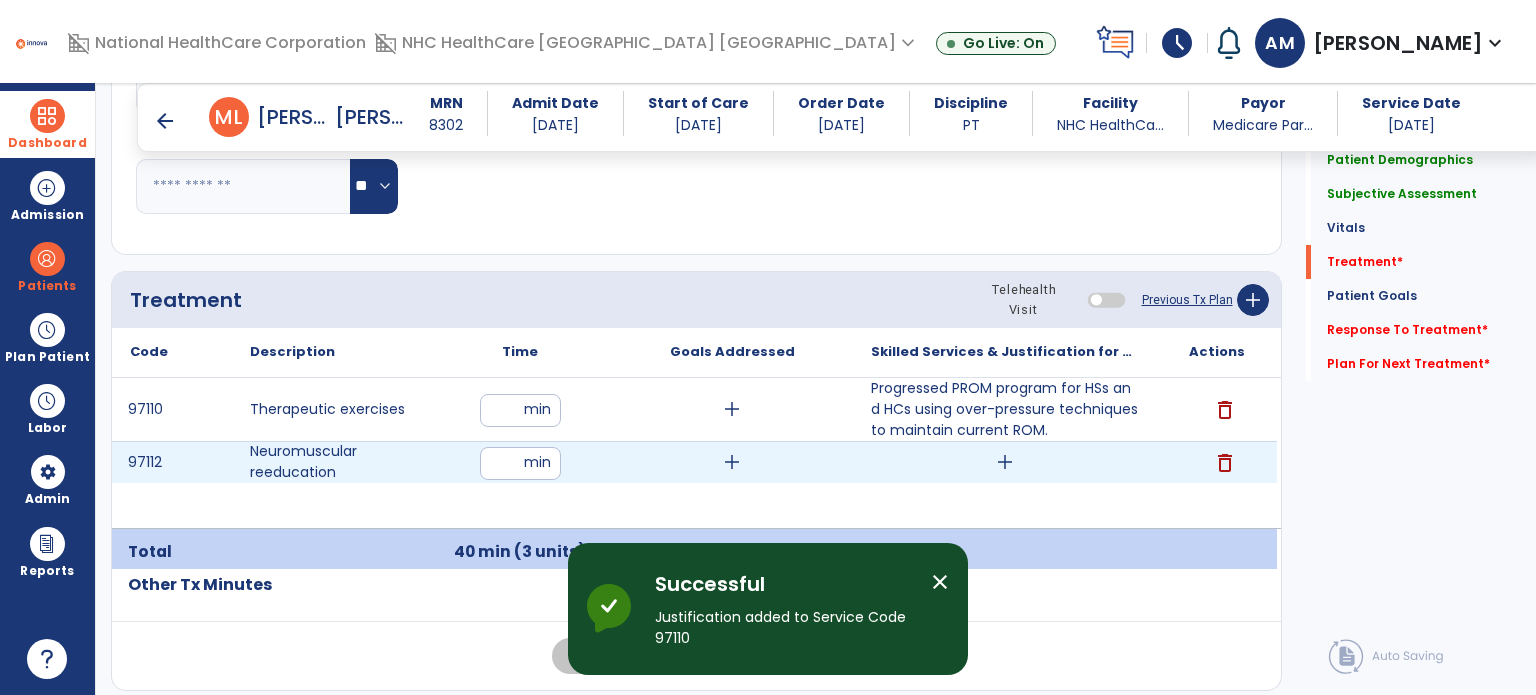 click on "add" at bounding box center (1005, 462) 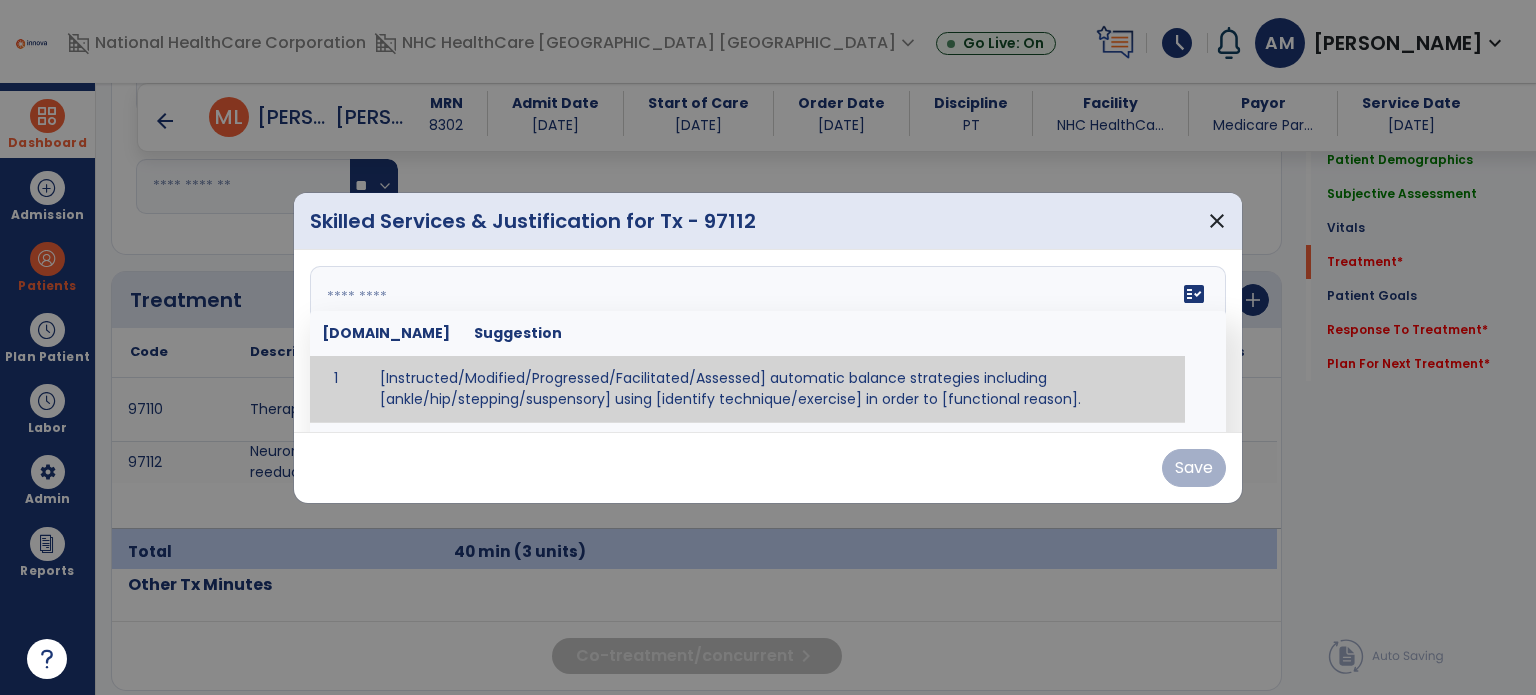 click at bounding box center [768, 341] 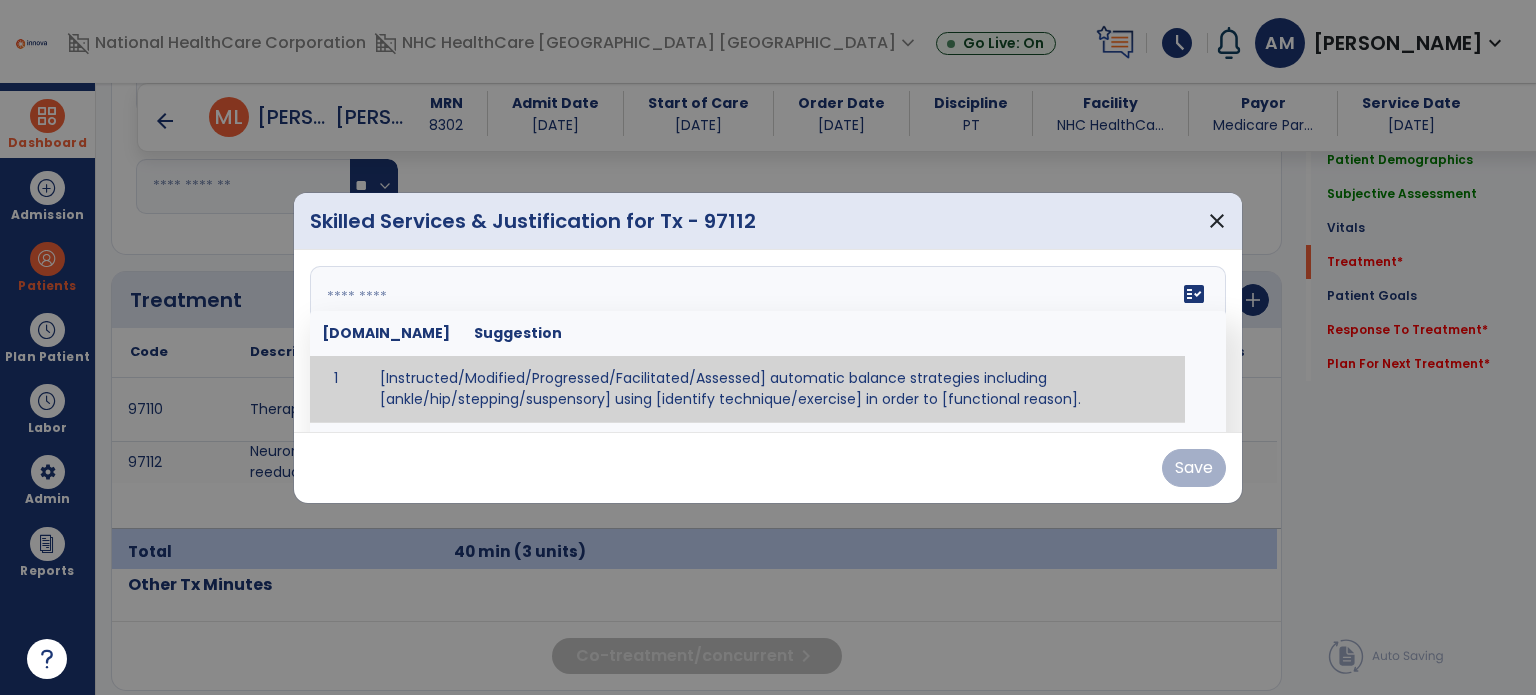 type on "**********" 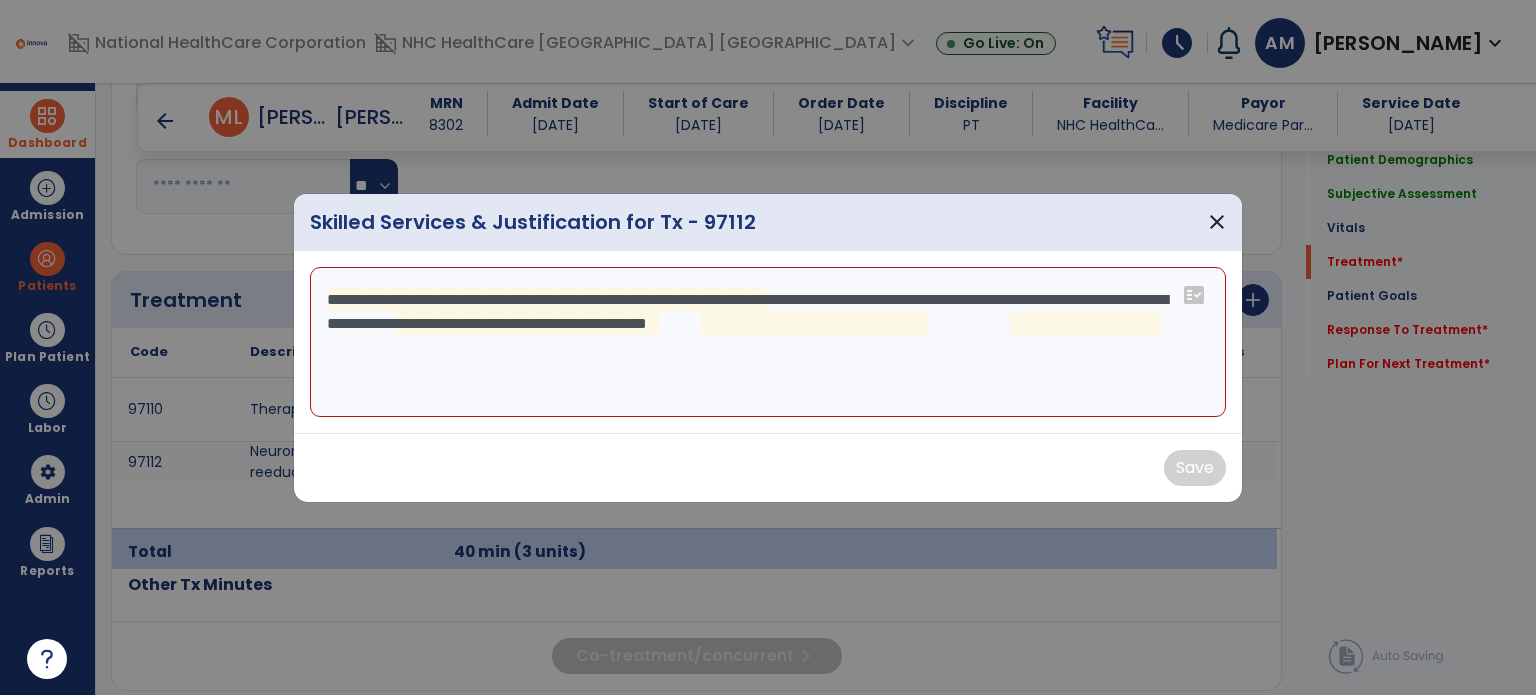 click on "**********" at bounding box center (768, 342) 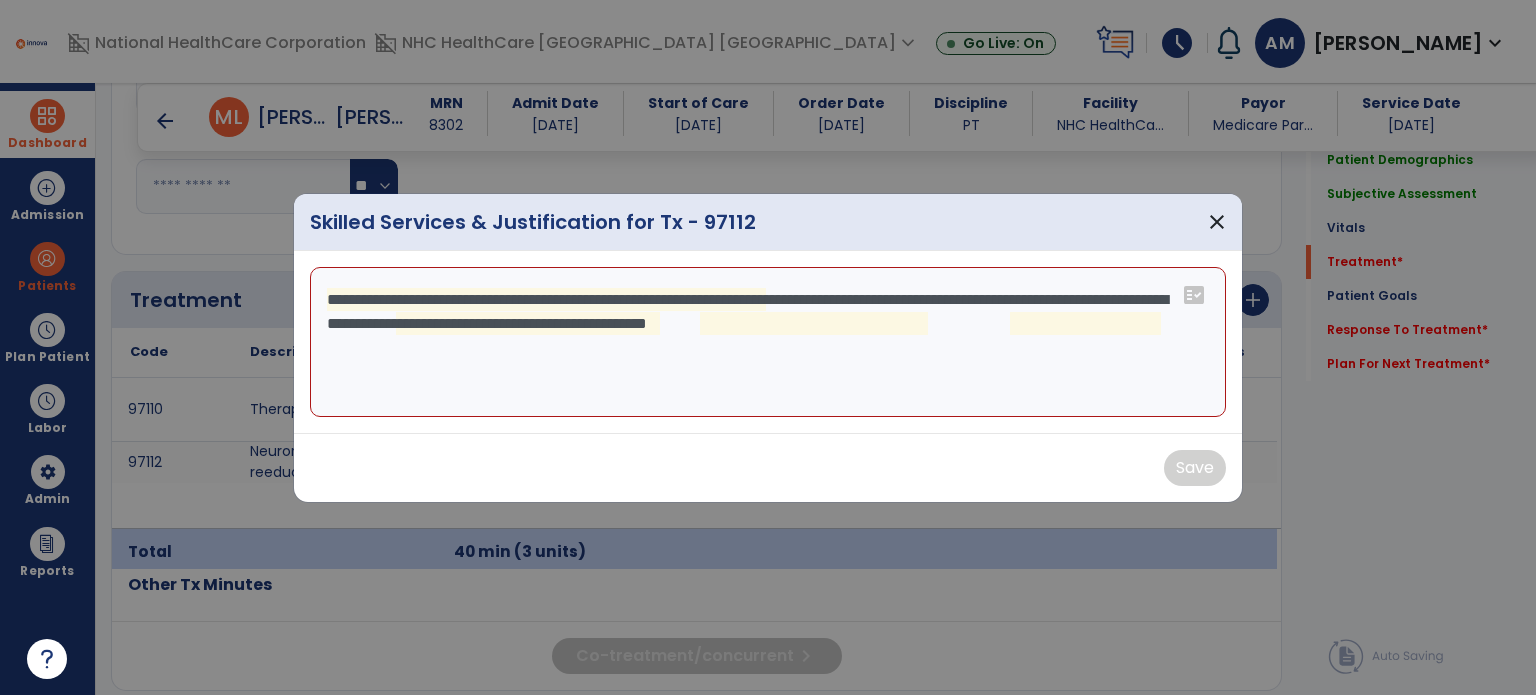 click on "**********" at bounding box center [768, 342] 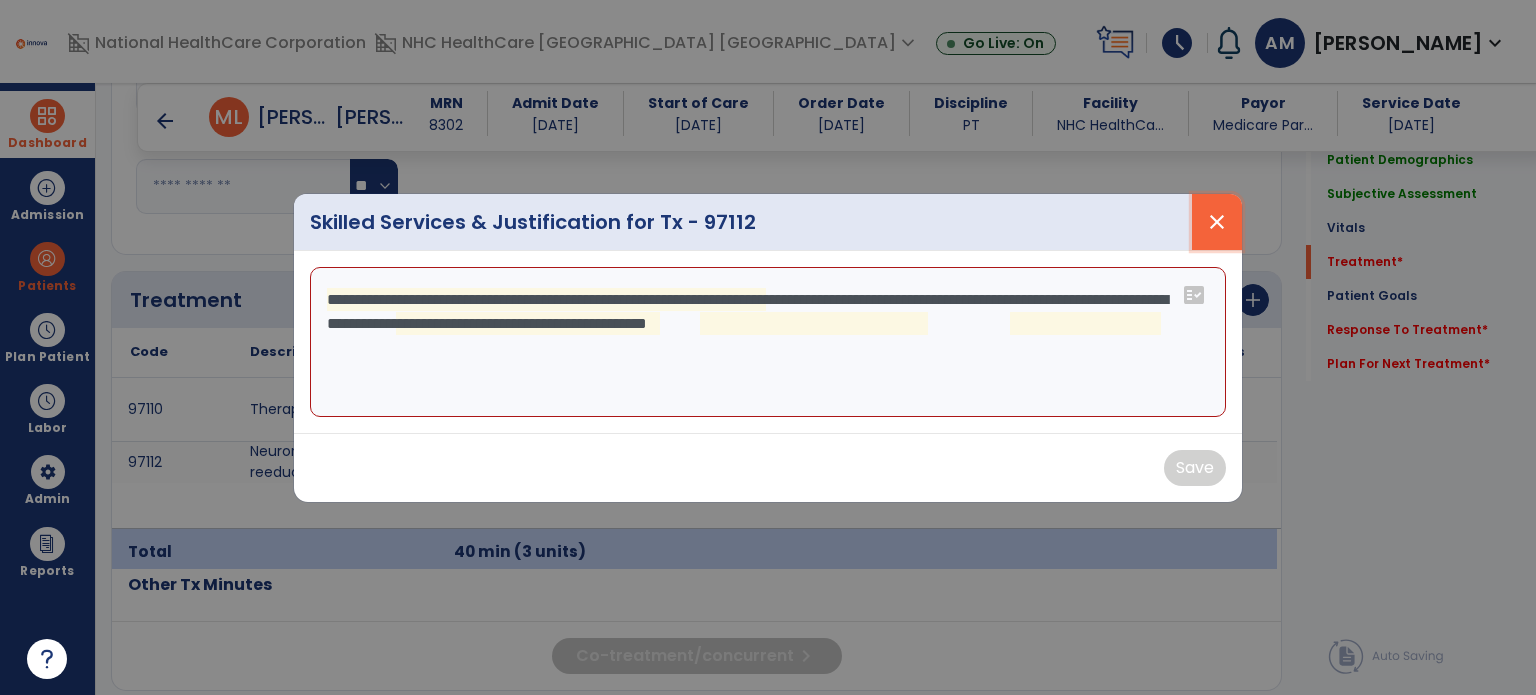 click on "close" at bounding box center [1217, 222] 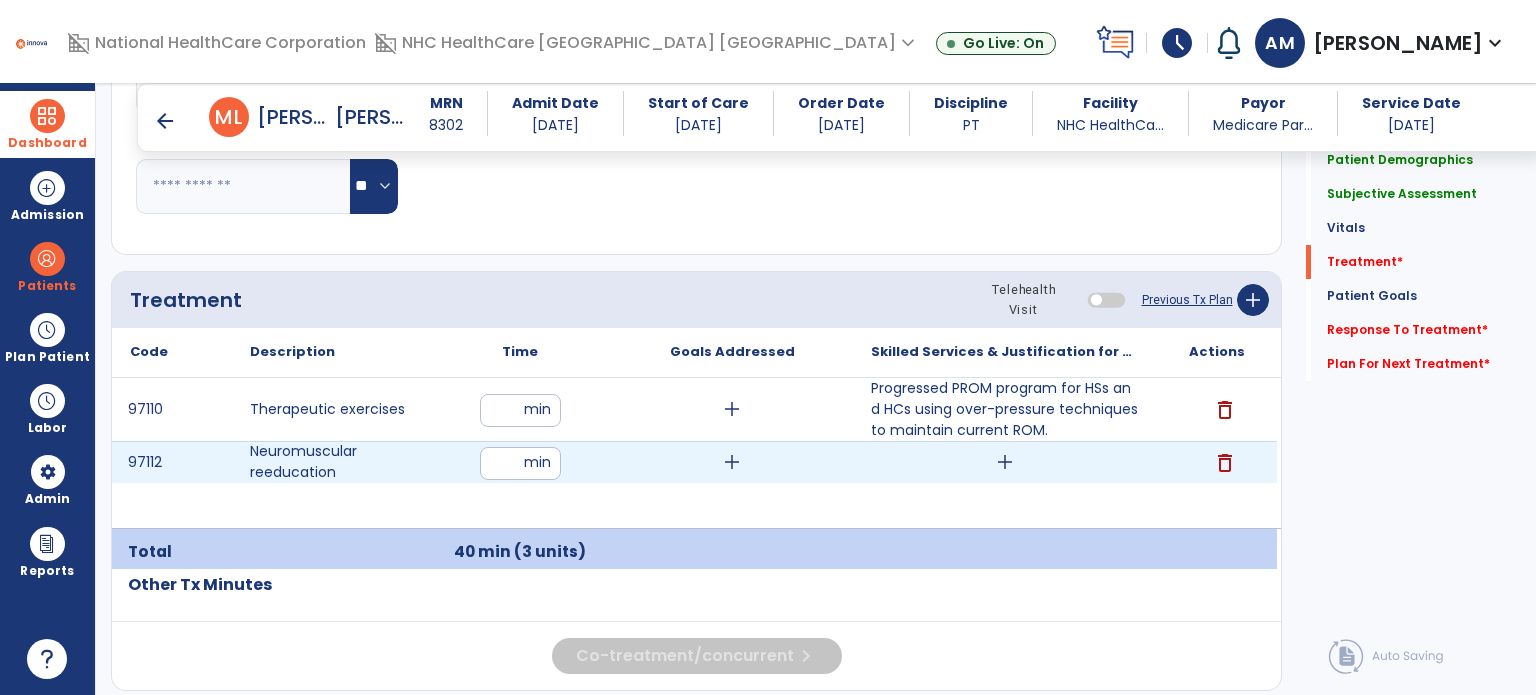 click on "add" at bounding box center [1005, 462] 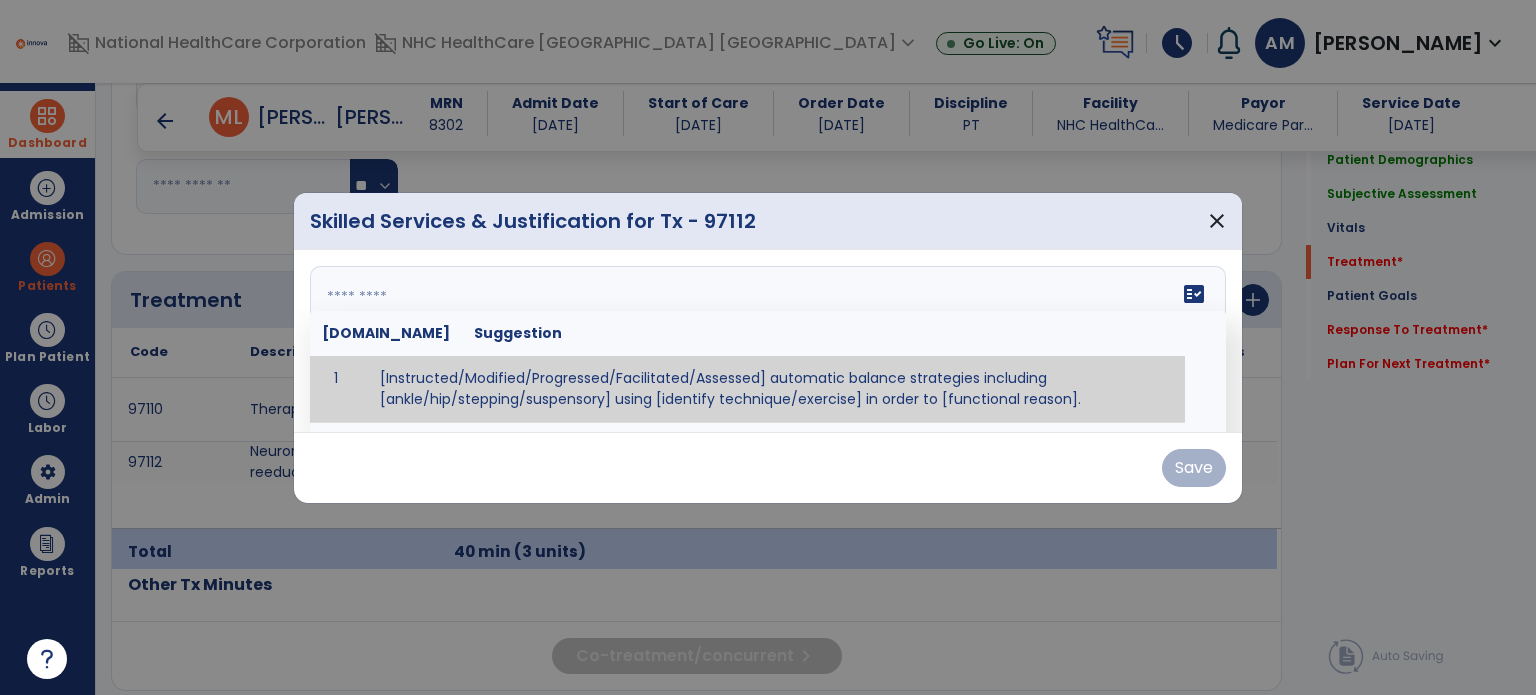 paste on "**********" 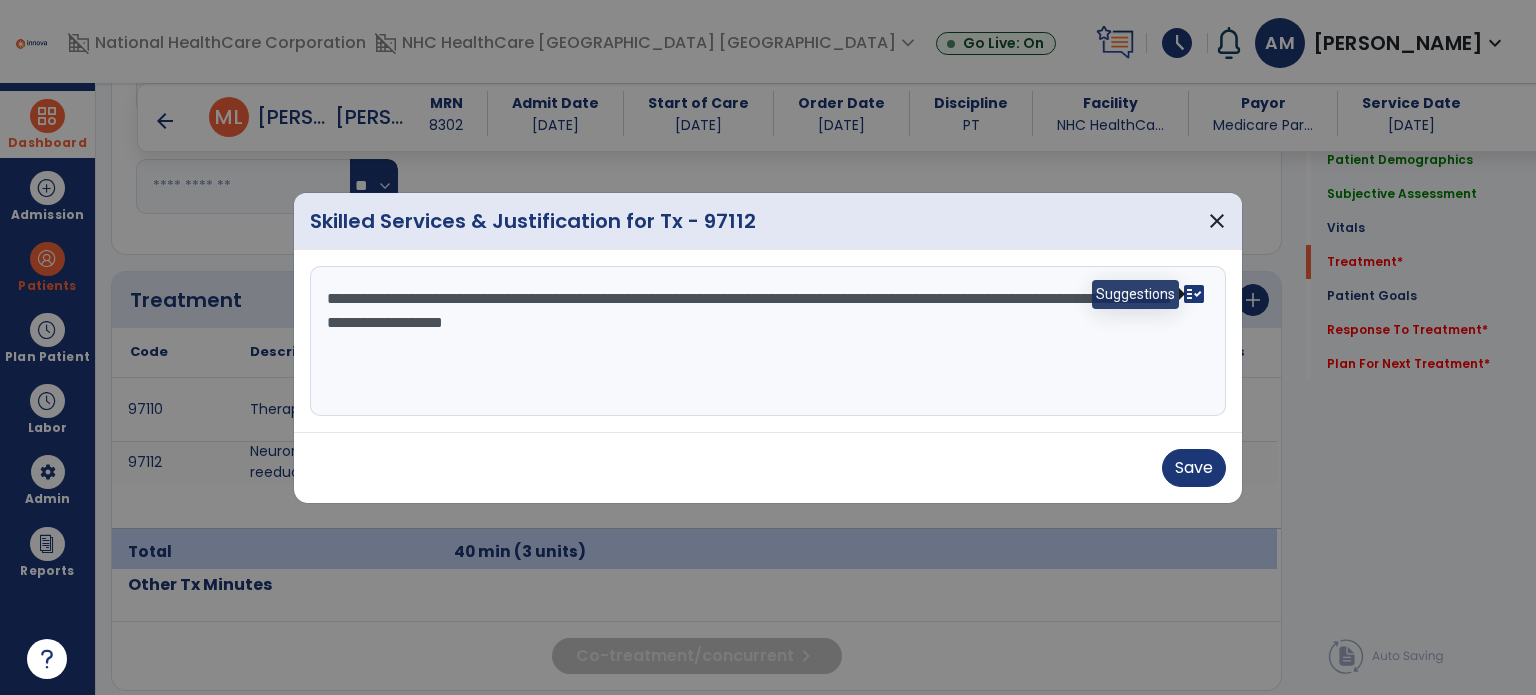 click on "fact_check" at bounding box center [1194, 294] 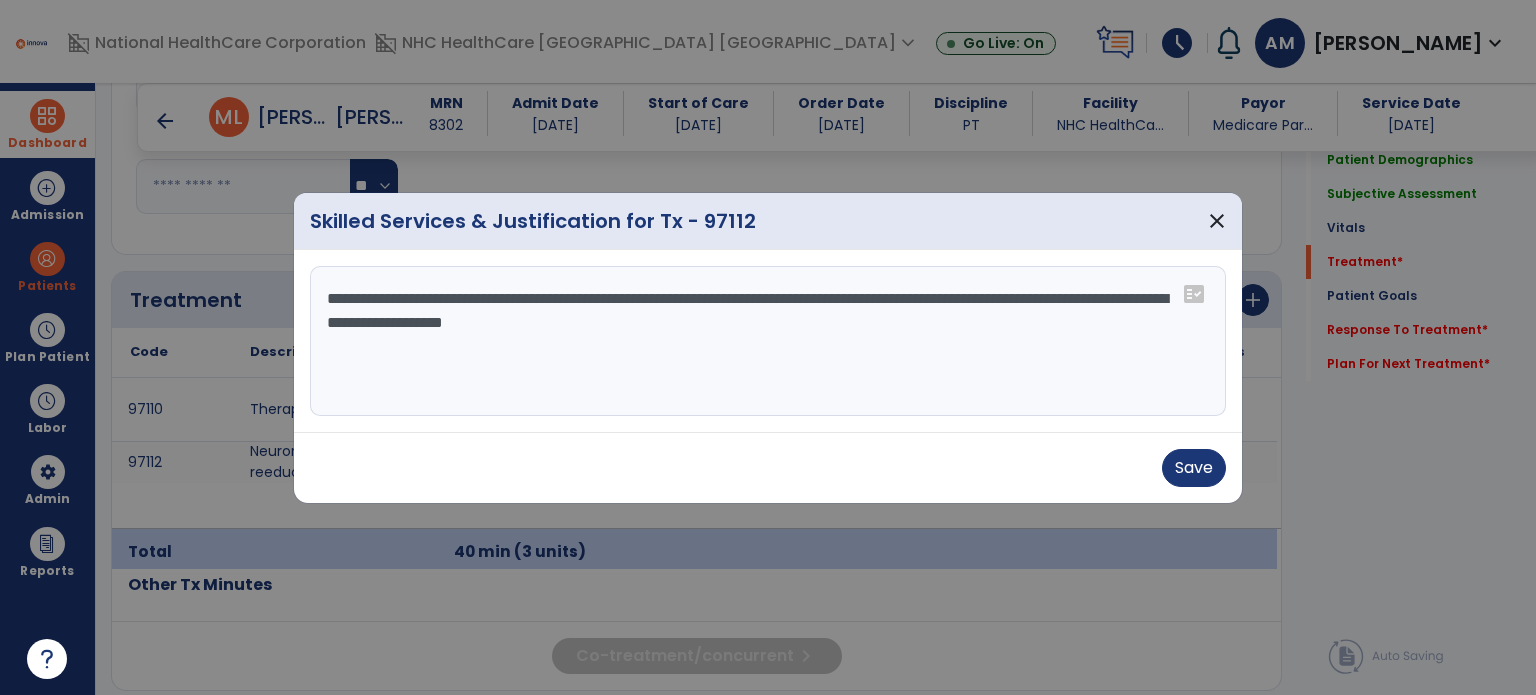 drag, startPoint x: 323, startPoint y: 325, endPoint x: 798, endPoint y: 451, distance: 491.42752 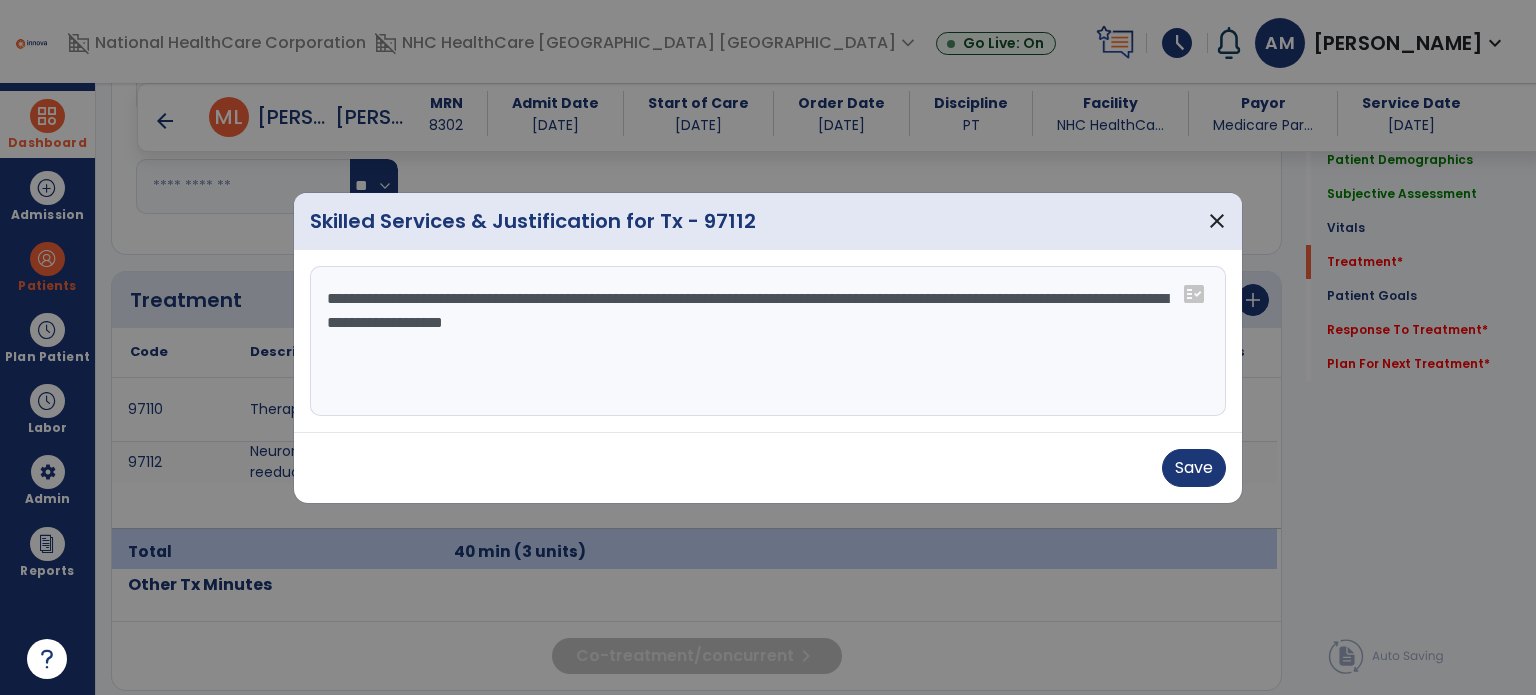 click on "**********" at bounding box center [768, 348] 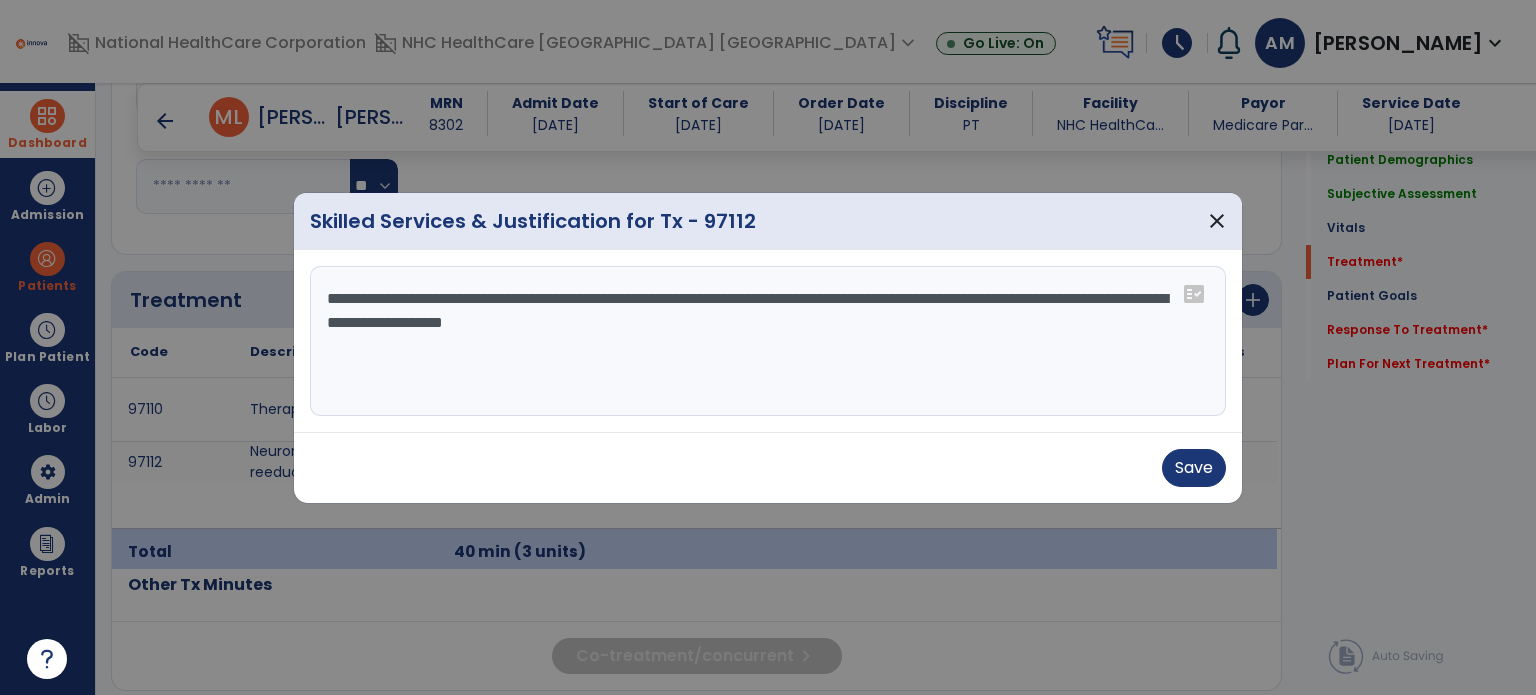 click on "**********" at bounding box center (768, 341) 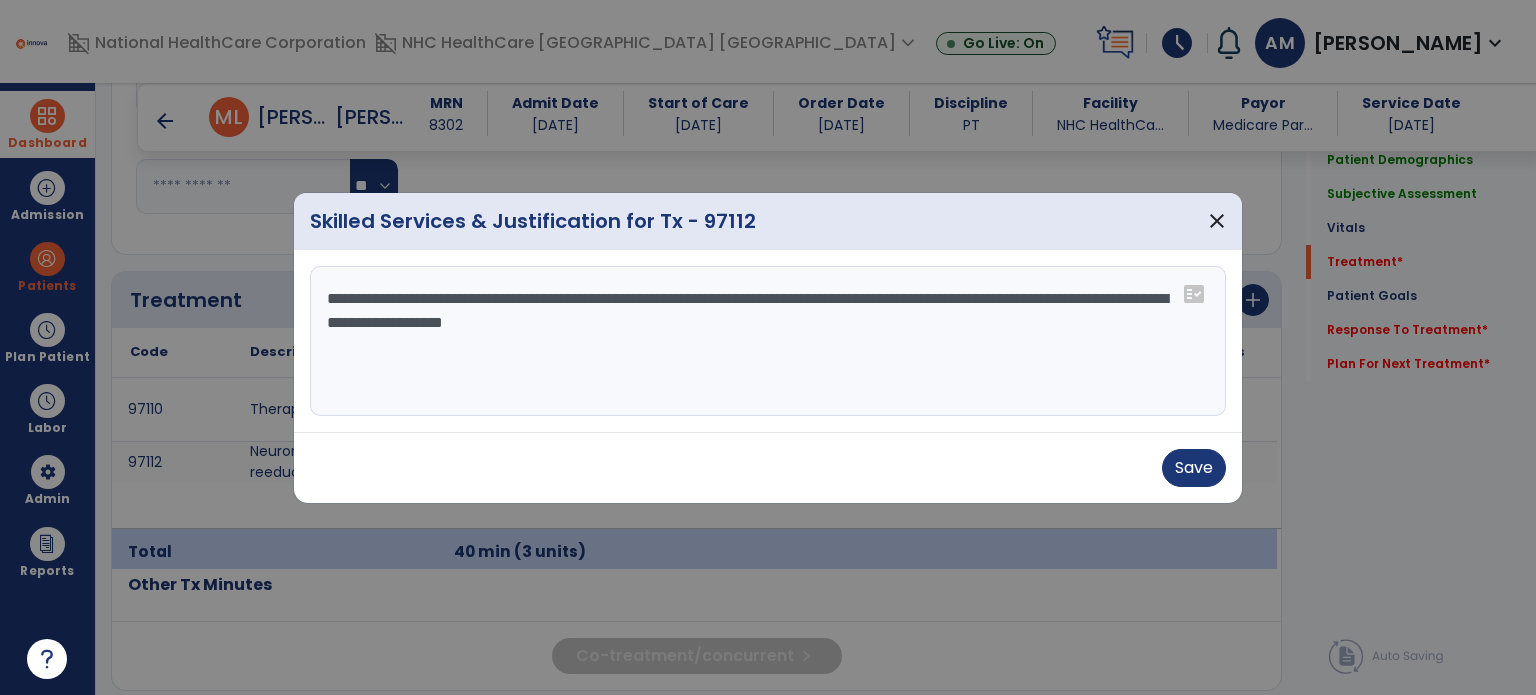 drag, startPoint x: 322, startPoint y: 323, endPoint x: 561, endPoint y: 395, distance: 249.6097 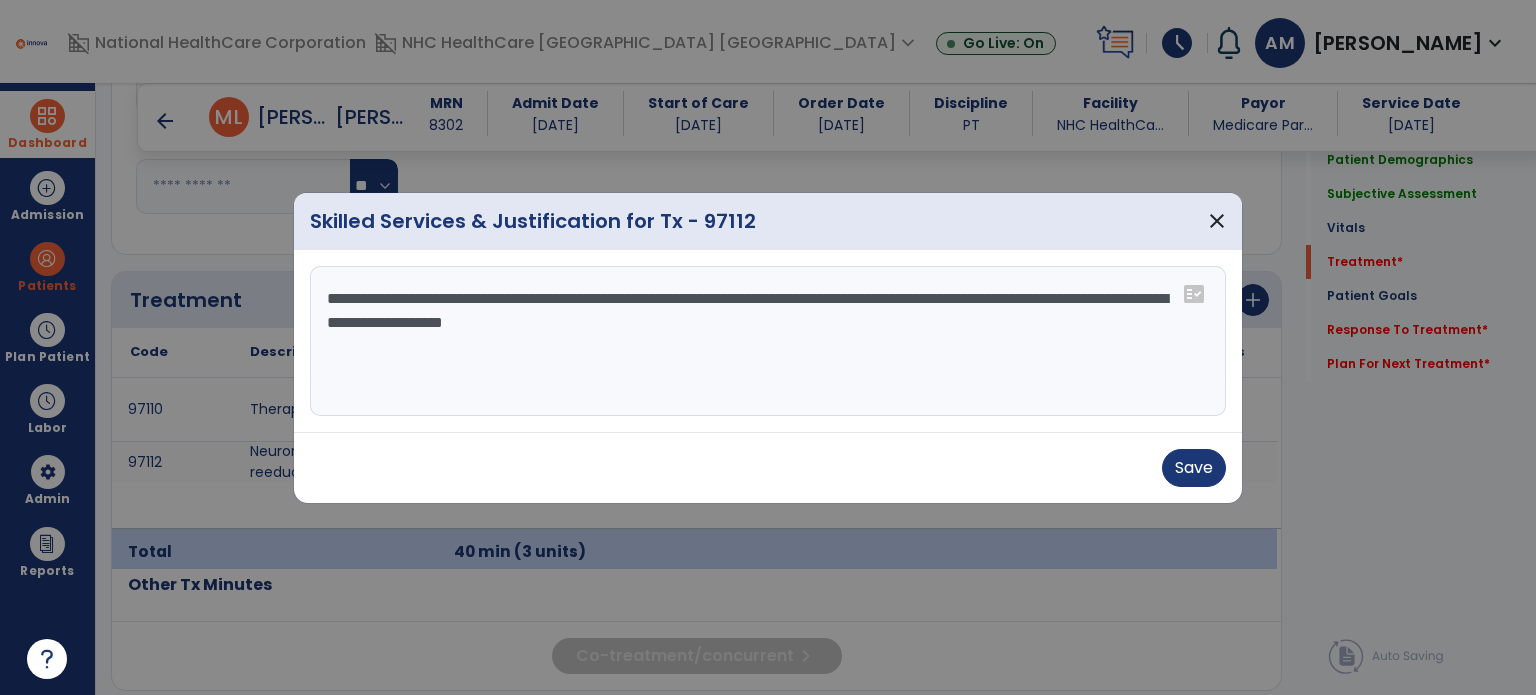 click on "**********" at bounding box center [768, 341] 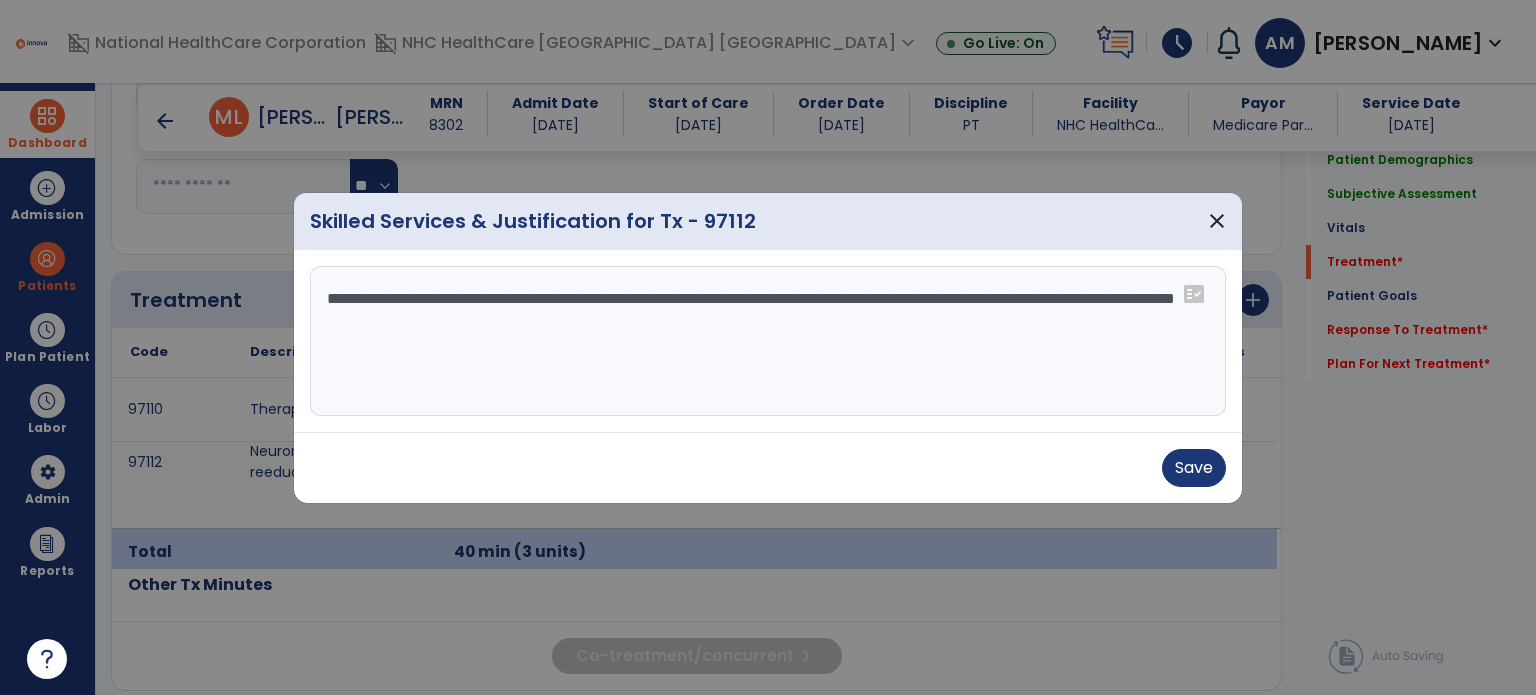 click on "**********" at bounding box center (768, 341) 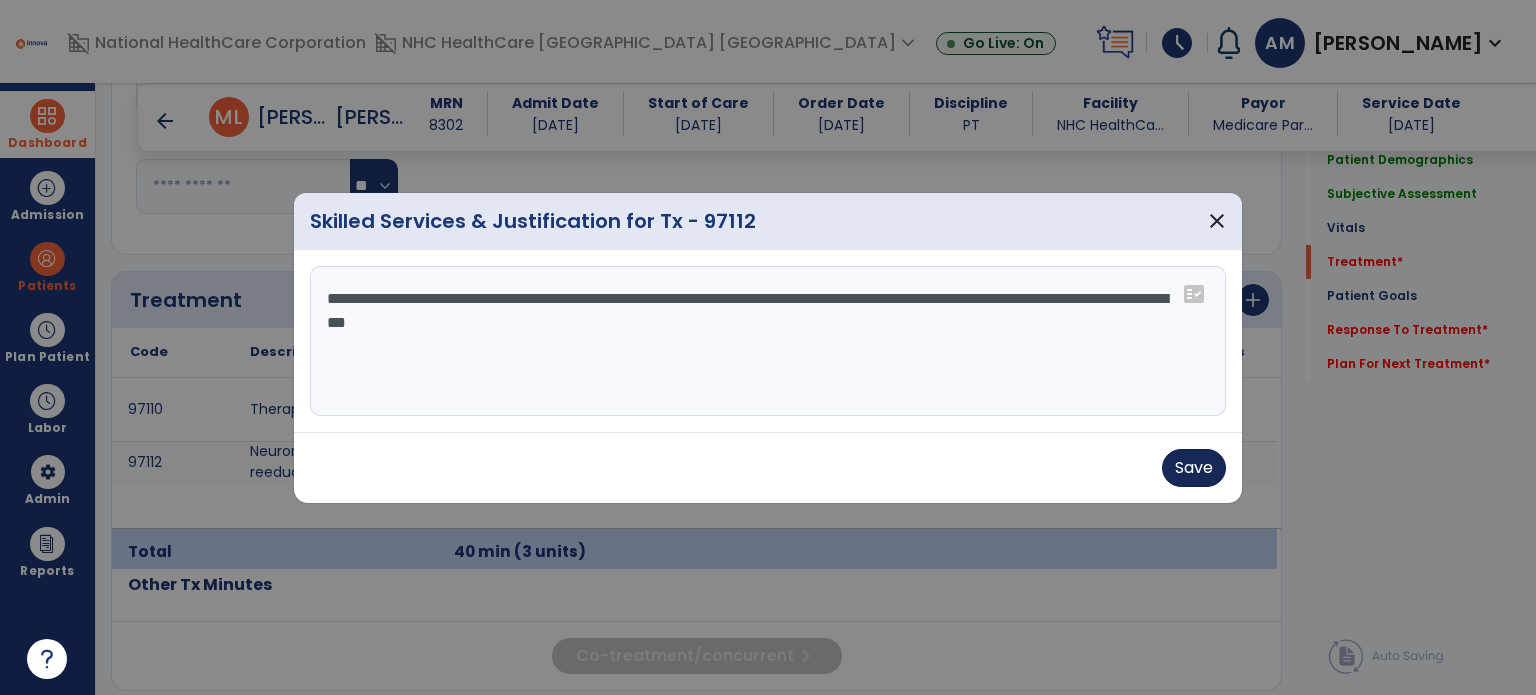 type on "**********" 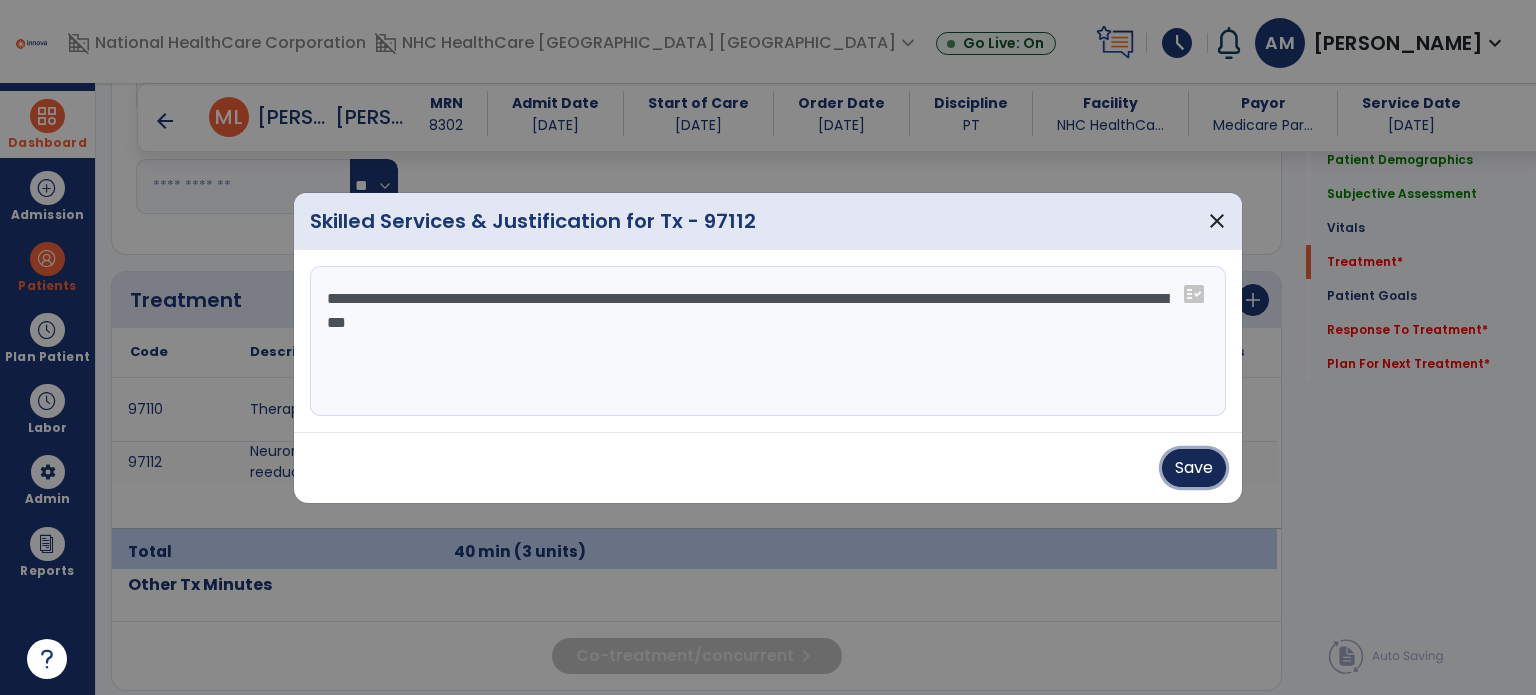click on "Save" at bounding box center (1194, 468) 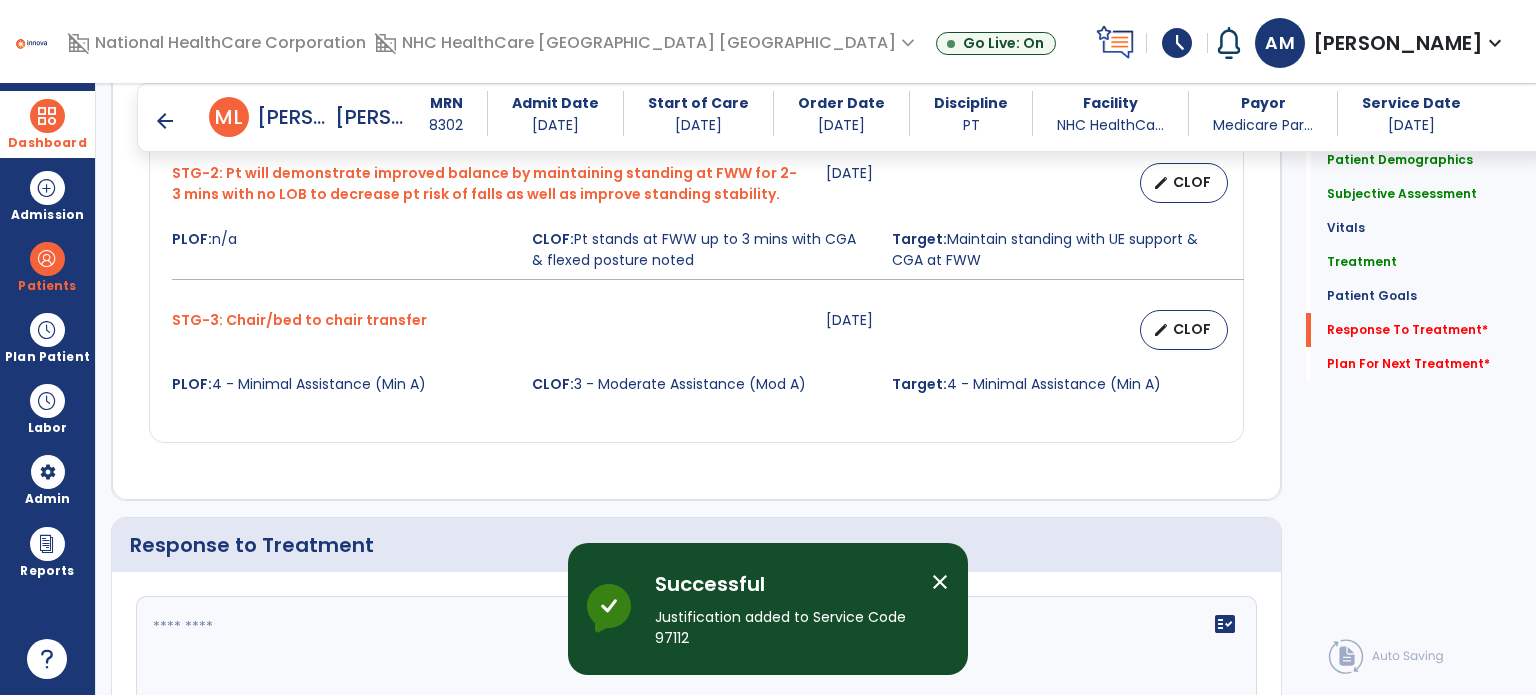 scroll, scrollTop: 2485, scrollLeft: 0, axis: vertical 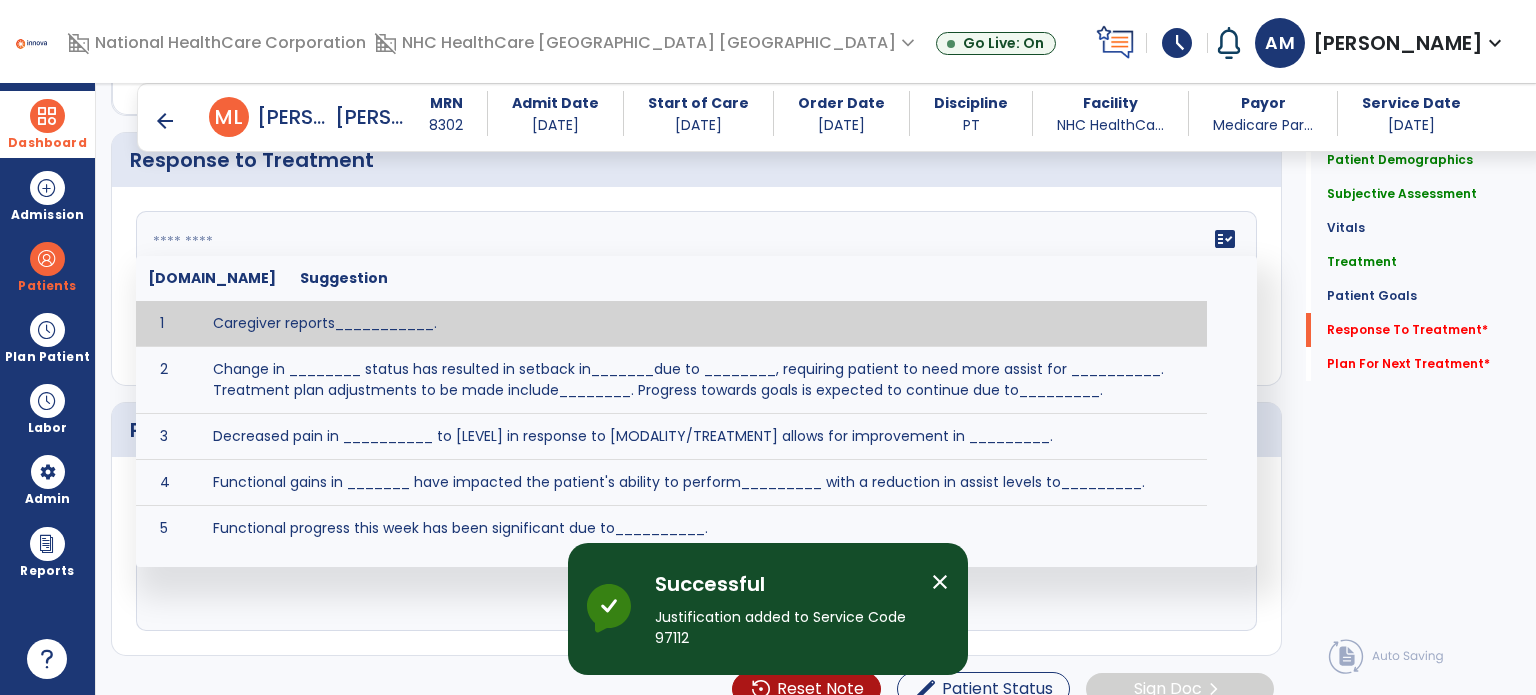 click on "fact_check  [DOMAIN_NAME] Suggestion 1 Caregiver reports___________. 2 Change in ________ status has resulted in setback in_______due to ________, requiring patient to need more assist for __________.   Treatment plan adjustments to be made include________.  Progress towards goals is expected to continue due to_________. 3 Decreased pain in __________ to [LEVEL] in response to [MODALITY/TREATMENT] allows for improvement in _________. 4 Functional gains in _______ have impacted the patient's ability to perform_________ with a reduction in assist levels to_________. 5 Functional progress this week has been significant due to__________. 6 Gains in ________ have improved the patient's ability to perform ______with decreased levels of assist to___________. 7 Improvement in ________allows patient to tolerate higher levels of challenges in_________. 8 Pain in [AREA] has decreased to [LEVEL] in response to [TREATMENT/MODALITY], allowing fore ease in completing__________. 9 10 11 12 13 14 15 16 17 18 19 20 21" 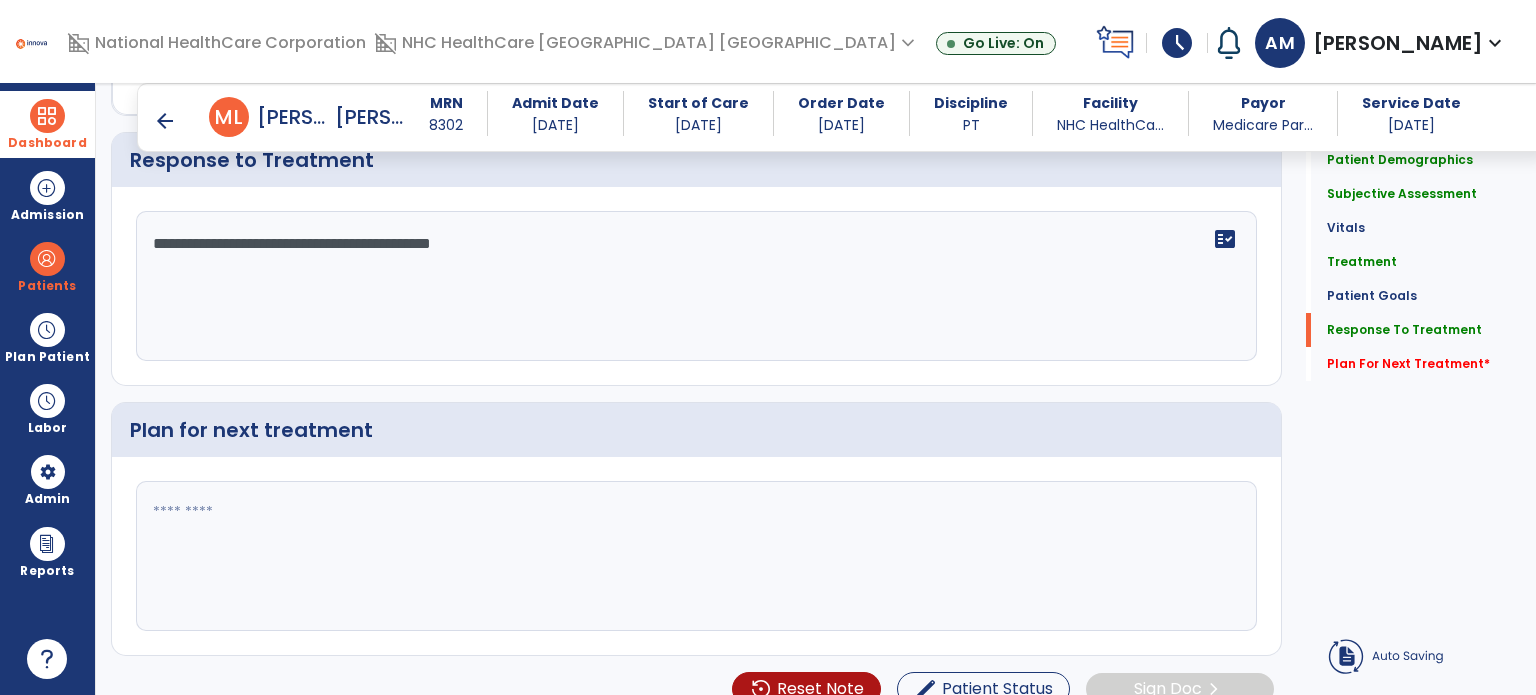 type on "**********" 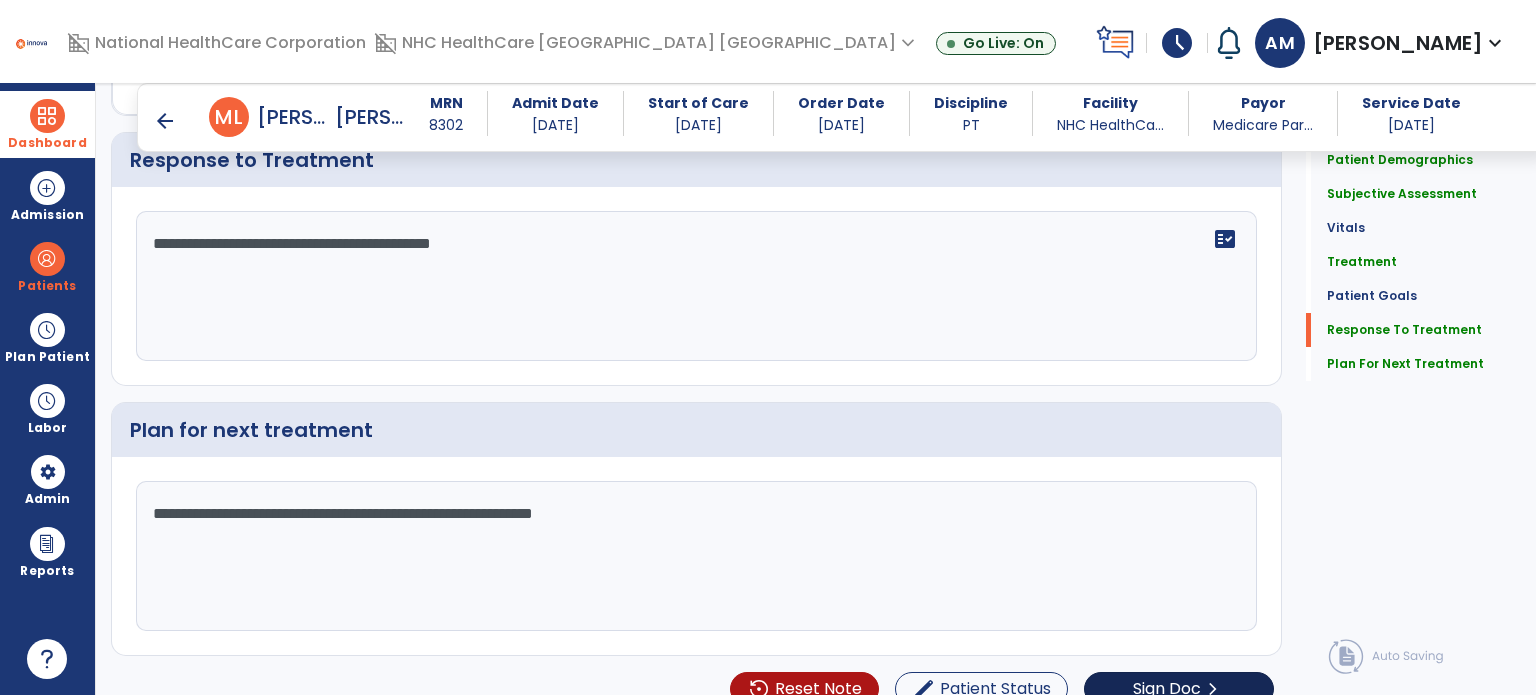 type on "**********" 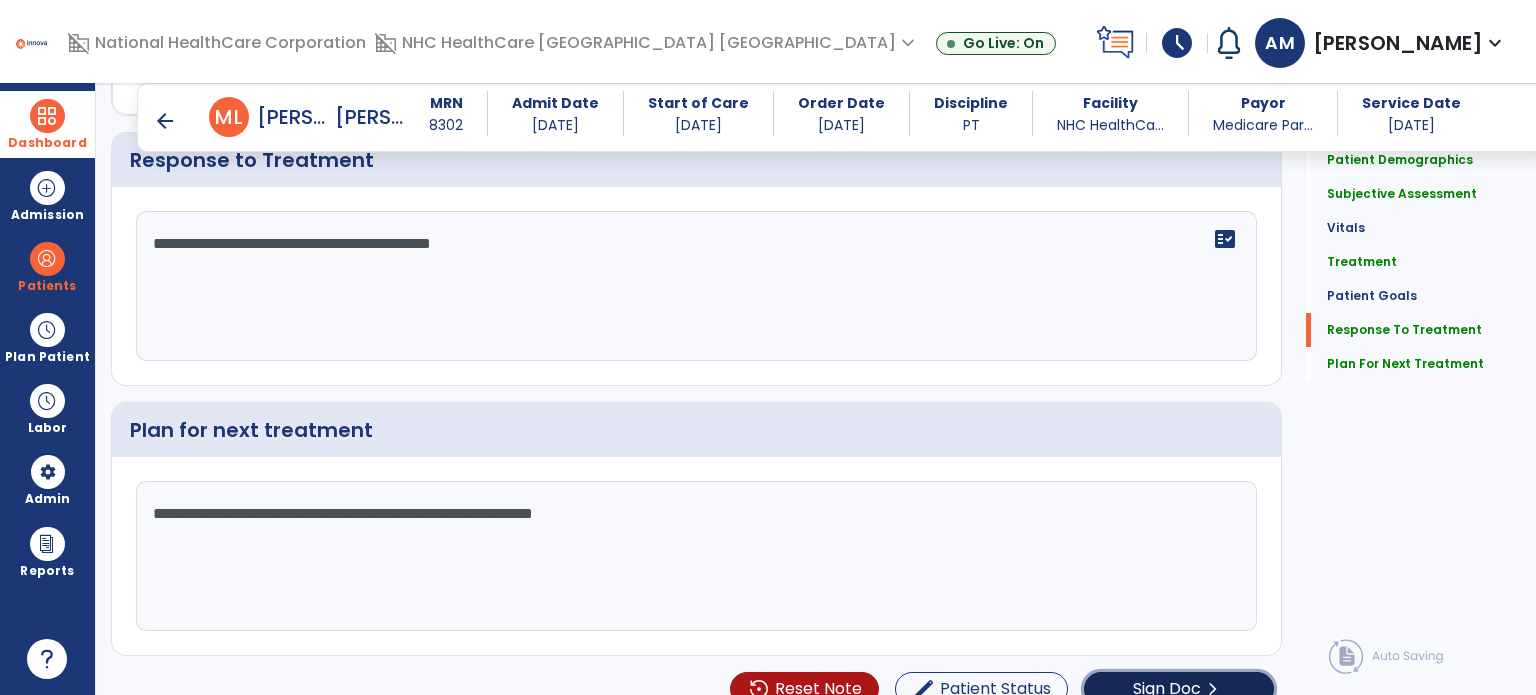 click on "Sign Doc  chevron_right" 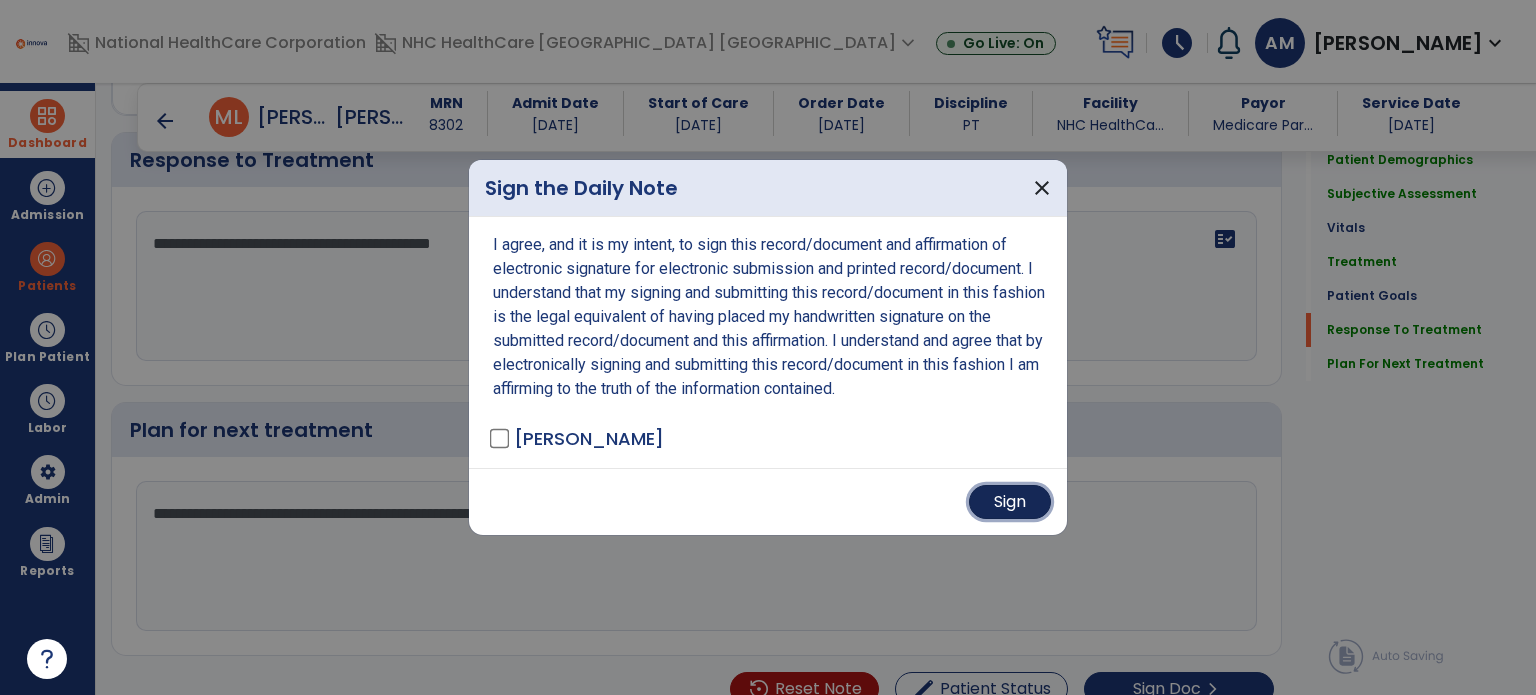 click on "Sign" at bounding box center (1010, 502) 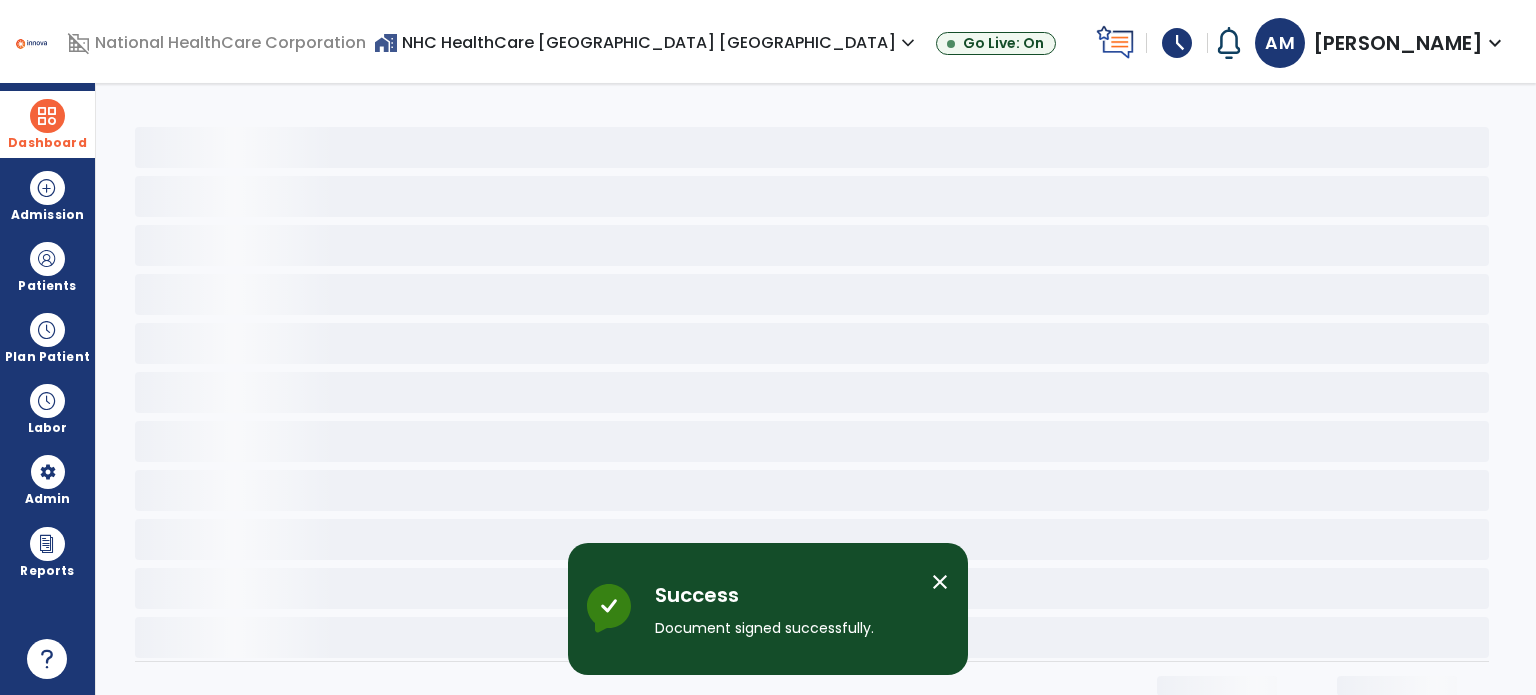 scroll, scrollTop: 0, scrollLeft: 0, axis: both 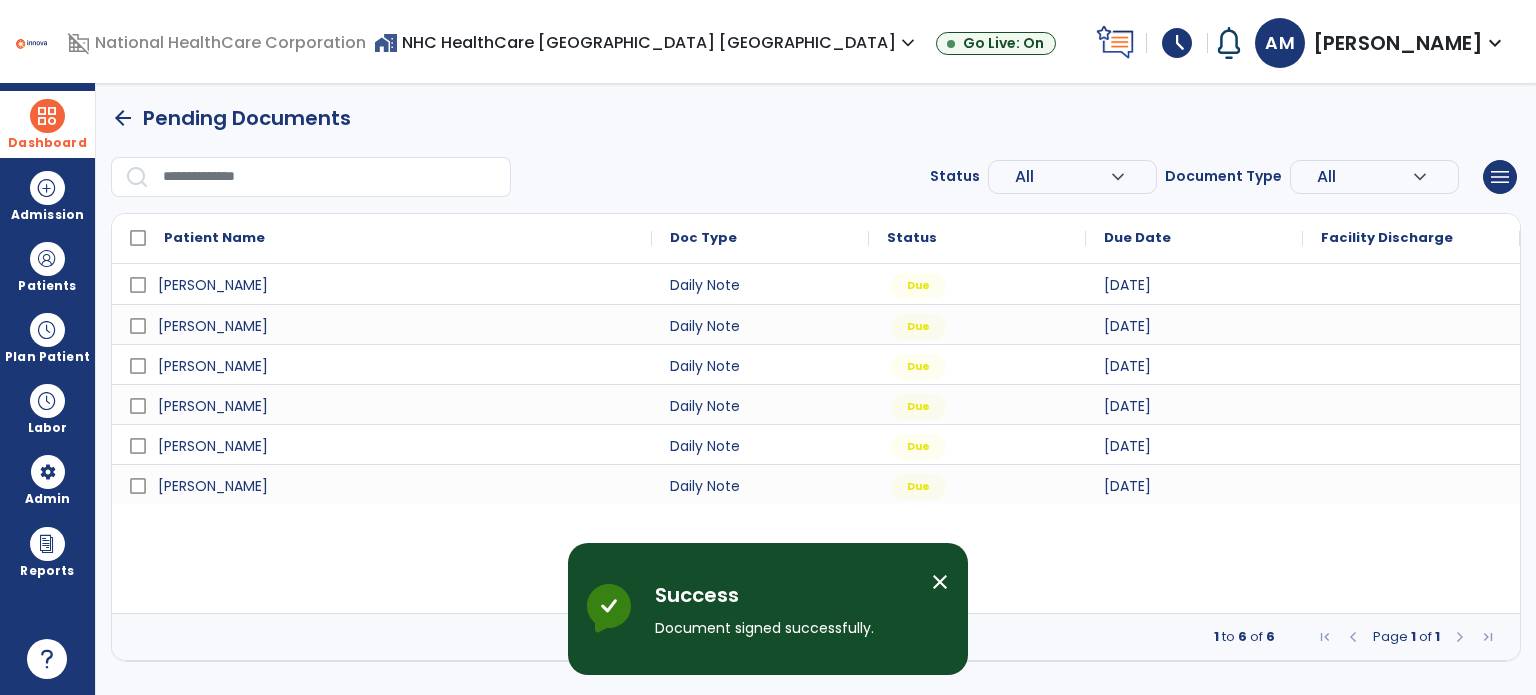 click on "close" at bounding box center (940, 582) 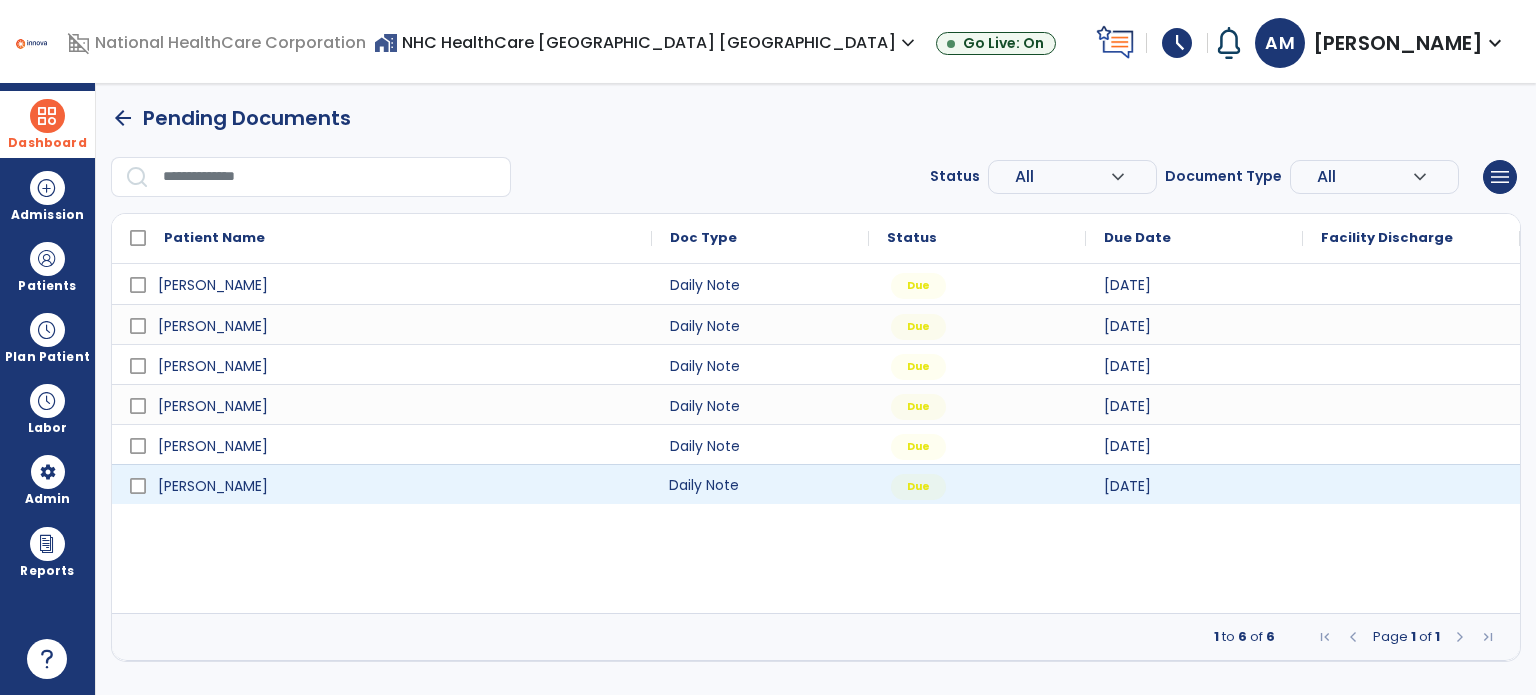 click on "Daily Note" at bounding box center [760, 484] 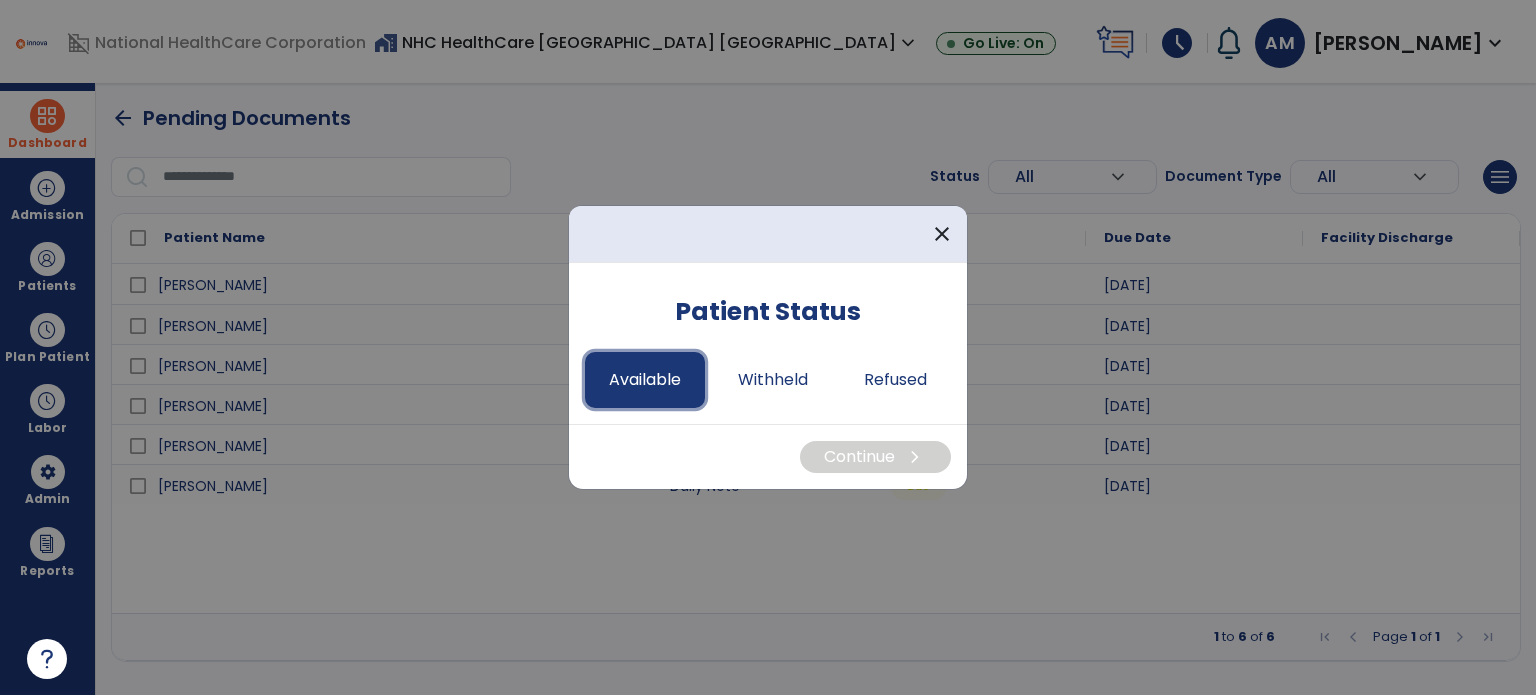 click on "Available" at bounding box center [645, 380] 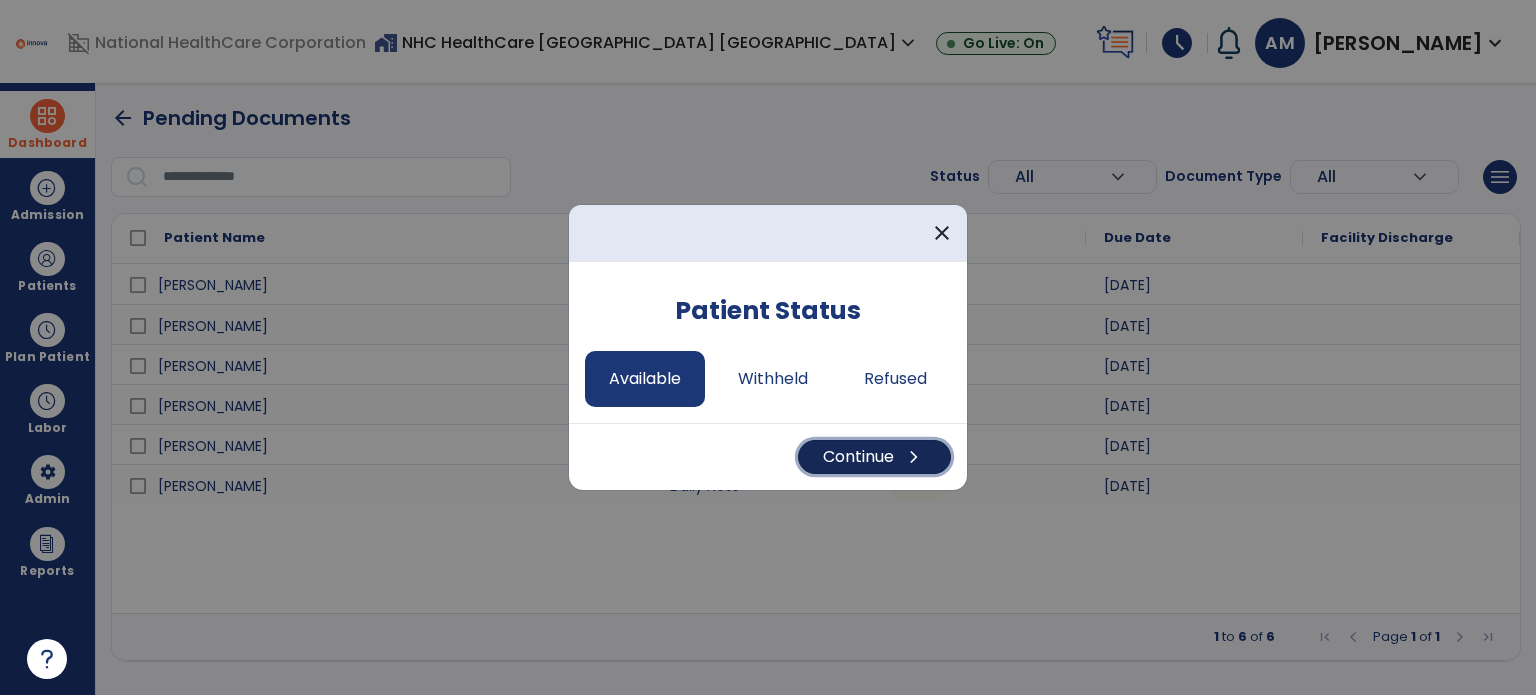 click on "Continue   chevron_right" at bounding box center (874, 457) 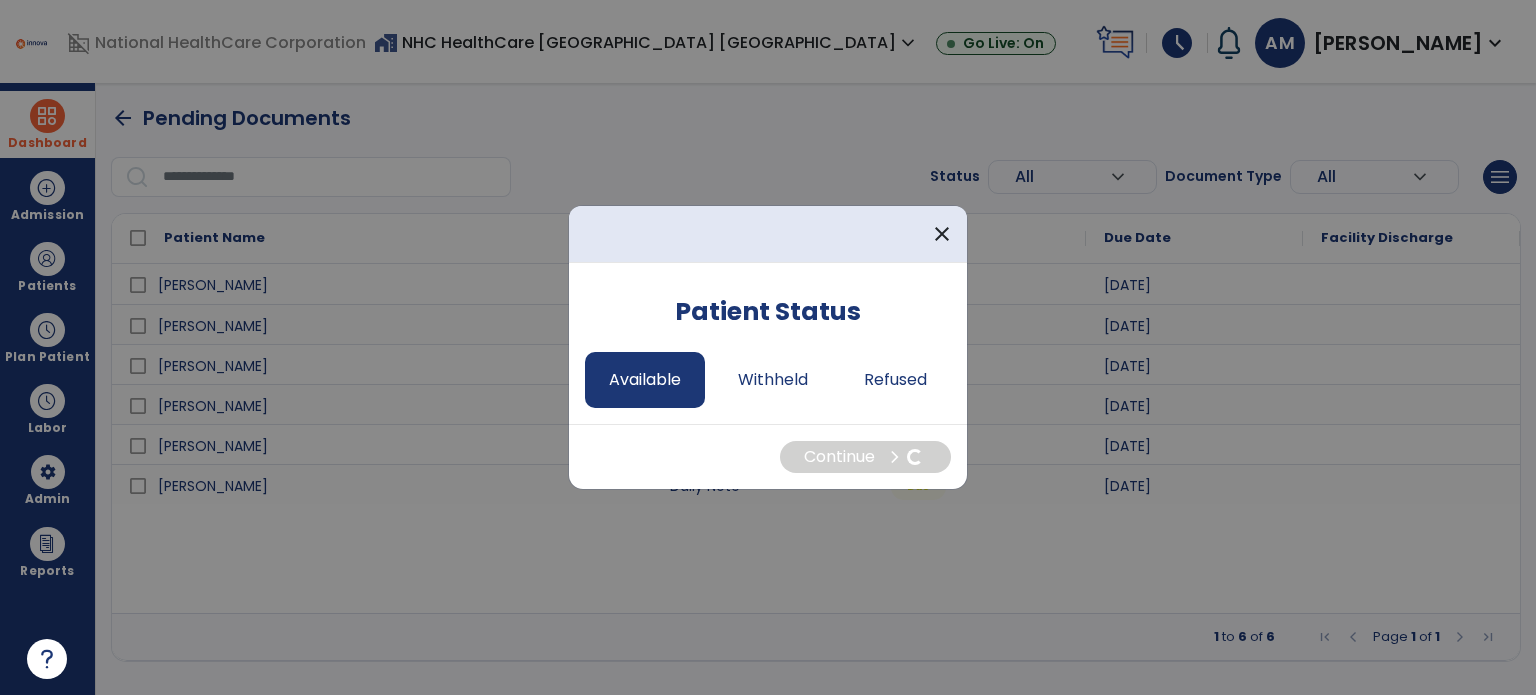 select on "*" 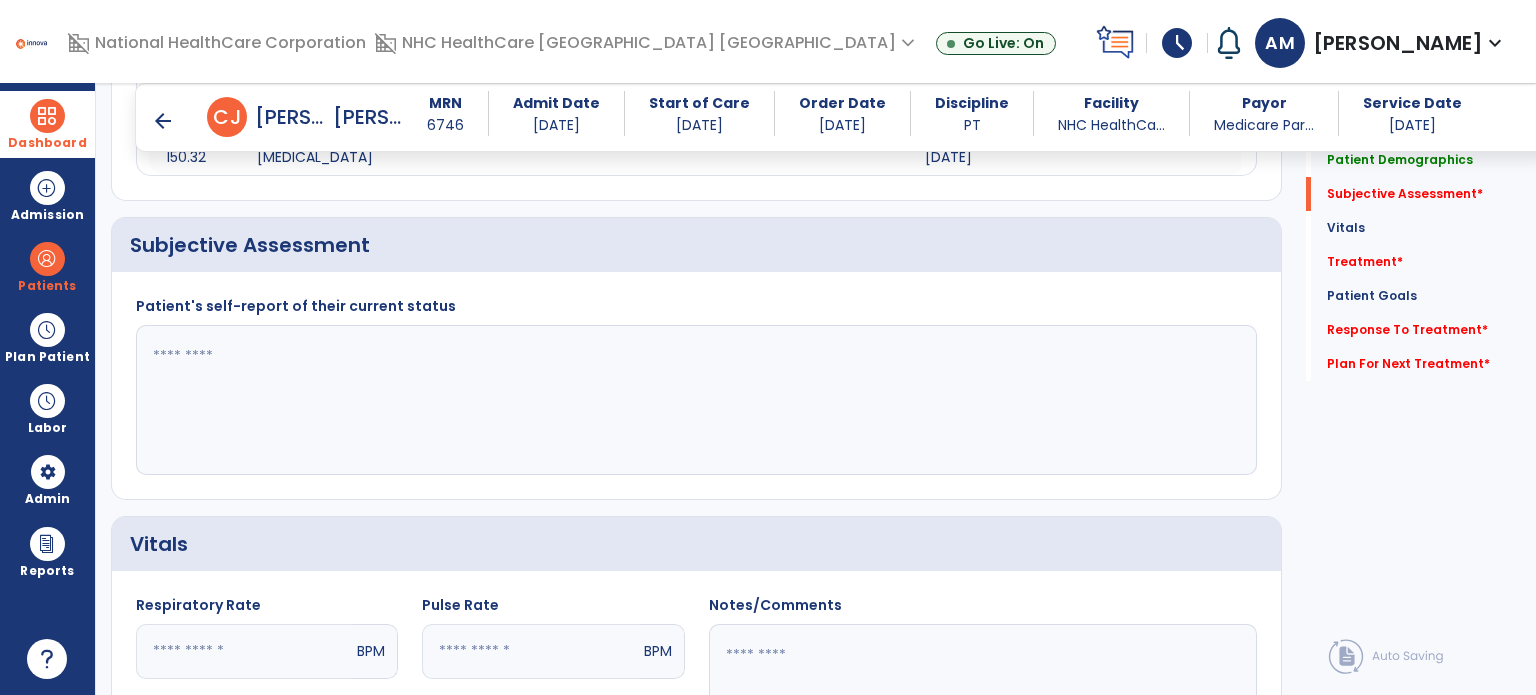 scroll, scrollTop: 432, scrollLeft: 0, axis: vertical 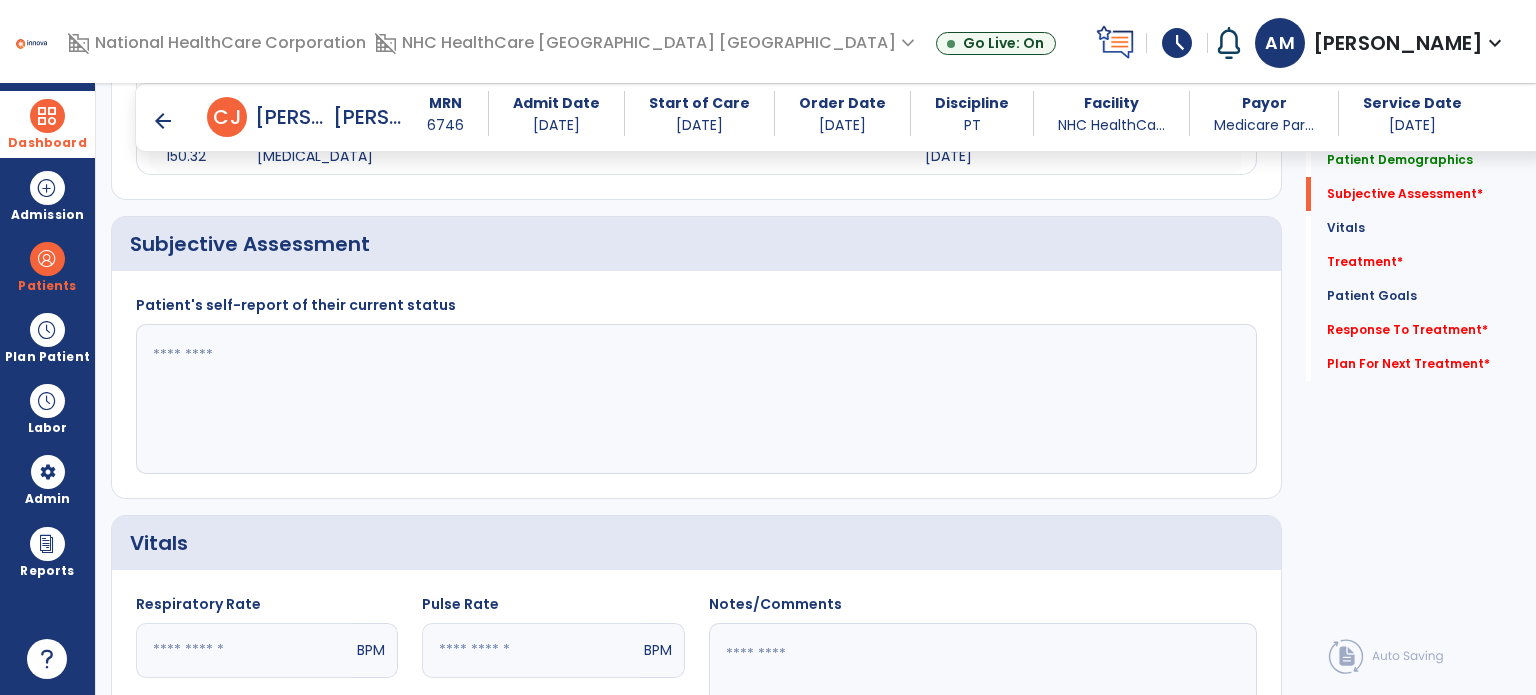 click 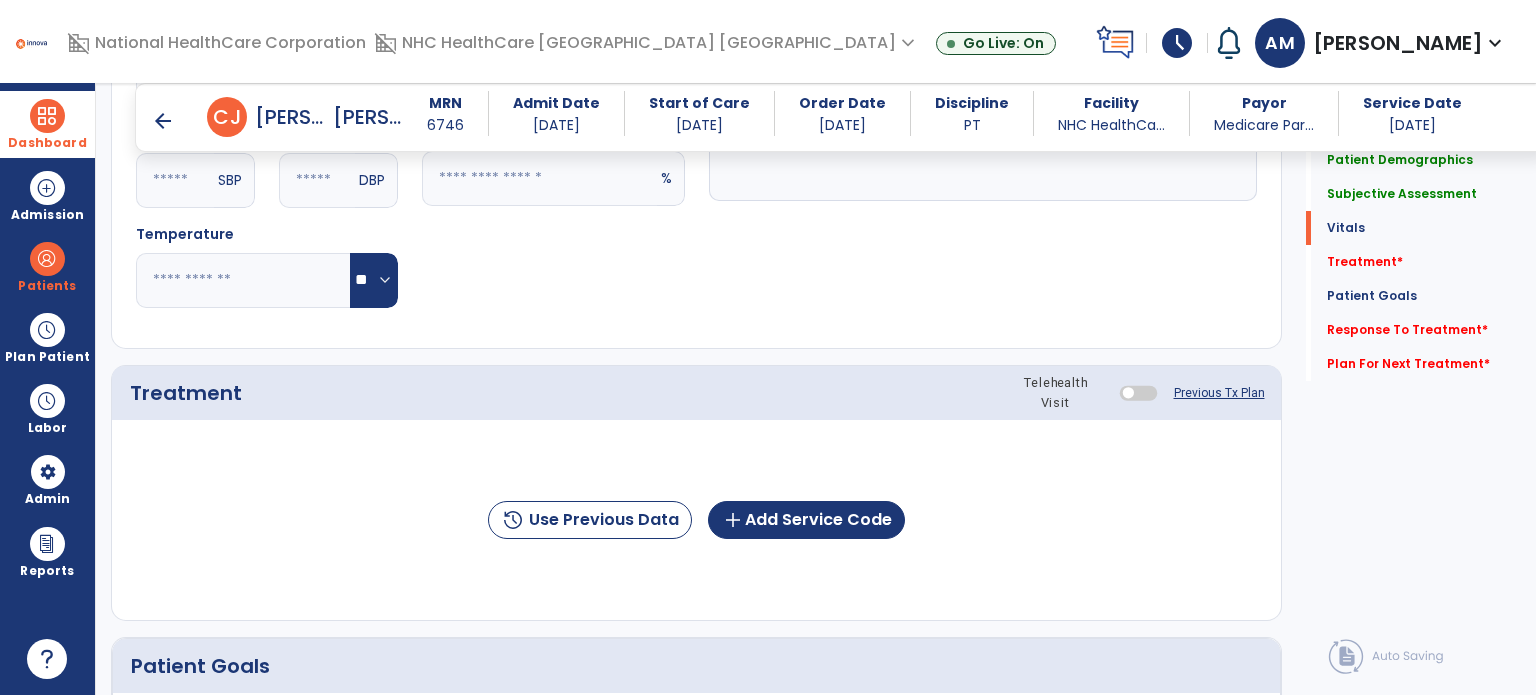 scroll, scrollTop: 1004, scrollLeft: 0, axis: vertical 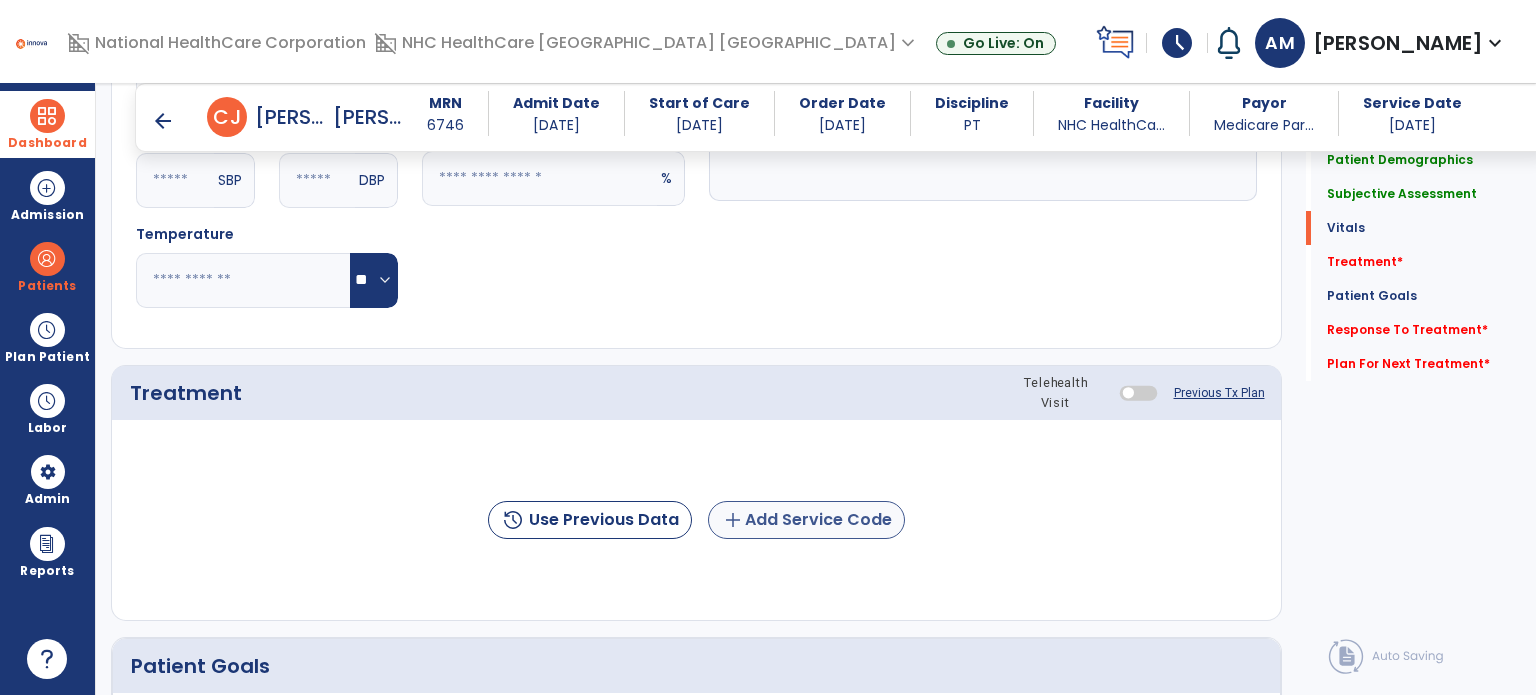 type on "**********" 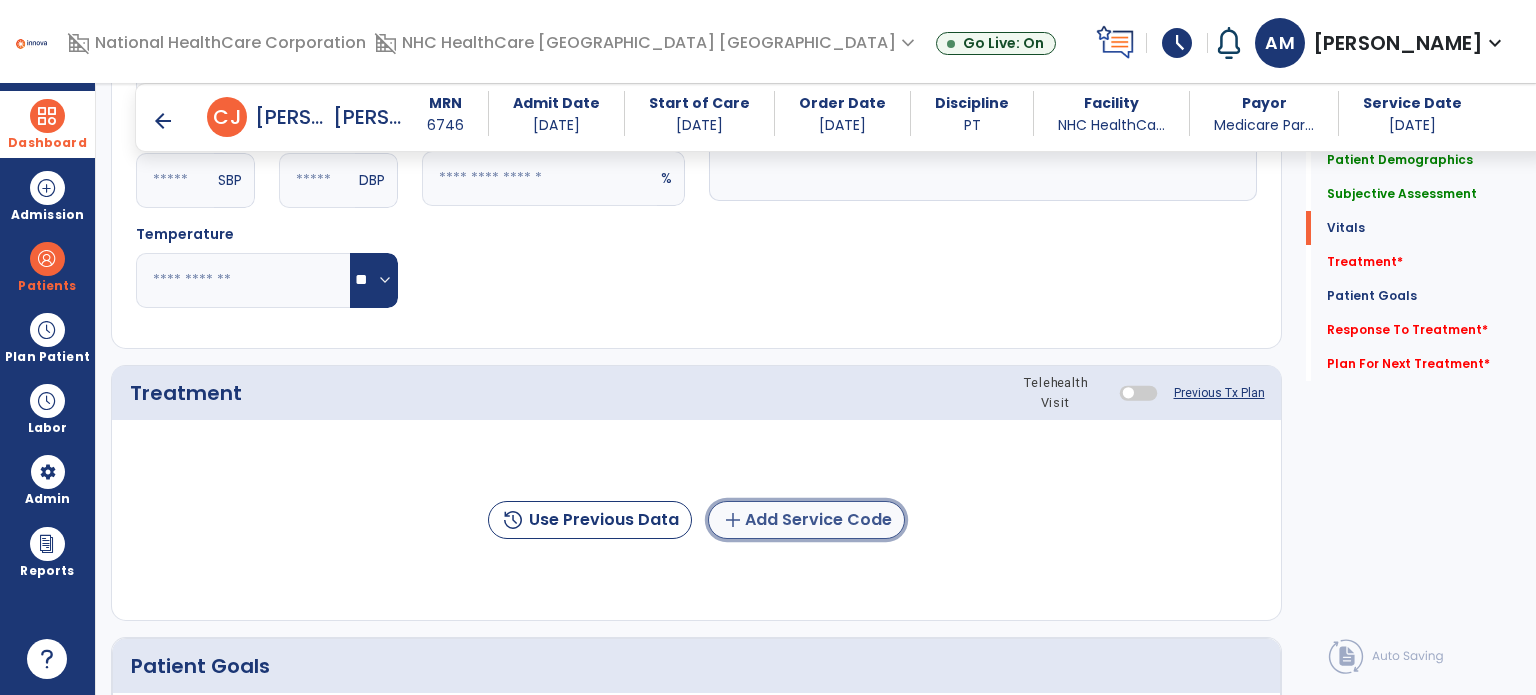 click on "add  Add Service Code" 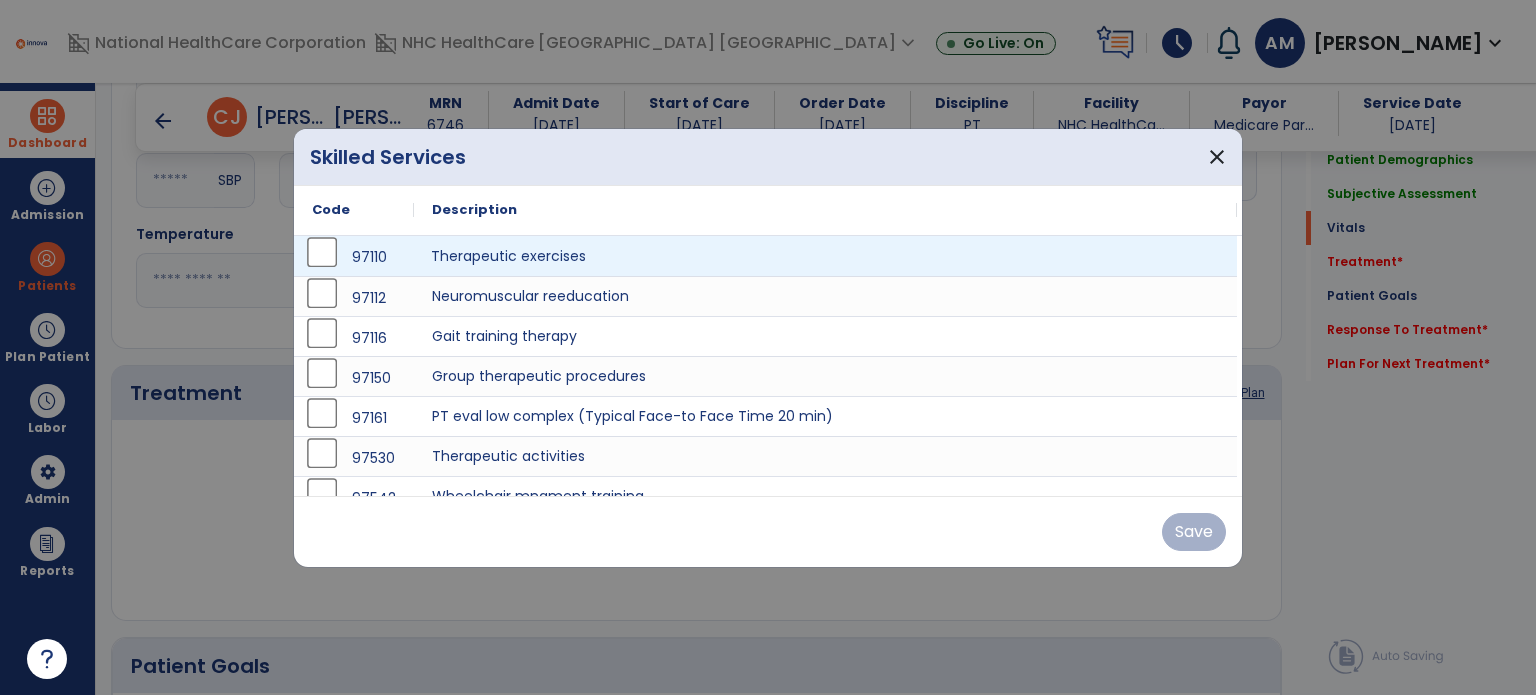 click on "Therapeutic exercises" at bounding box center [825, 256] 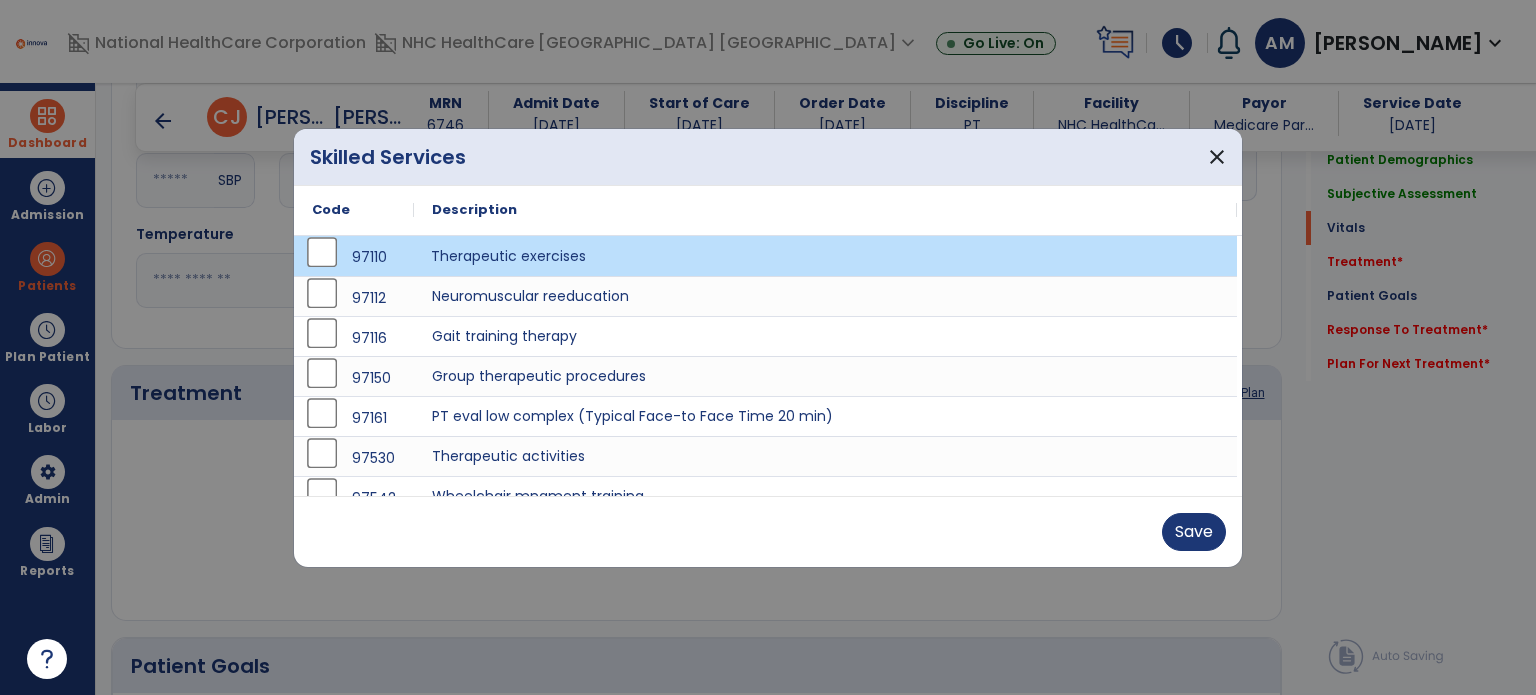 click on "Therapeutic exercises" at bounding box center [825, 256] 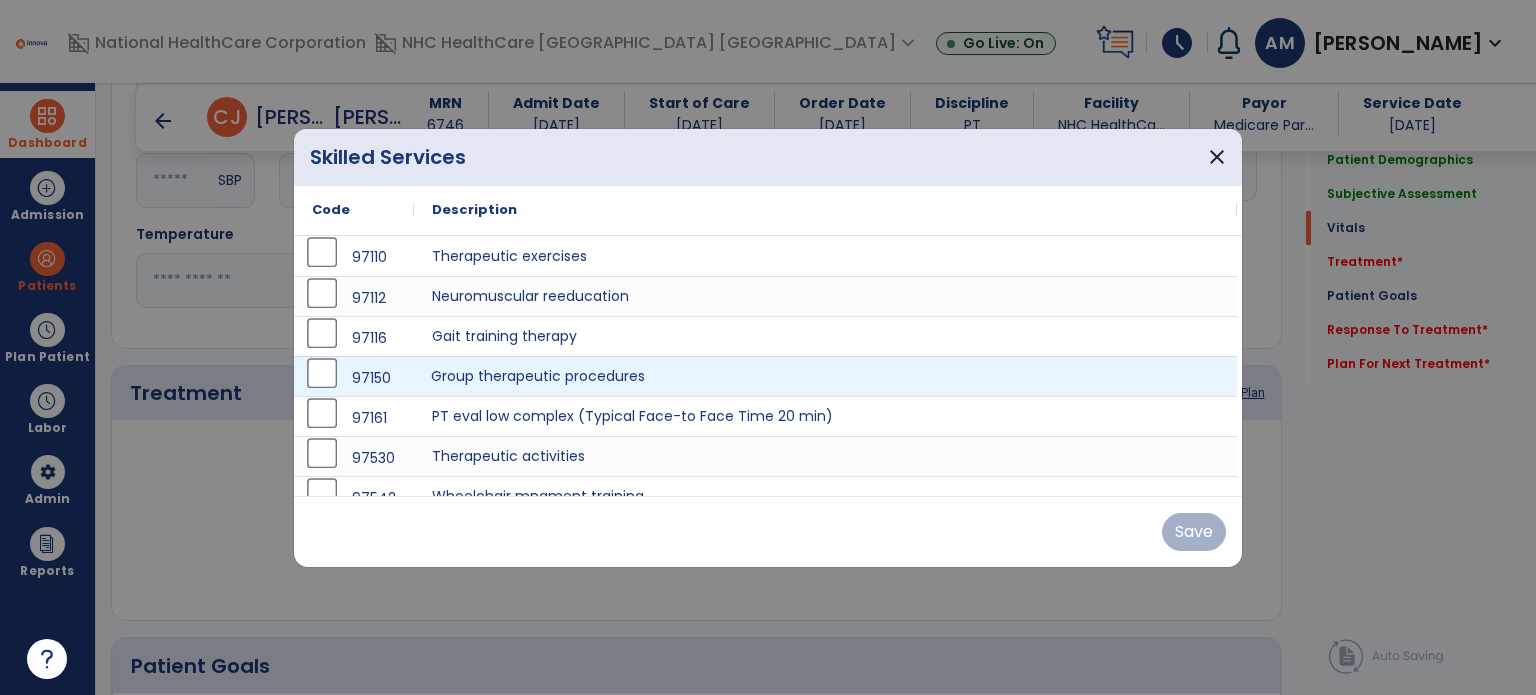 click on "Group therapeutic procedures" at bounding box center [825, 376] 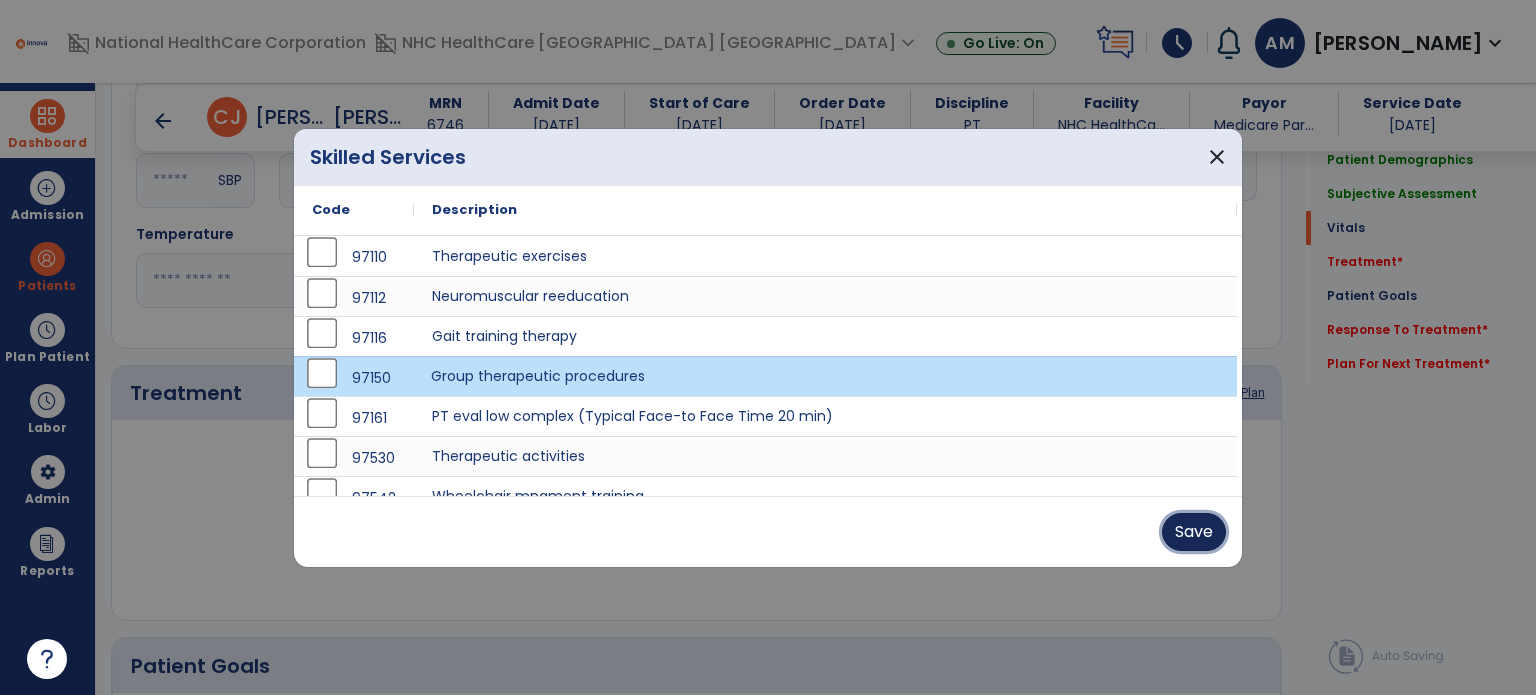 click on "Save" at bounding box center (1194, 532) 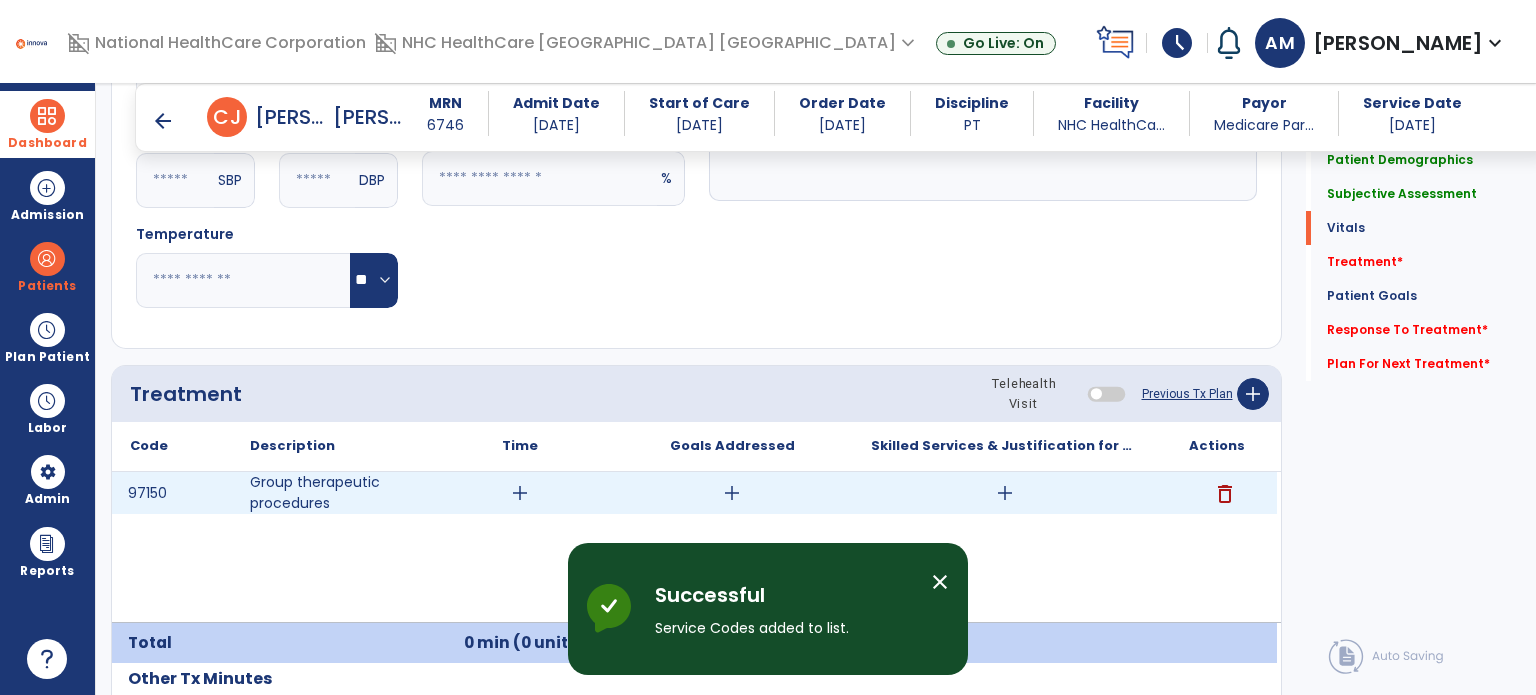 click on "add" at bounding box center (520, 493) 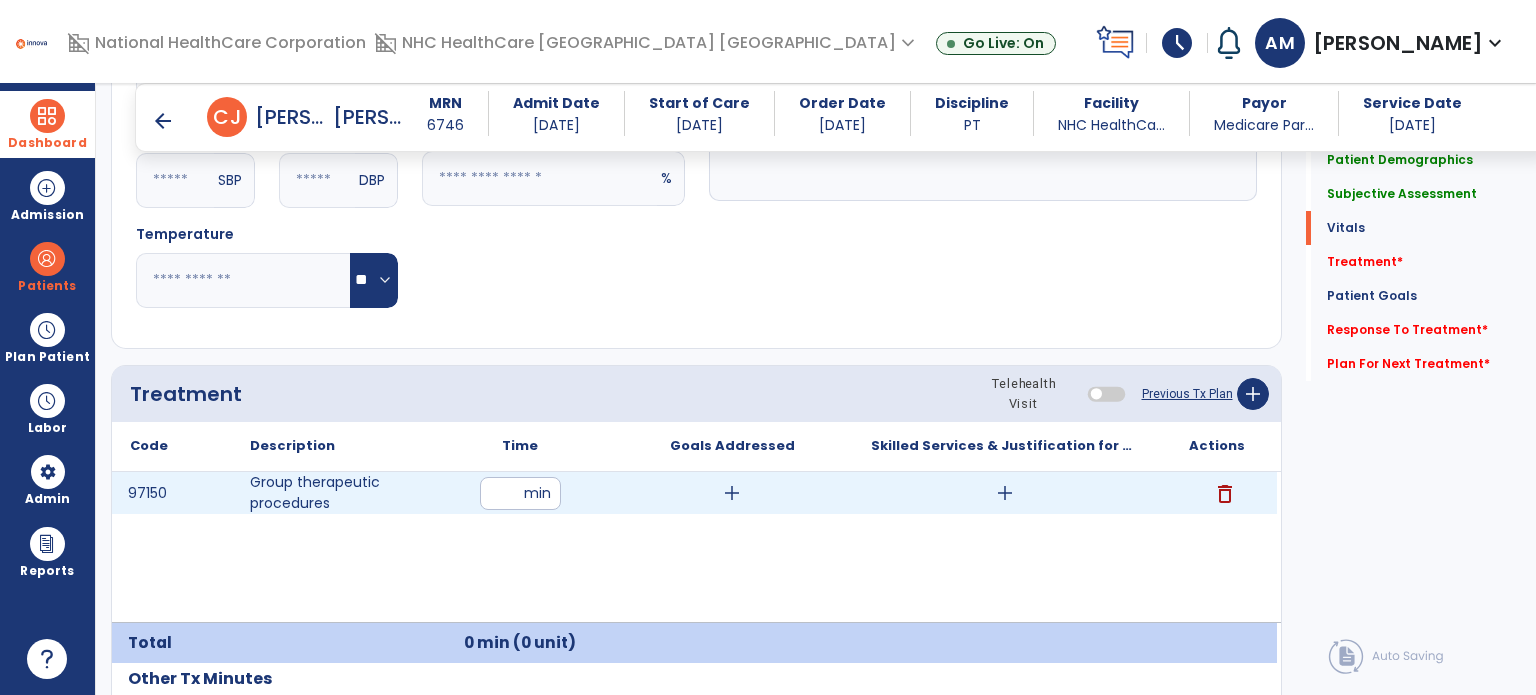 type on "**" 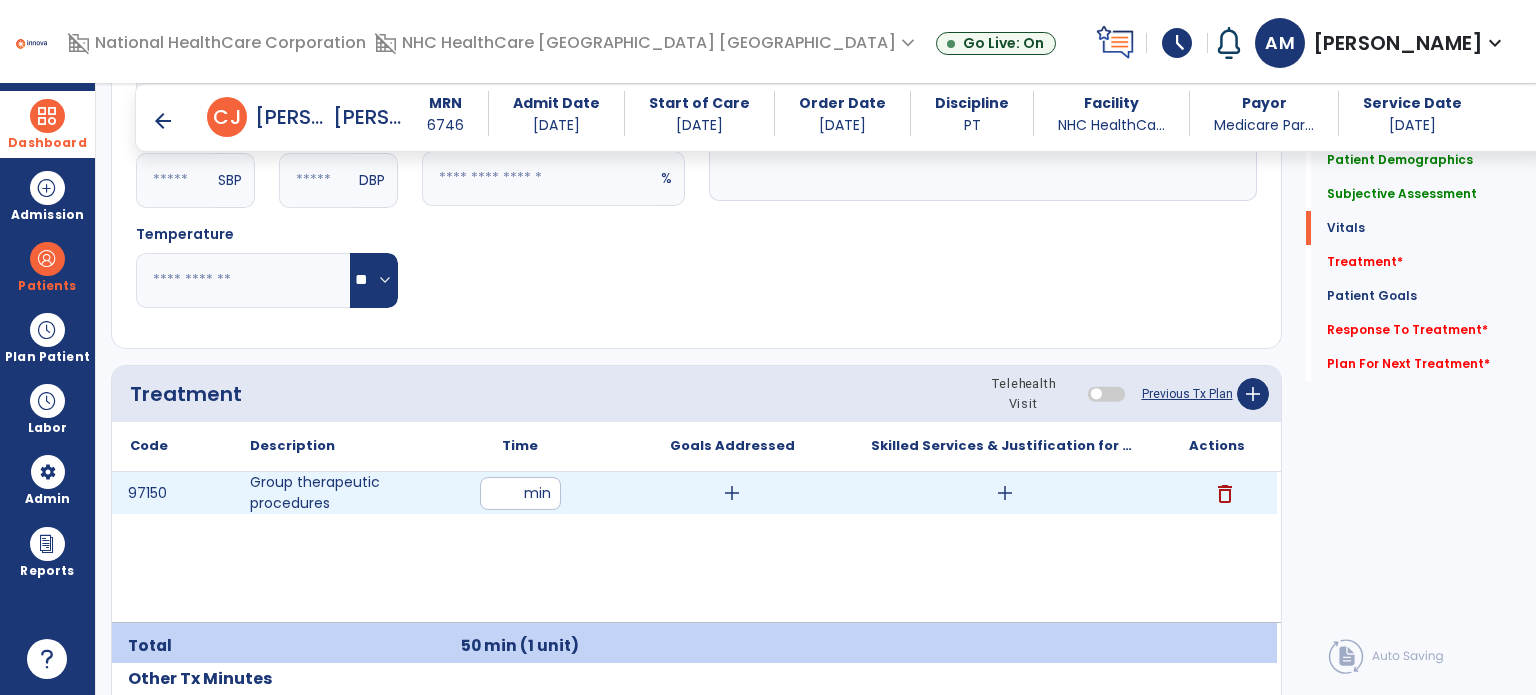 click on "add" at bounding box center (1005, 493) 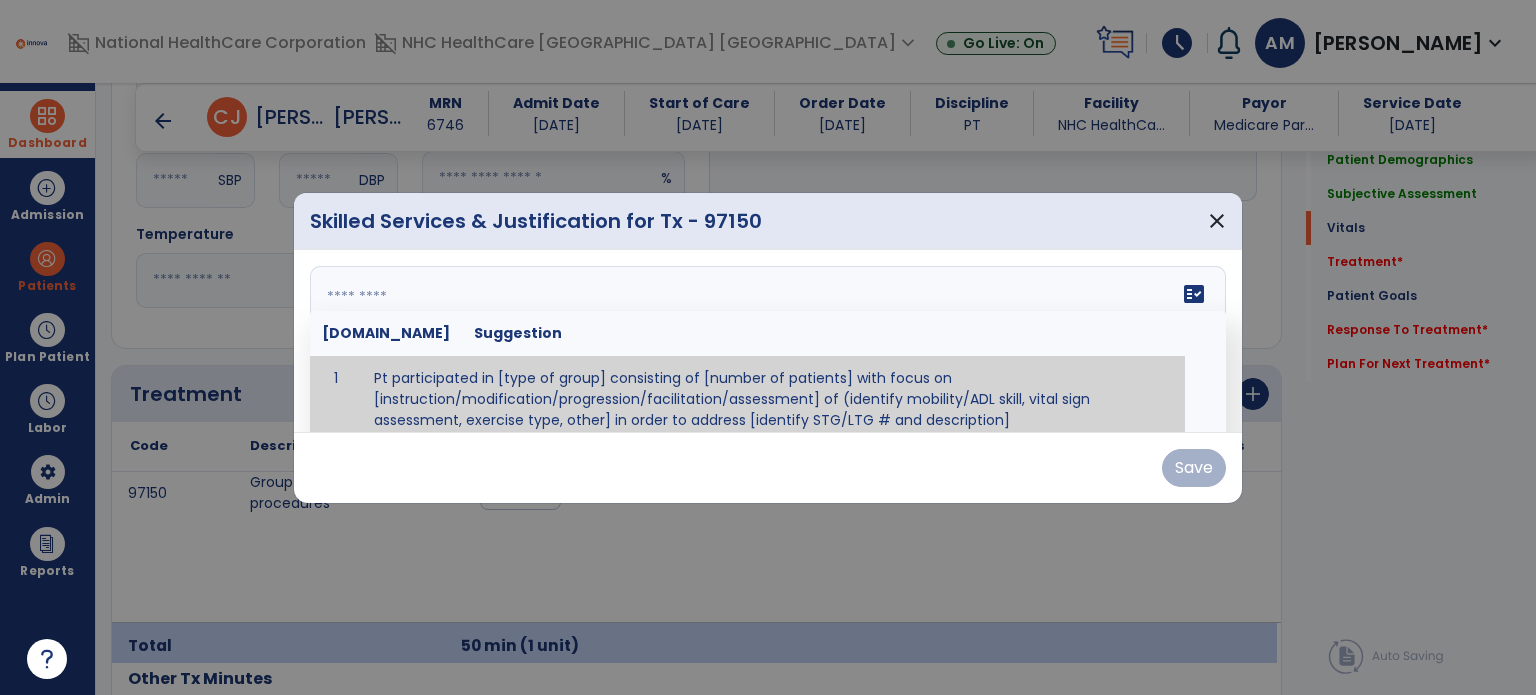 click at bounding box center (766, 341) 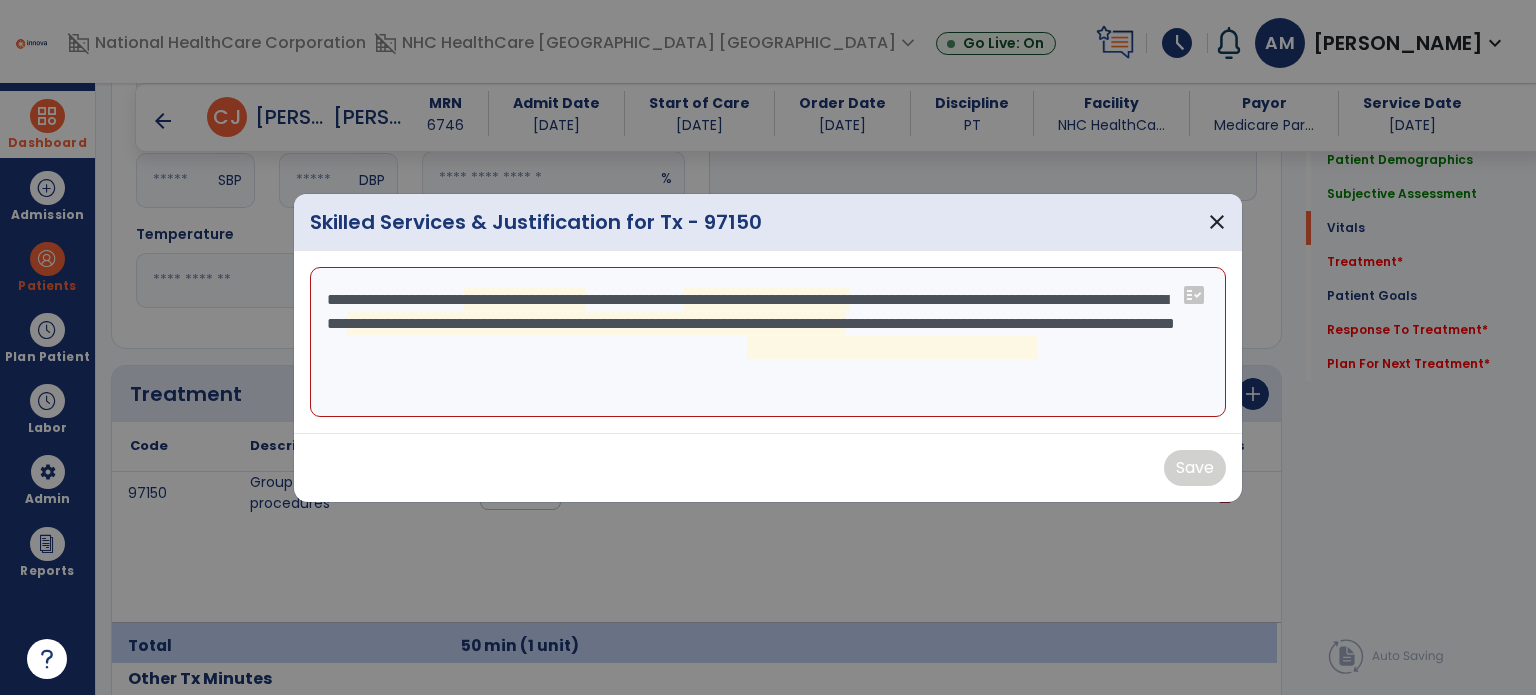 click on "**********" at bounding box center (768, 342) 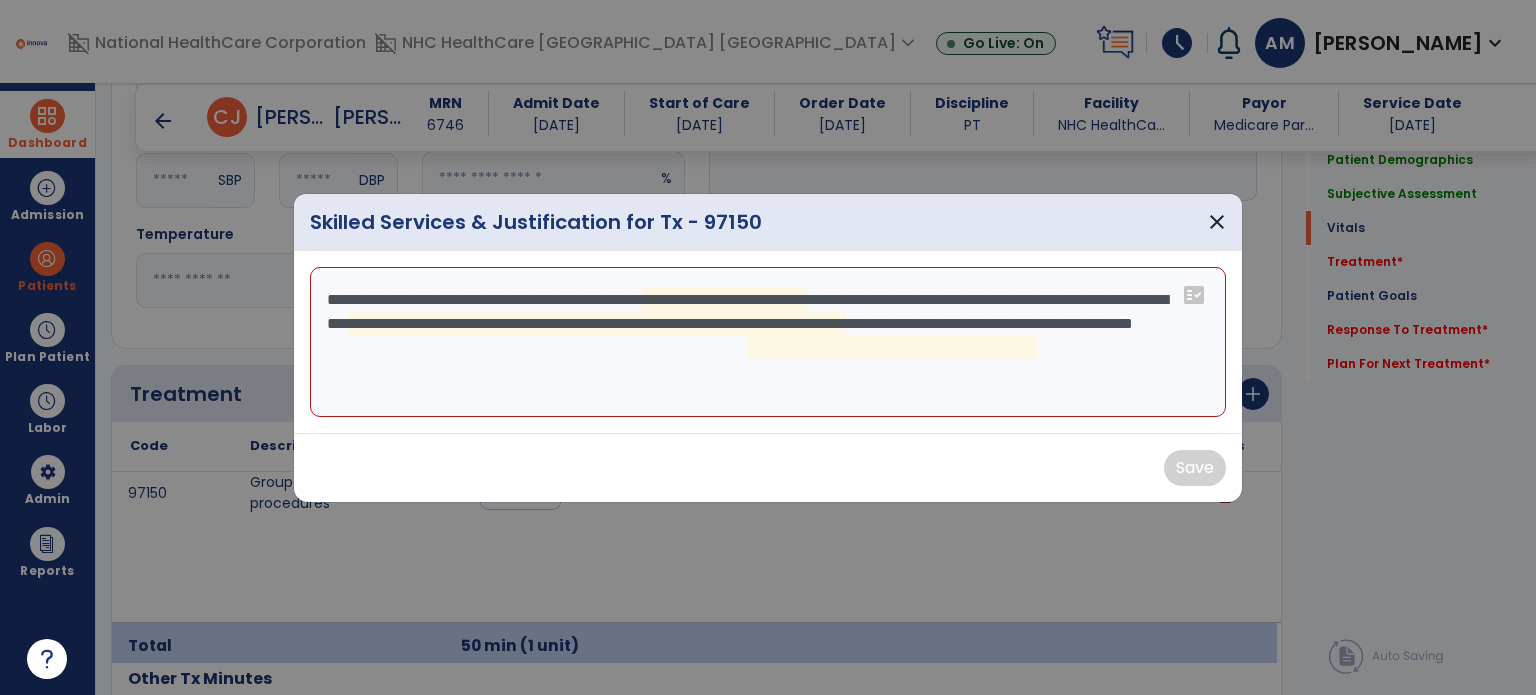 click on "**********" at bounding box center [768, 342] 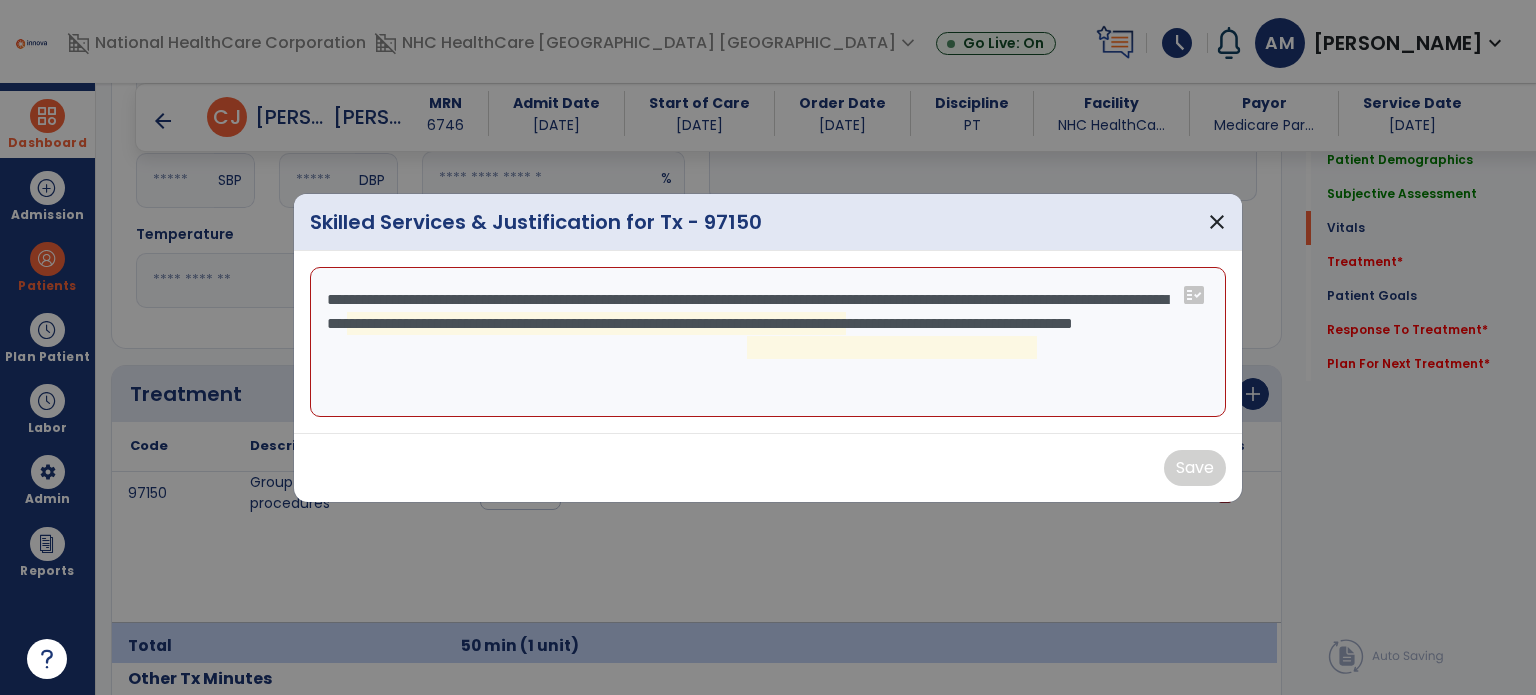 click on "**********" at bounding box center (768, 342) 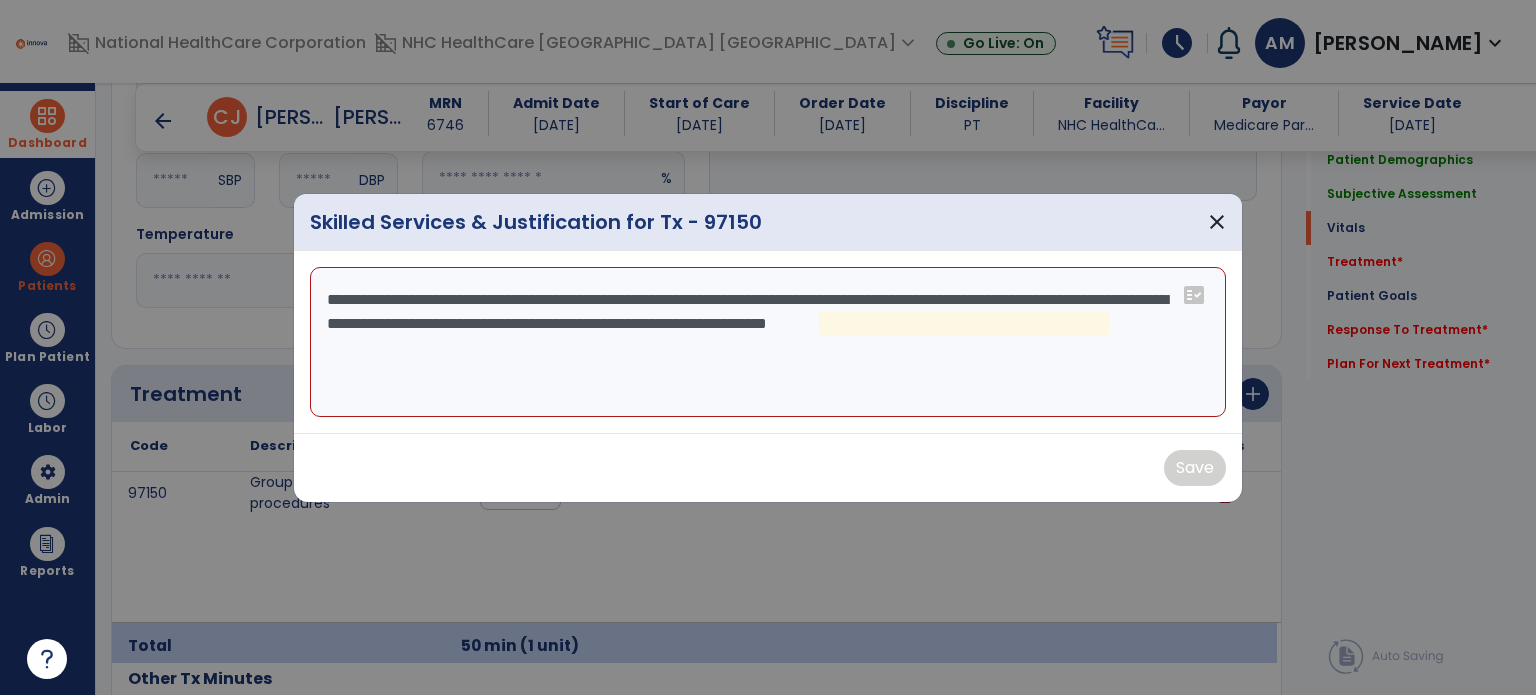click on "**********" at bounding box center [768, 342] 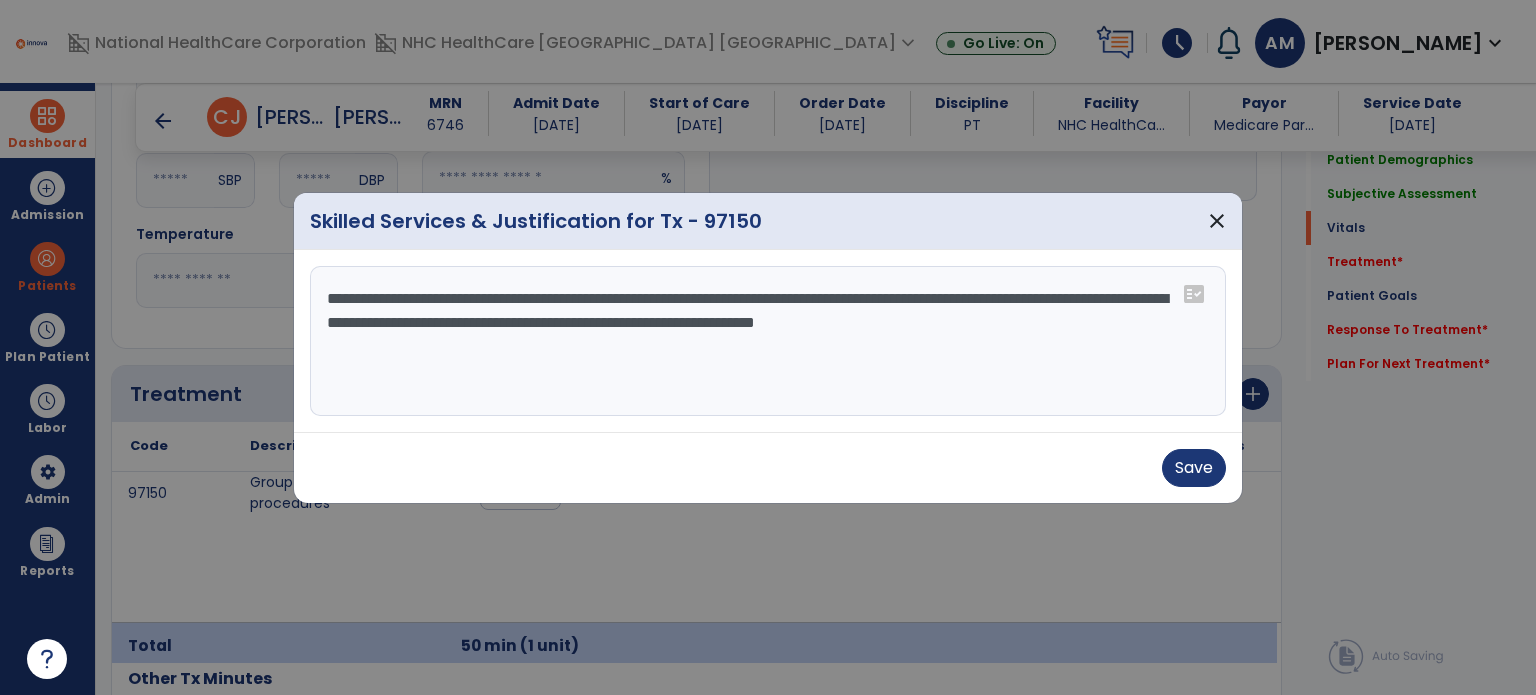 drag, startPoint x: 663, startPoint y: 321, endPoint x: 964, endPoint y: 275, distance: 304.49466 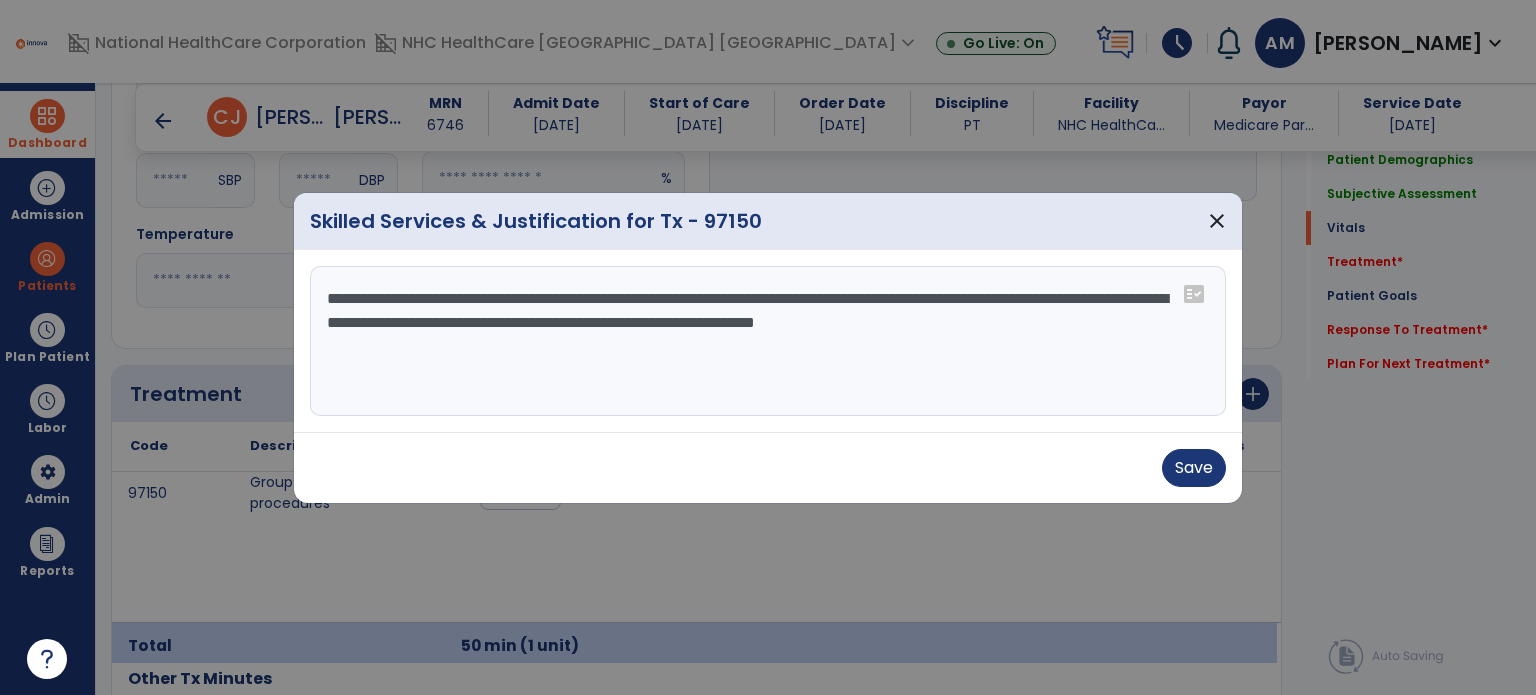 click on "**********" at bounding box center (768, 341) 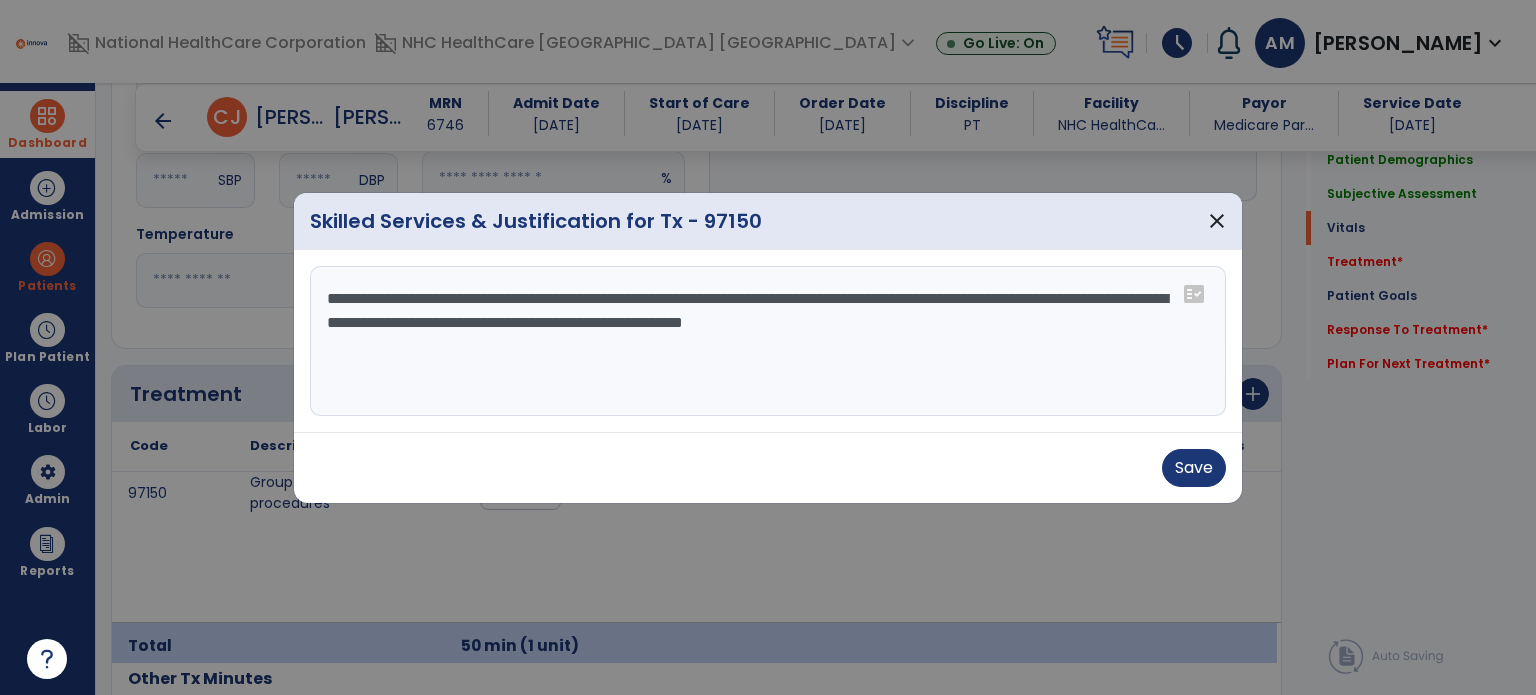 click on "**********" at bounding box center [768, 341] 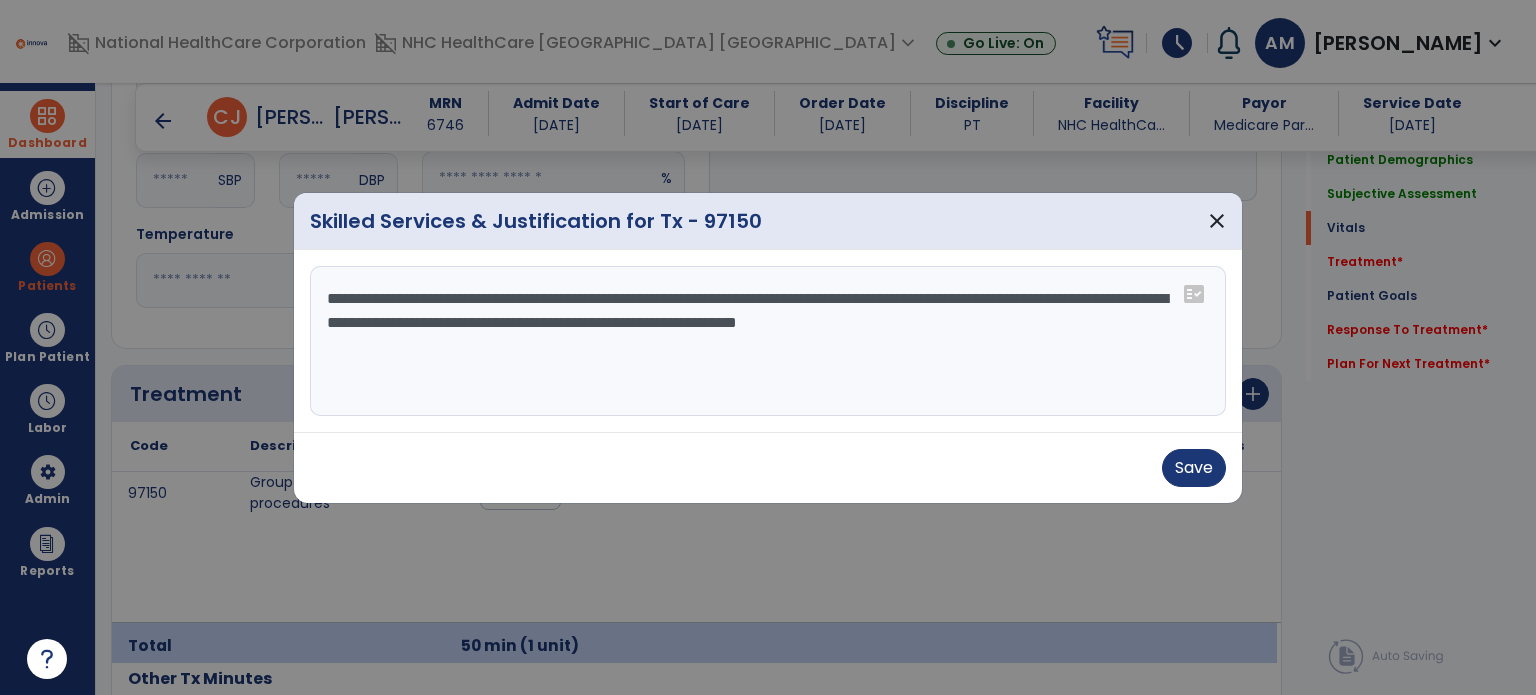 click on "**********" at bounding box center (768, 341) 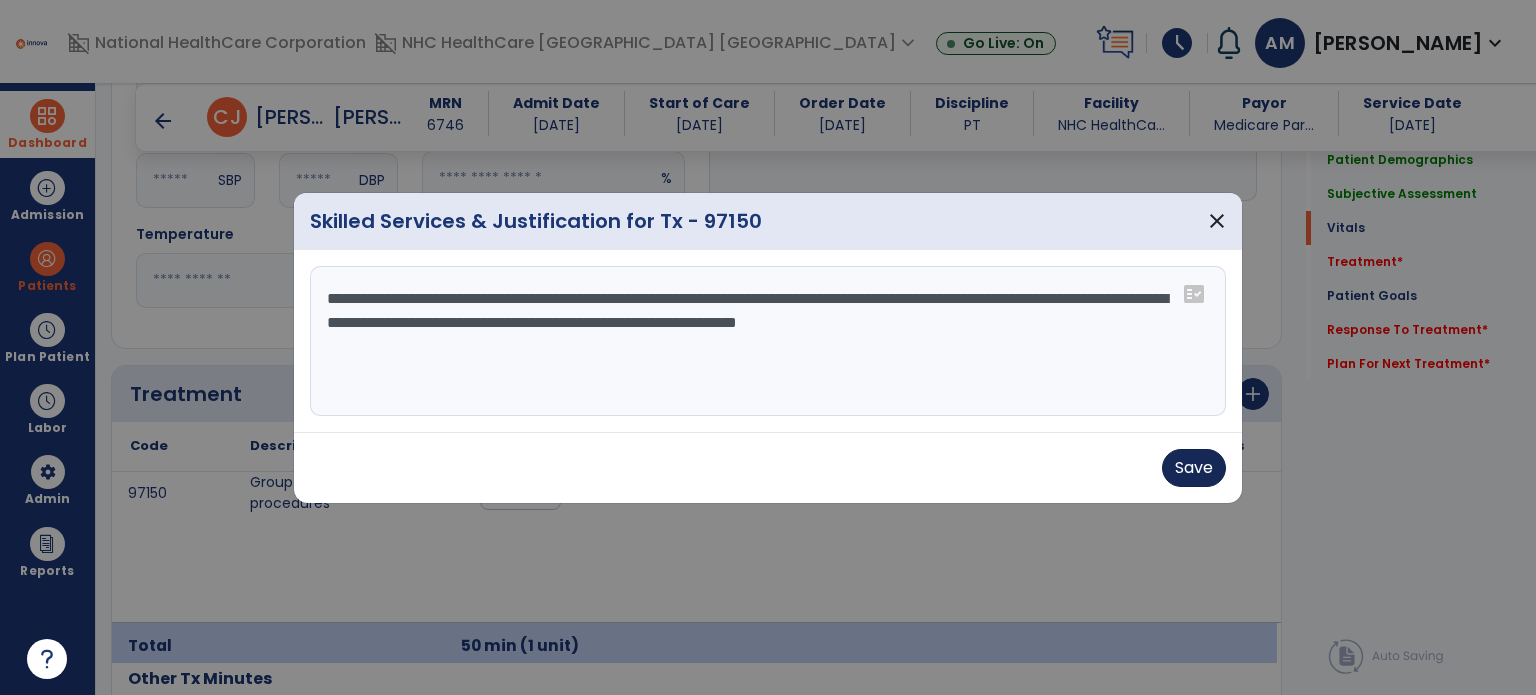 type on "**********" 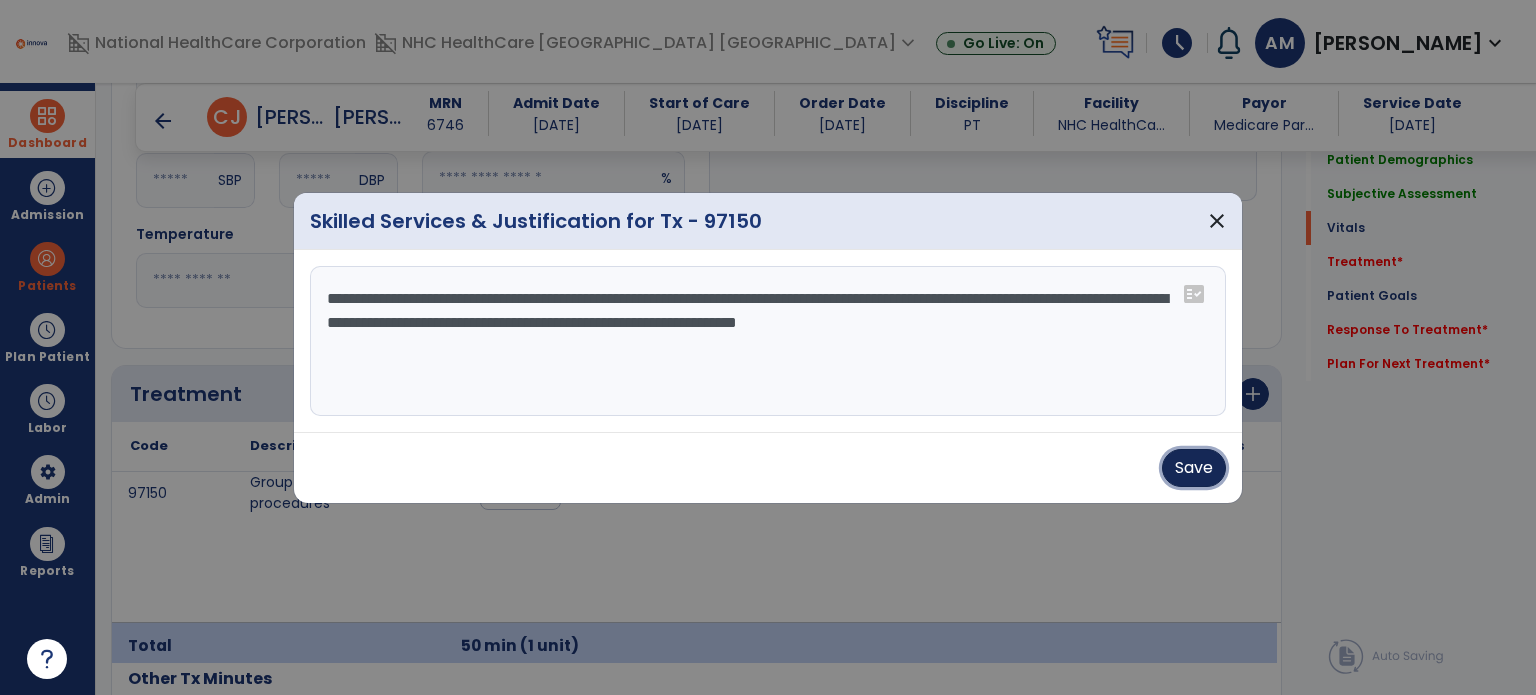 click on "Save" at bounding box center (1194, 468) 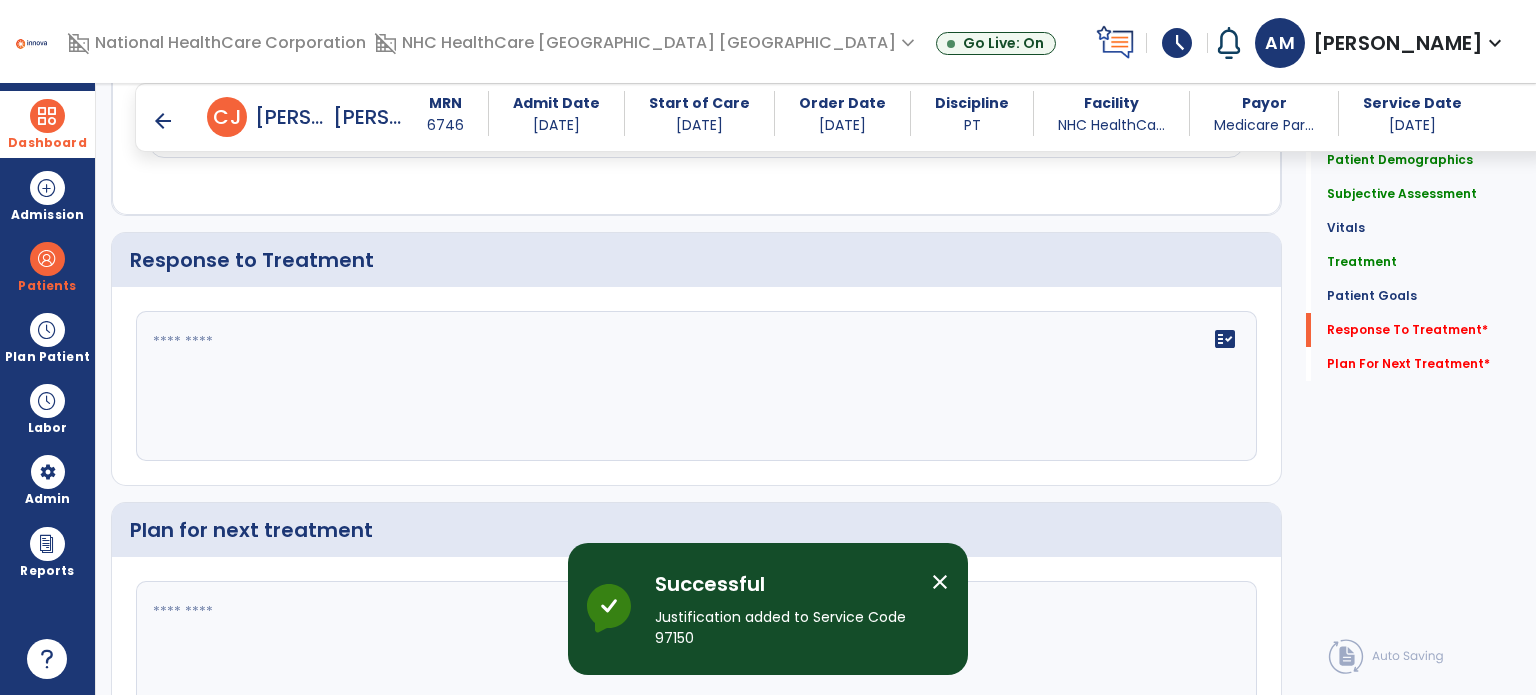 scroll, scrollTop: 2635, scrollLeft: 0, axis: vertical 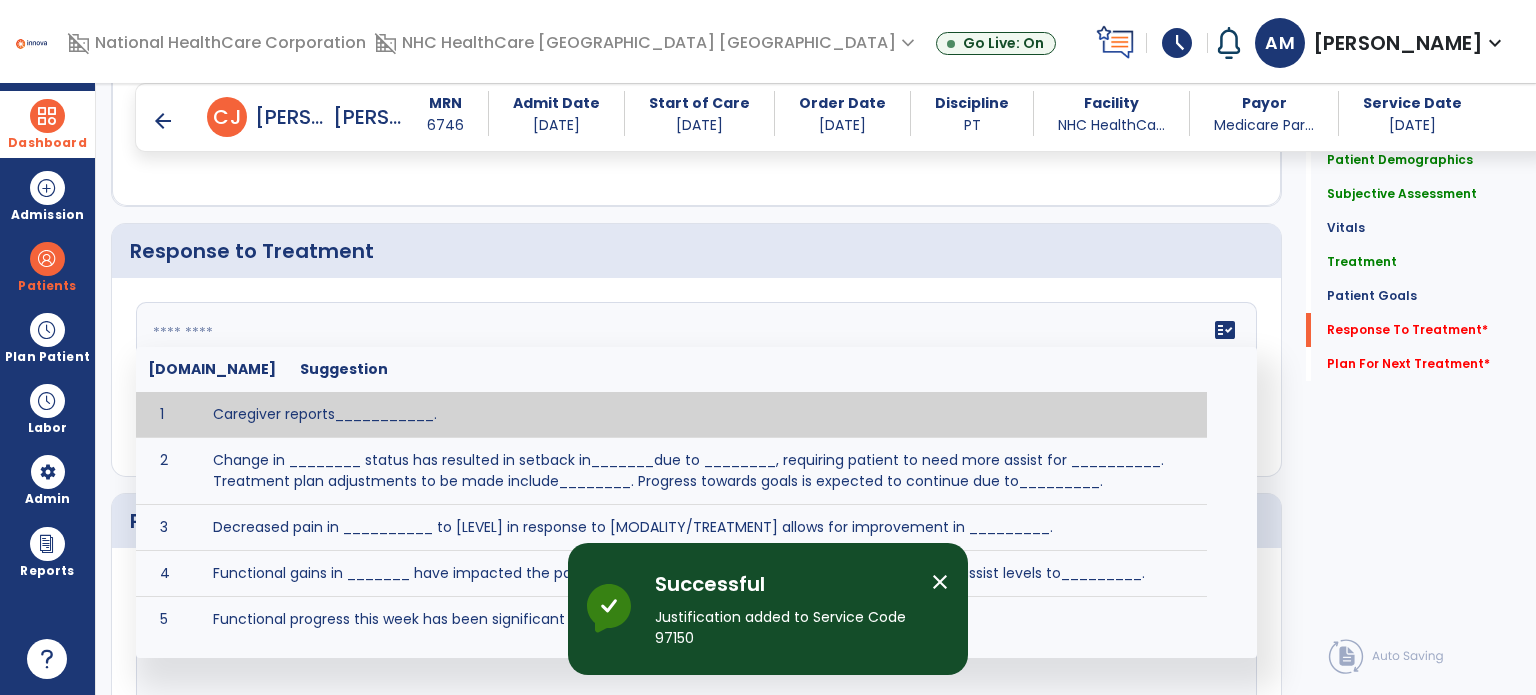 click on "fact_check  [DOMAIN_NAME] Suggestion 1 Caregiver reports___________. 2 Change in ________ status has resulted in setback in_______due to ________, requiring patient to need more assist for __________.   Treatment plan adjustments to be made include________.  Progress towards goals is expected to continue due to_________. 3 Decreased pain in __________ to [LEVEL] in response to [MODALITY/TREATMENT] allows for improvement in _________. 4 Functional gains in _______ have impacted the patient's ability to perform_________ with a reduction in assist levels to_________. 5 Functional progress this week has been significant due to__________. 6 Gains in ________ have improved the patient's ability to perform ______with decreased levels of assist to___________. 7 Improvement in ________allows patient to tolerate higher levels of challenges in_________. 8 Pain in [AREA] has decreased to [LEVEL] in response to [TREATMENT/MODALITY], allowing fore ease in completing__________. 9 10 11 12 13 14 15 16 17 18 19 20 21" 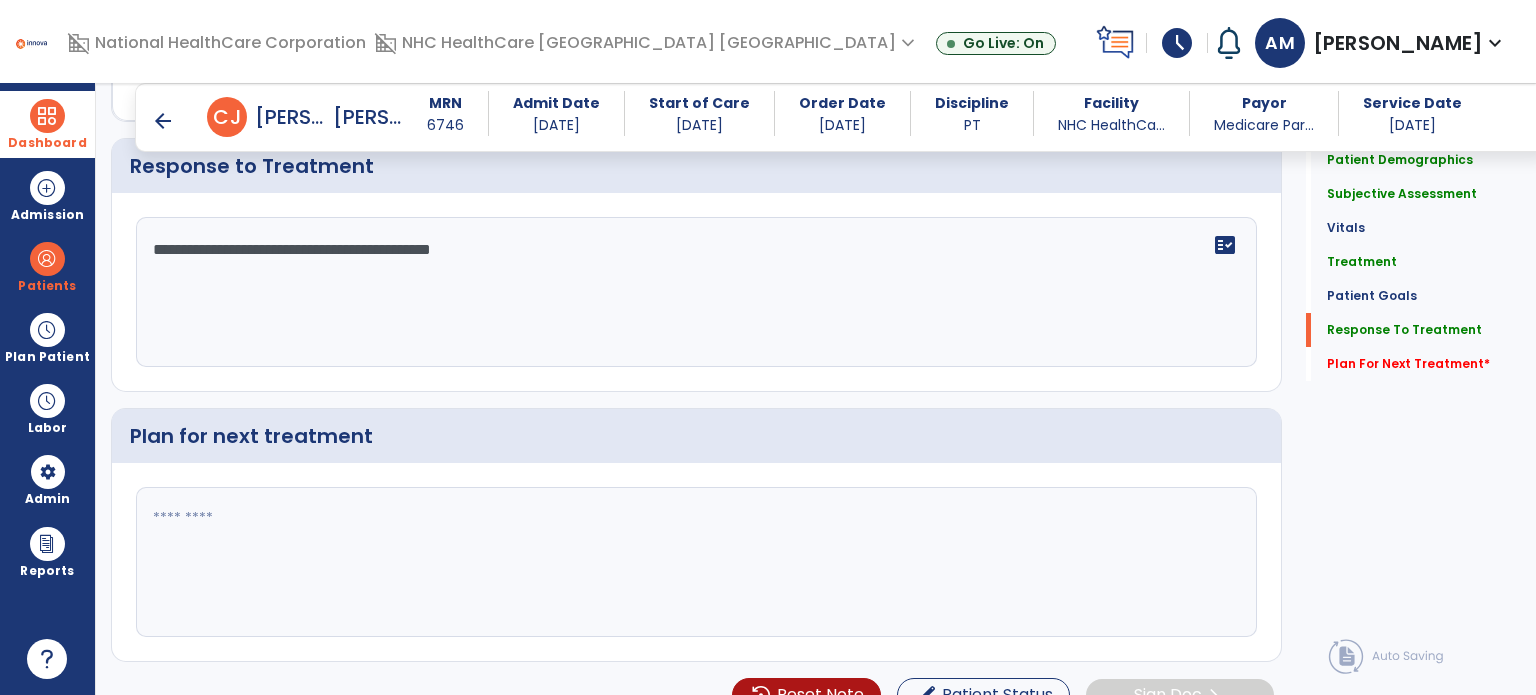 scroll, scrollTop: 2725, scrollLeft: 0, axis: vertical 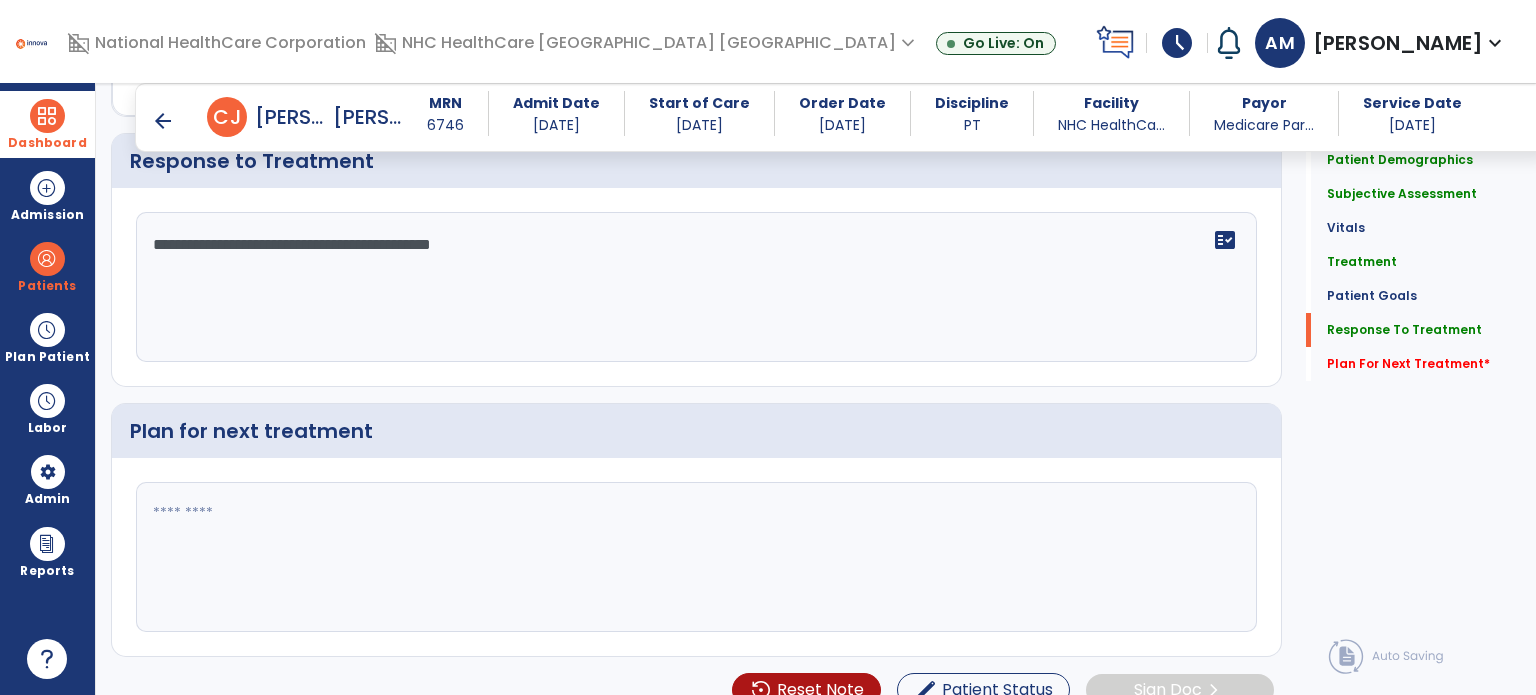 type on "**********" 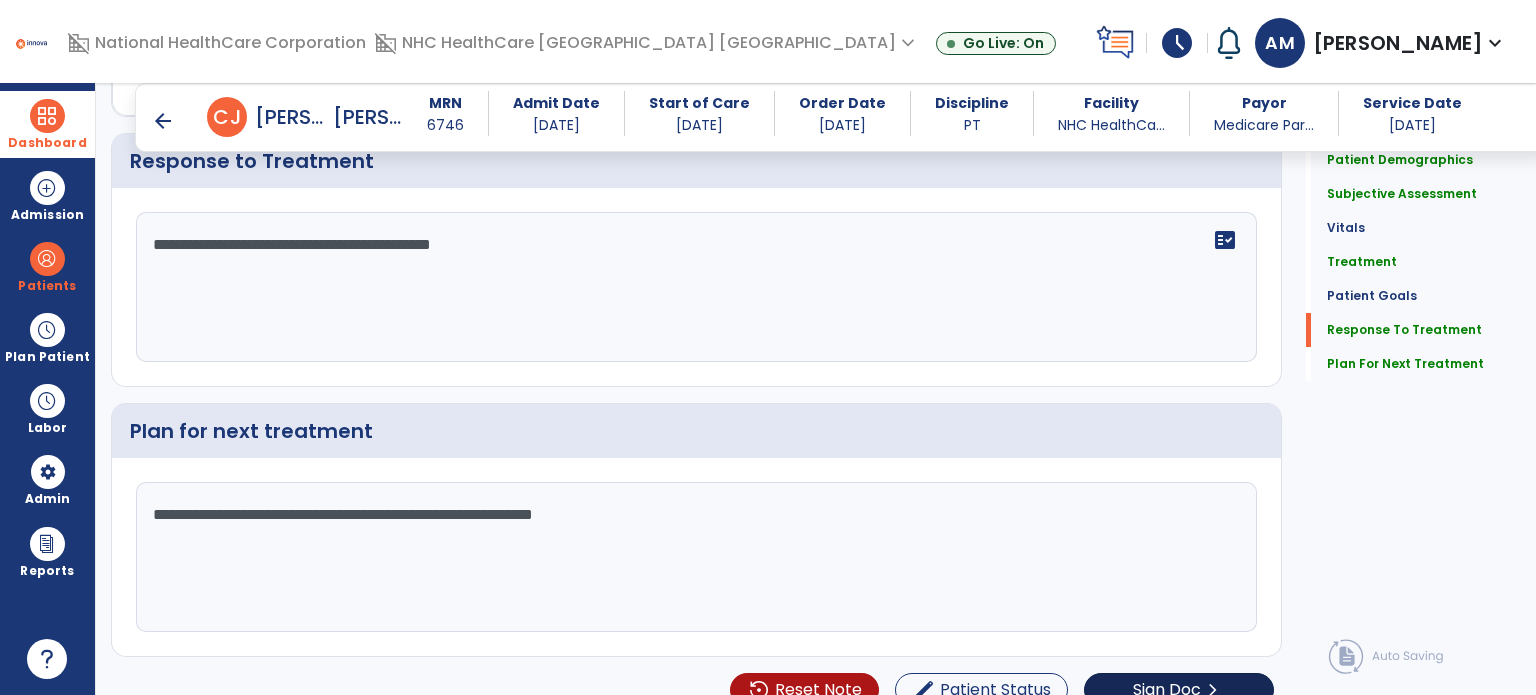 type on "**********" 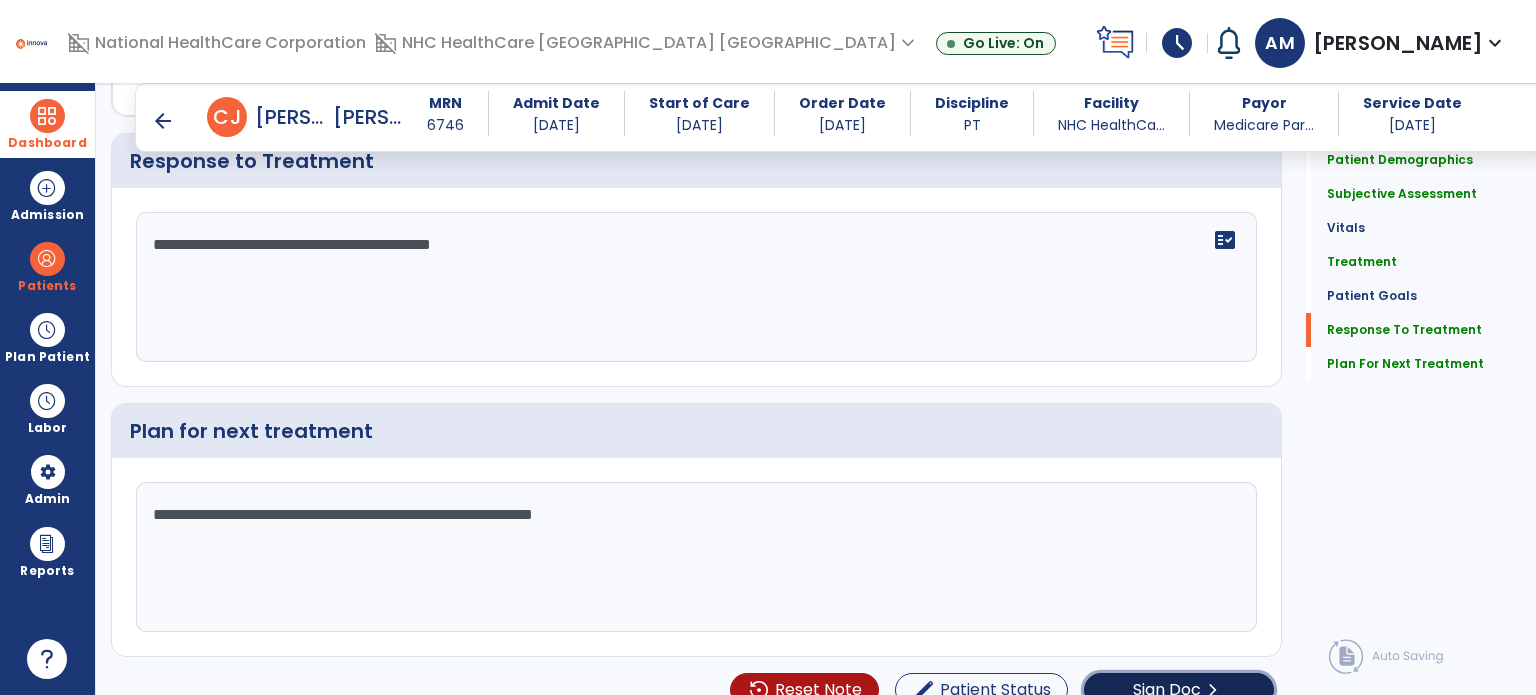 click on "Sign Doc" 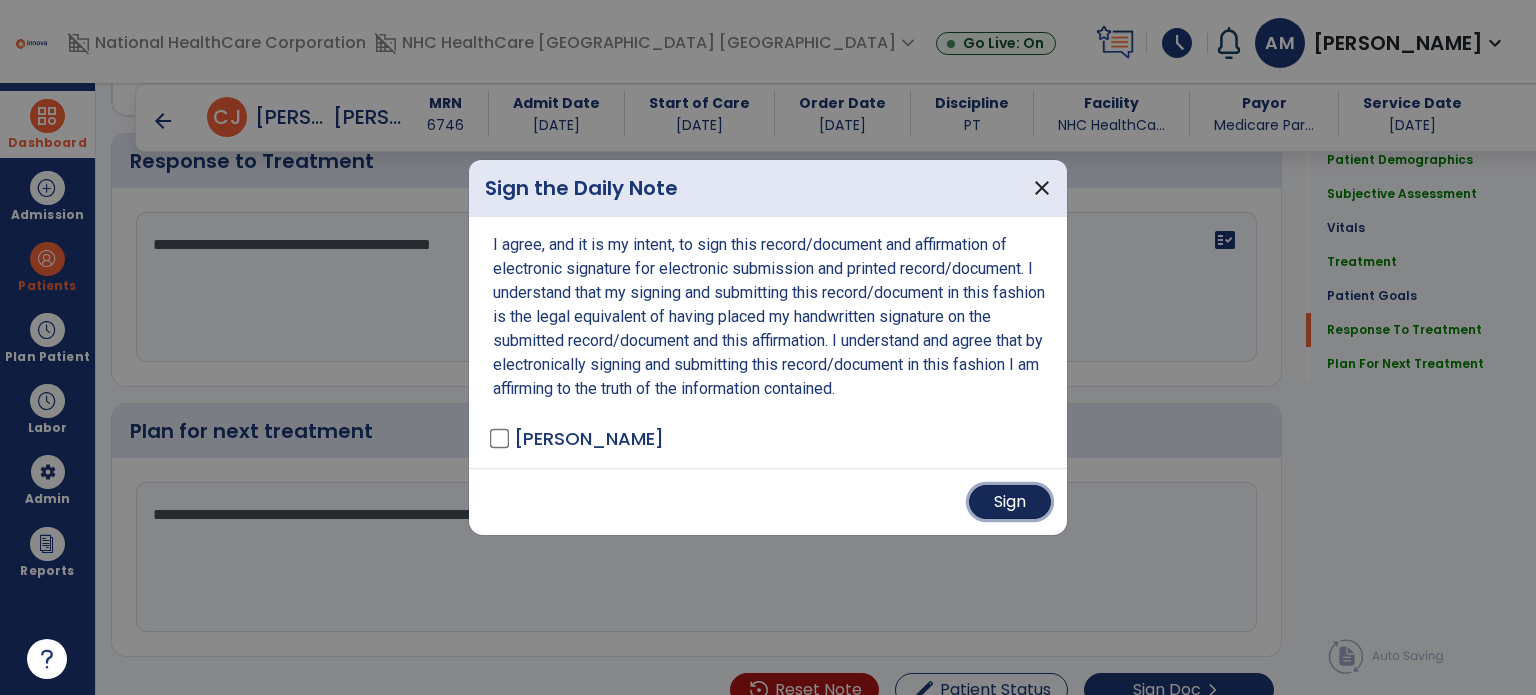 click on "Sign" at bounding box center [1010, 502] 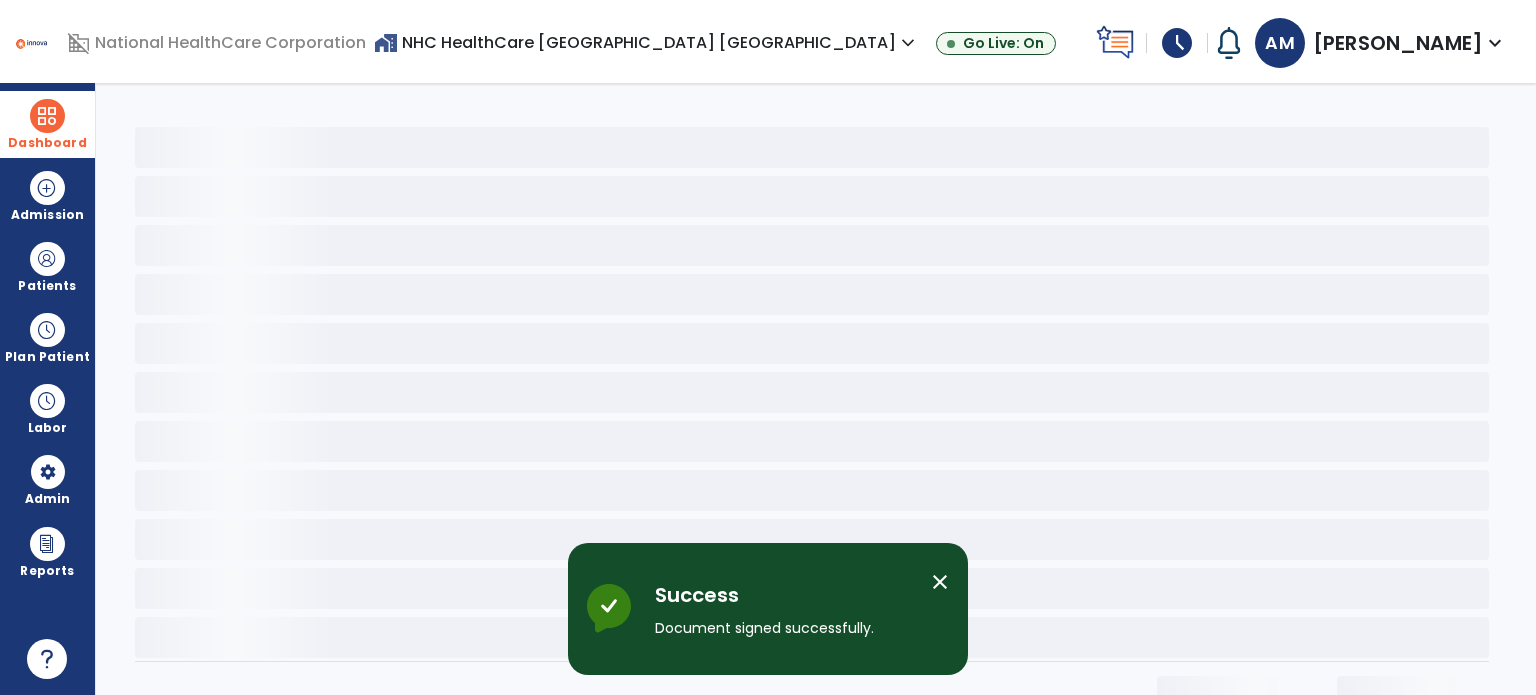 scroll, scrollTop: 0, scrollLeft: 0, axis: both 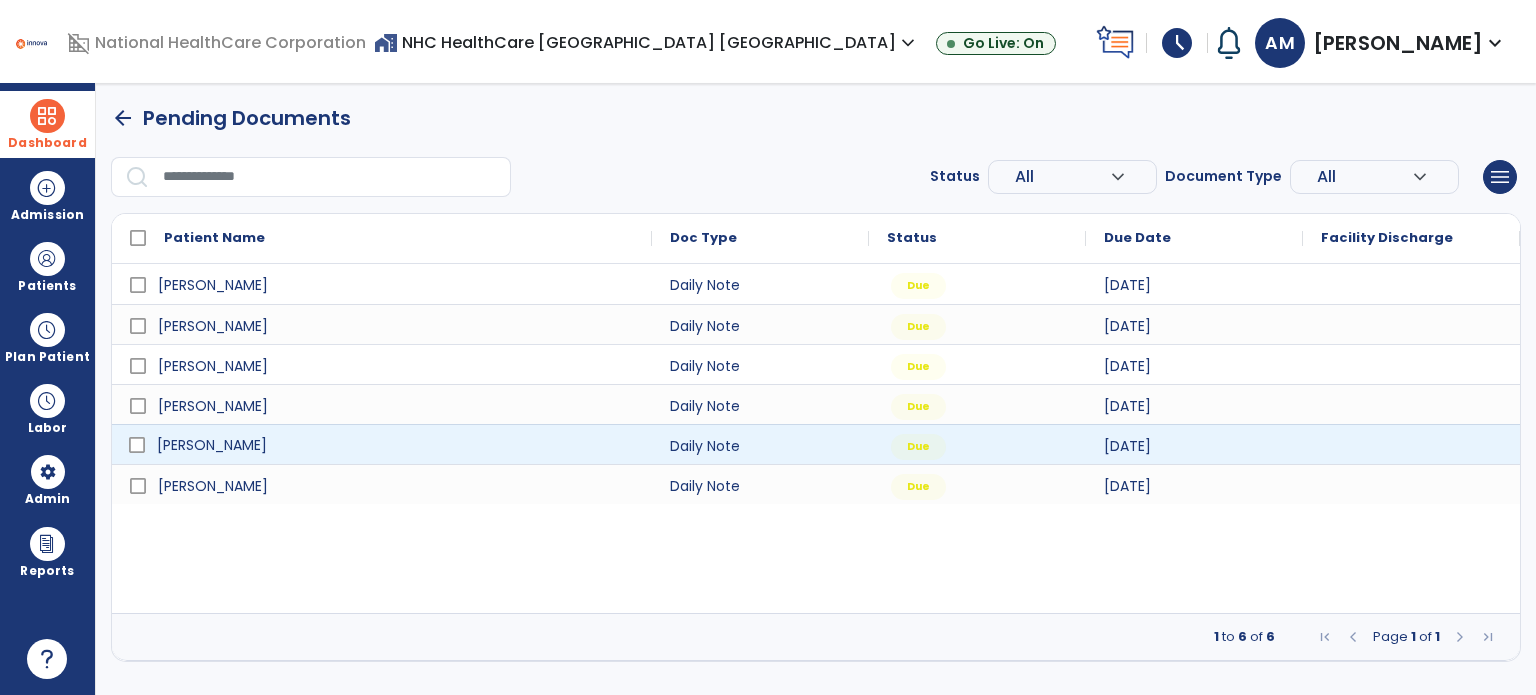 click on "[PERSON_NAME]" at bounding box center (396, 445) 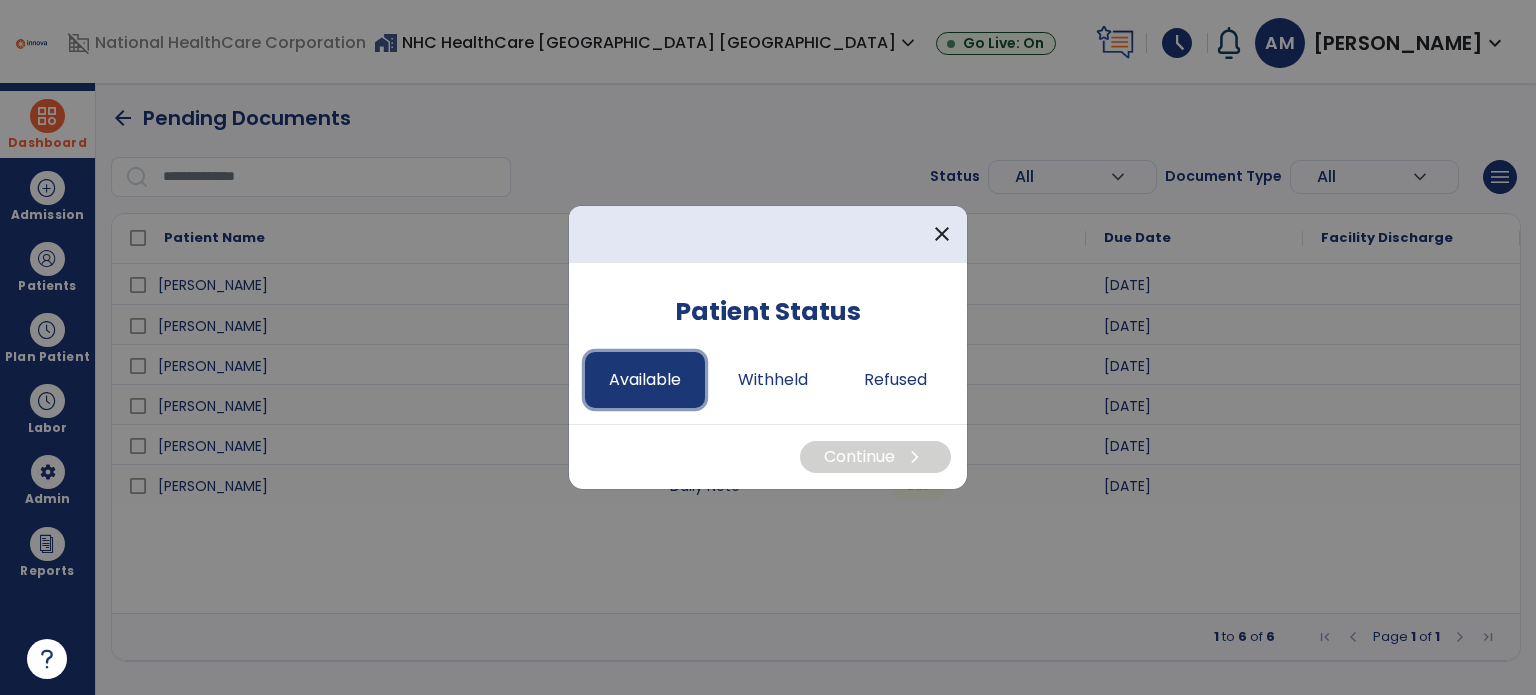 click on "Available" at bounding box center [645, 380] 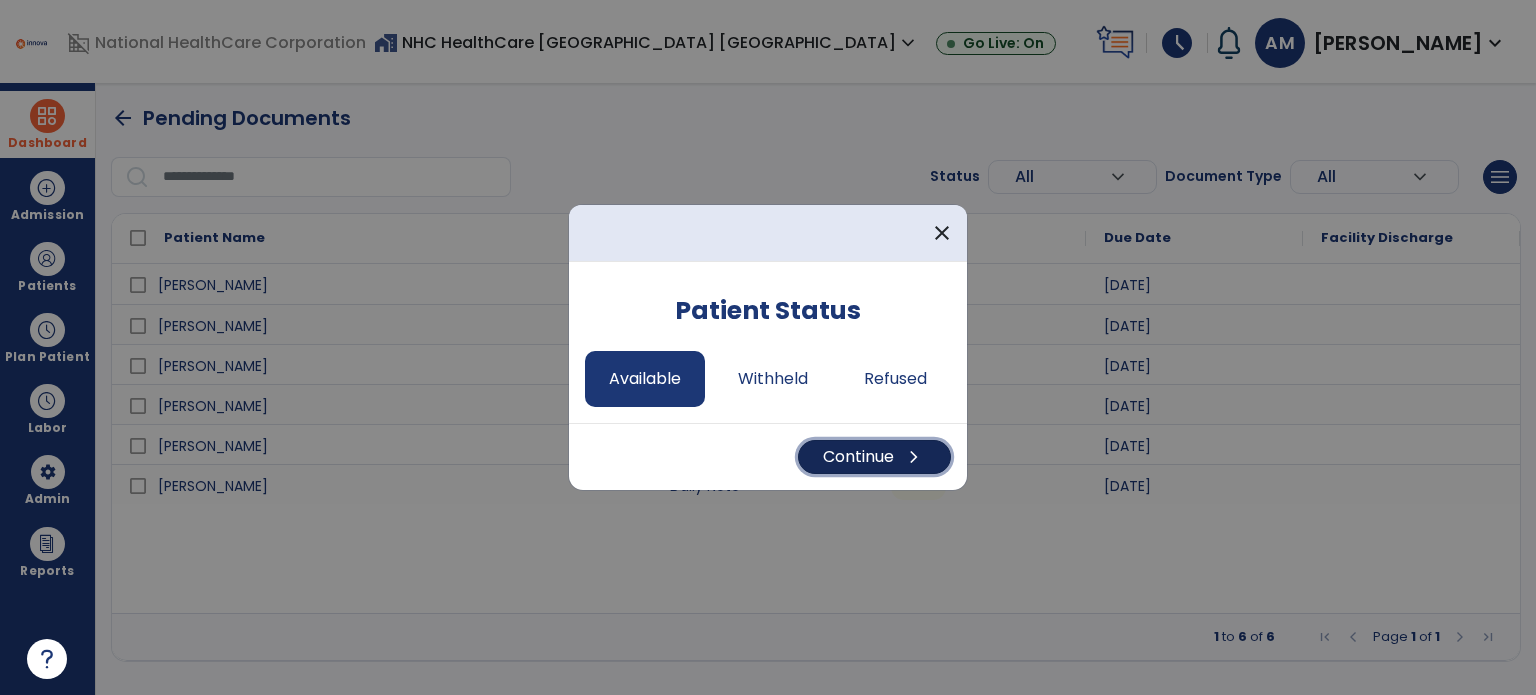 click on "Continue   chevron_right" at bounding box center [874, 457] 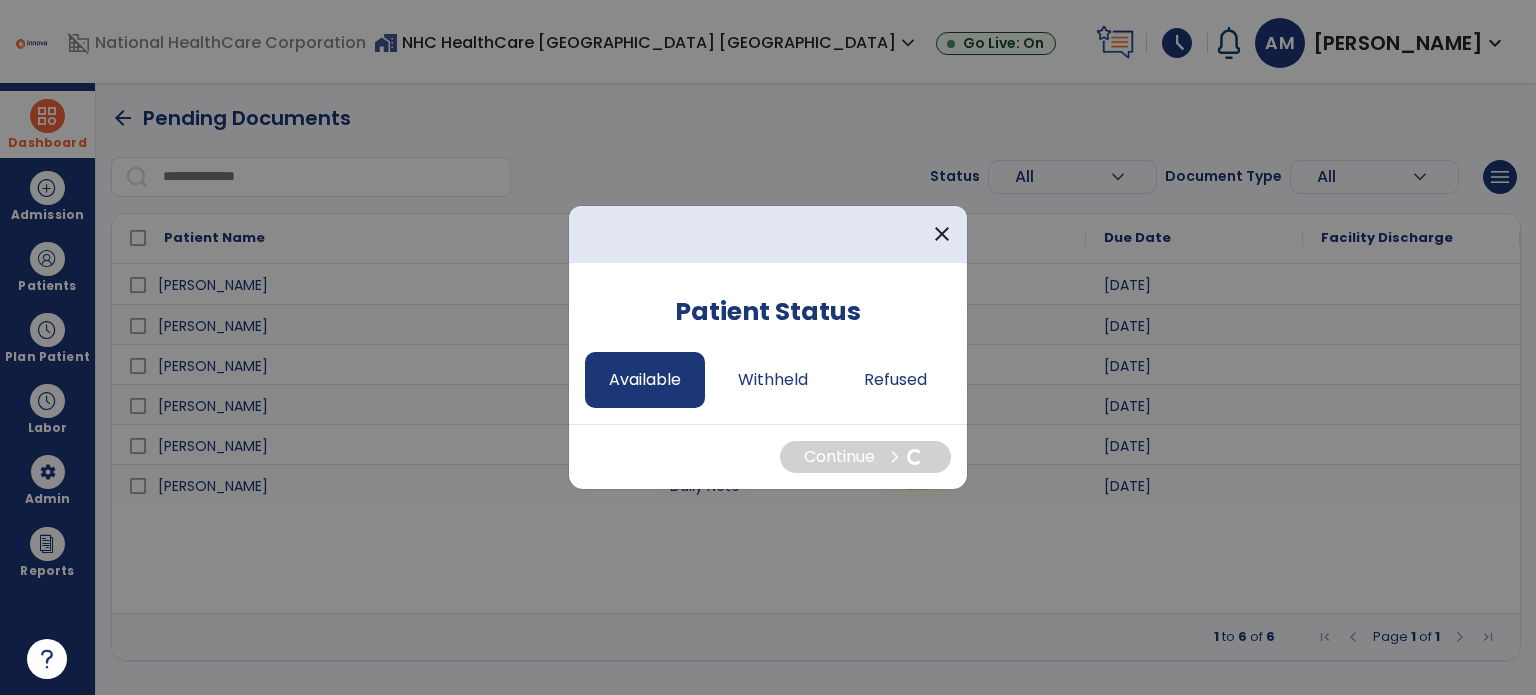 select on "*" 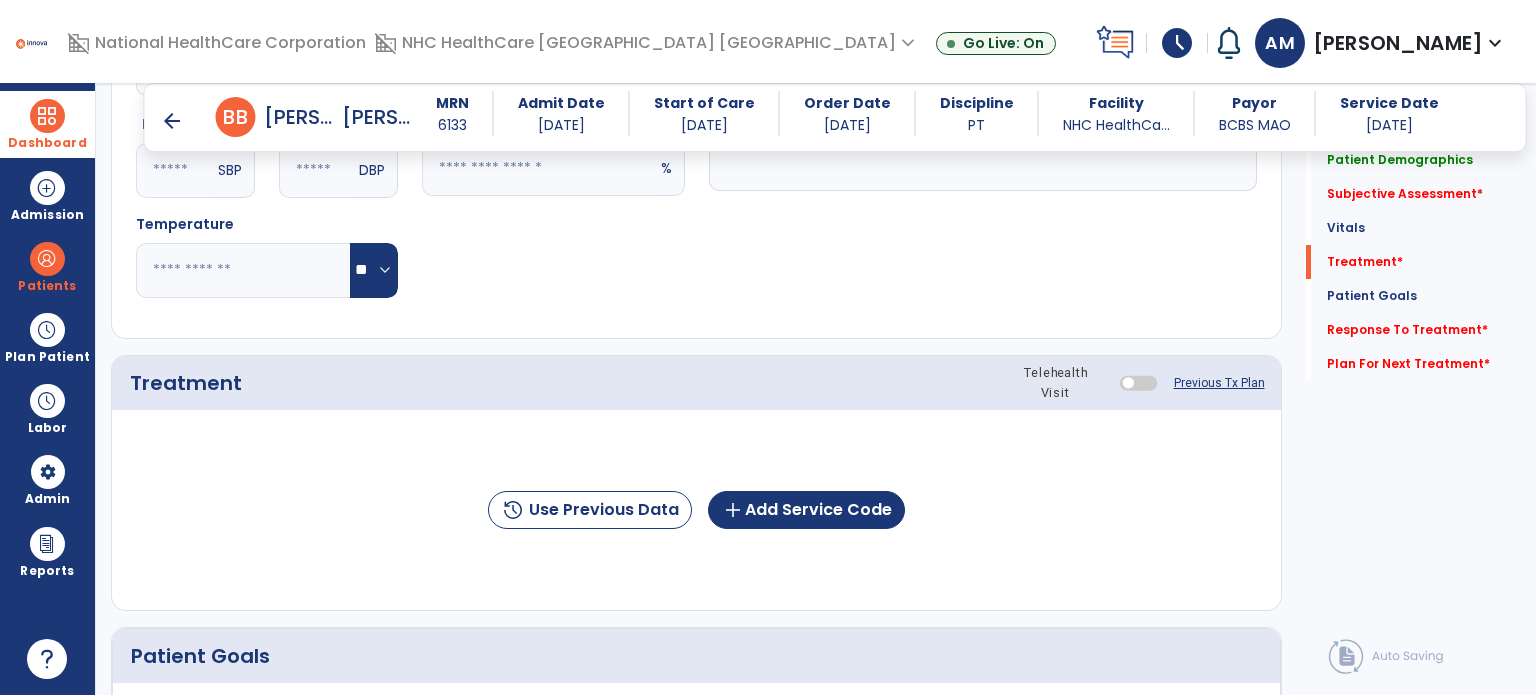 scroll, scrollTop: 2032, scrollLeft: 0, axis: vertical 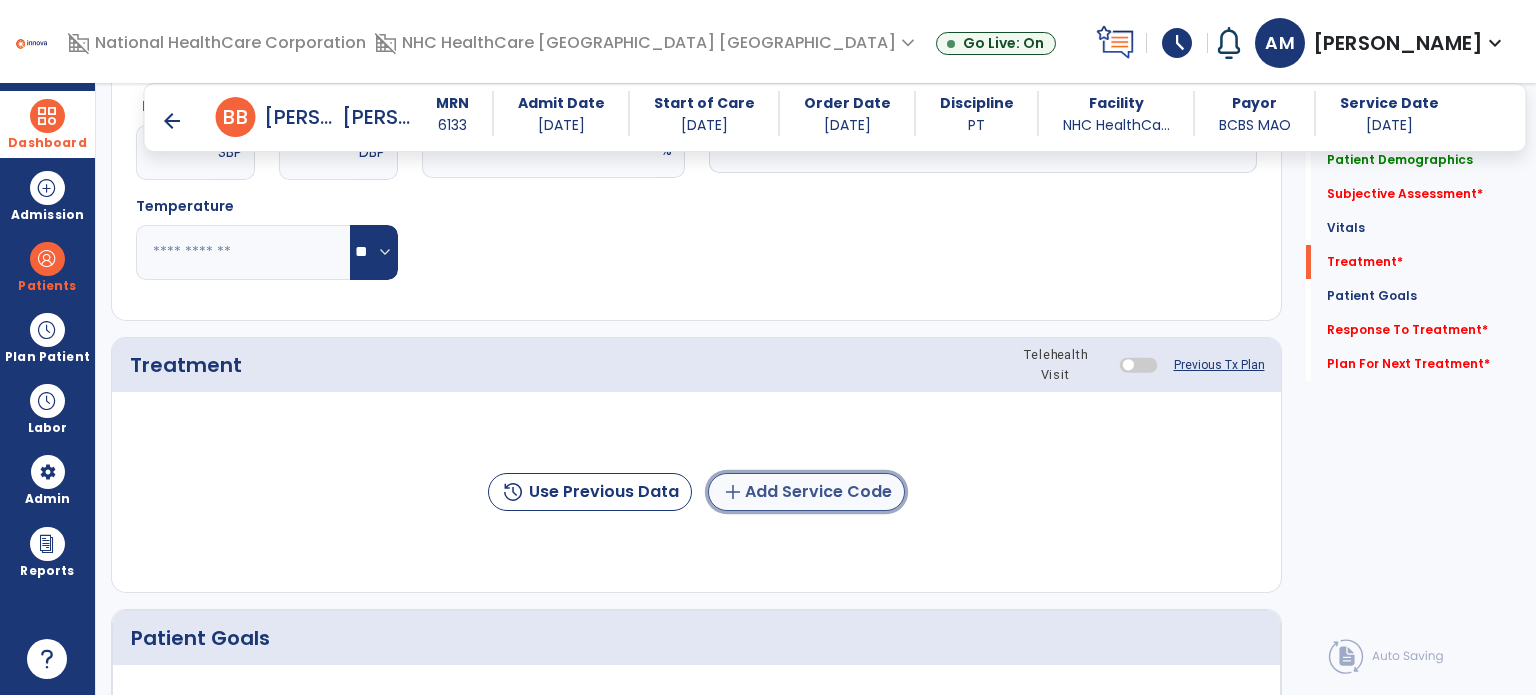 click on "add  Add Service Code" 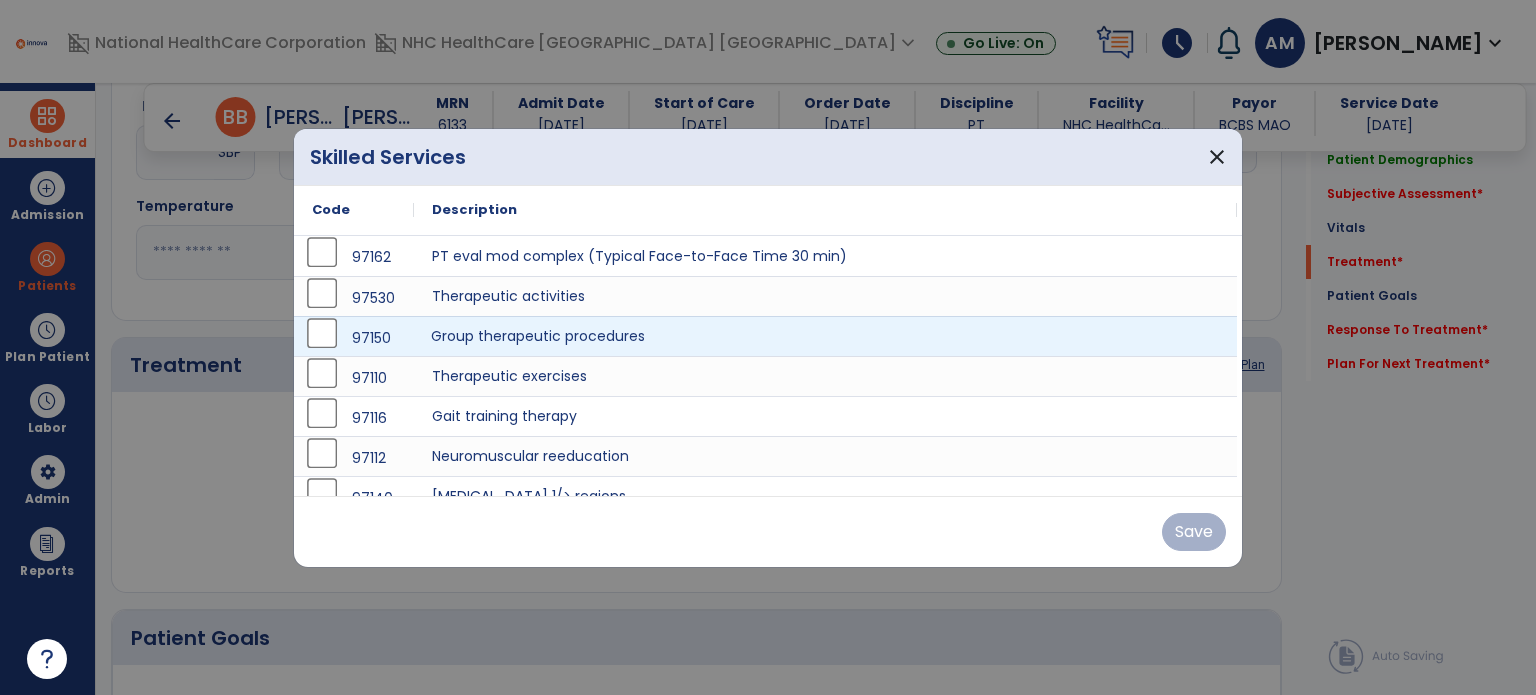 click on "Group therapeutic procedures" at bounding box center (825, 336) 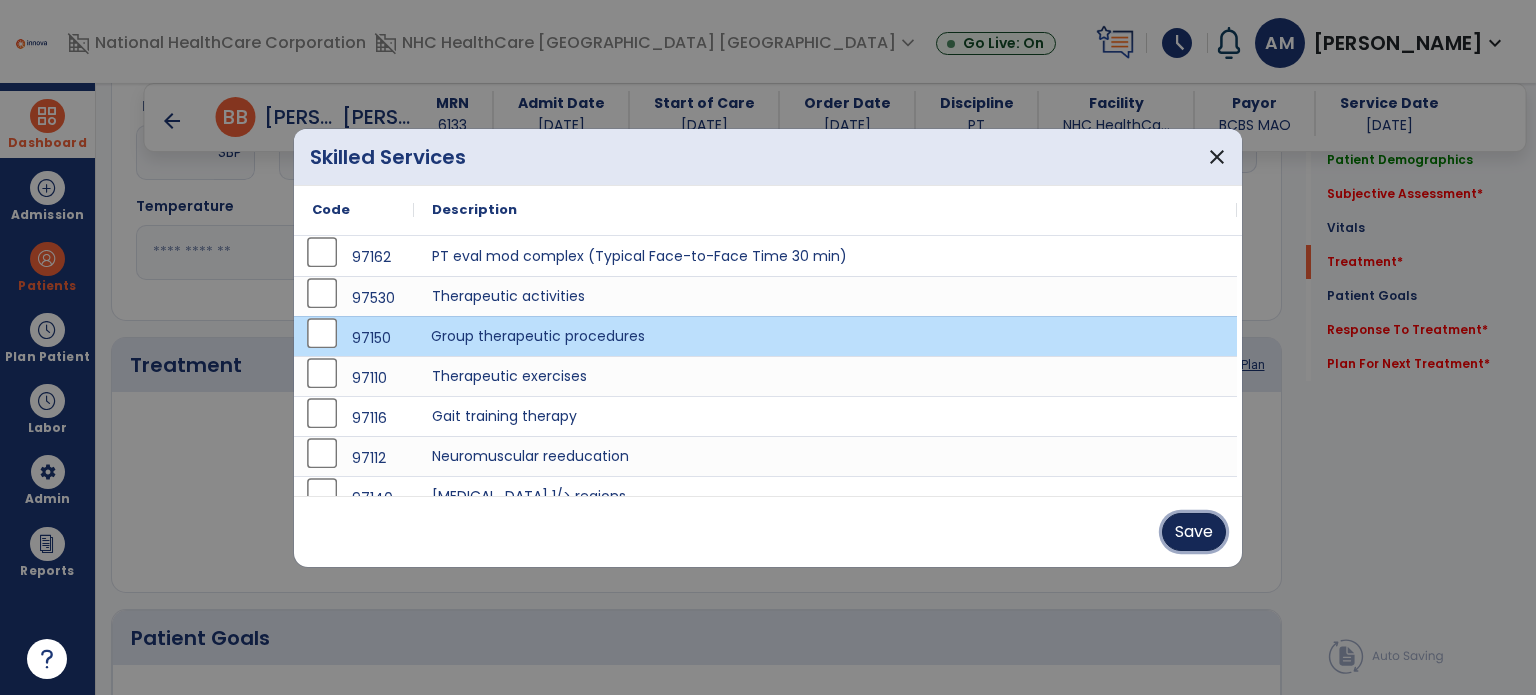 click on "Save" at bounding box center (1194, 532) 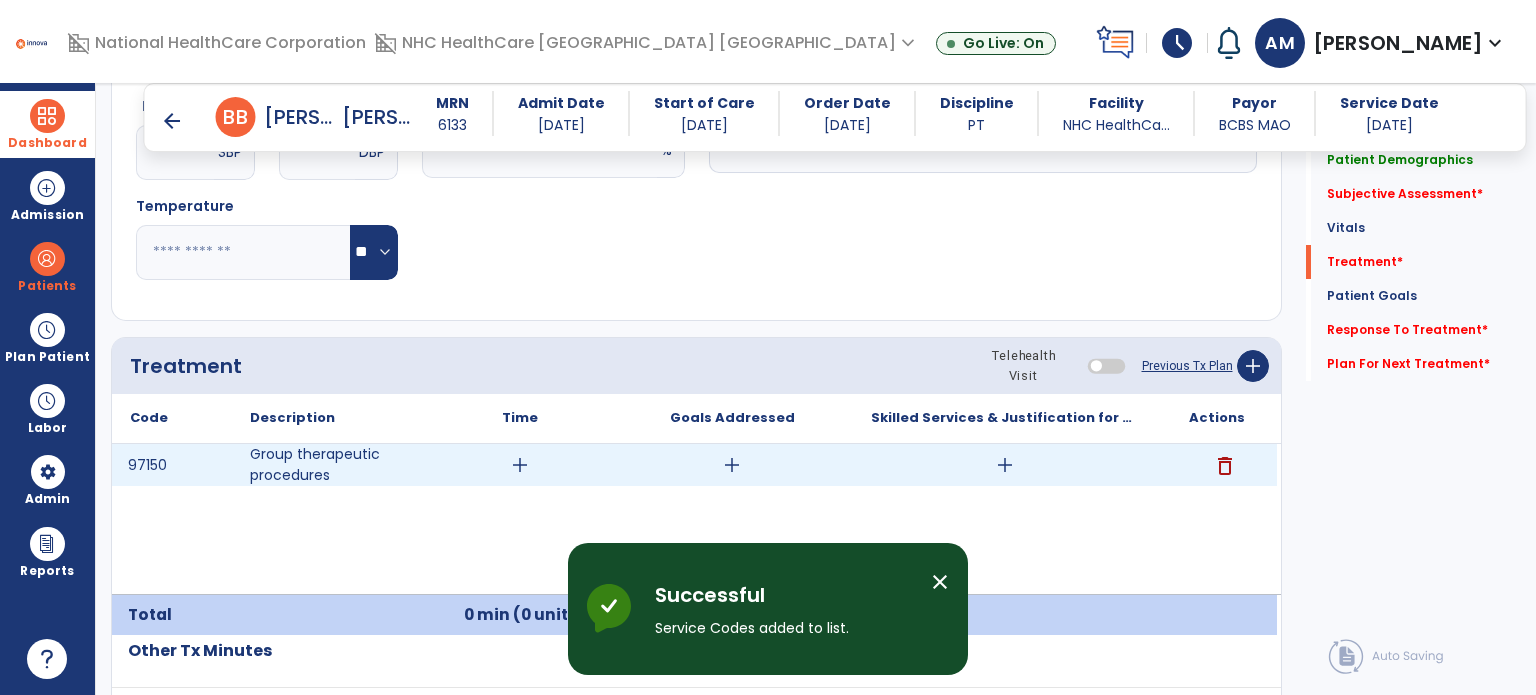 click on "add" at bounding box center [520, 465] 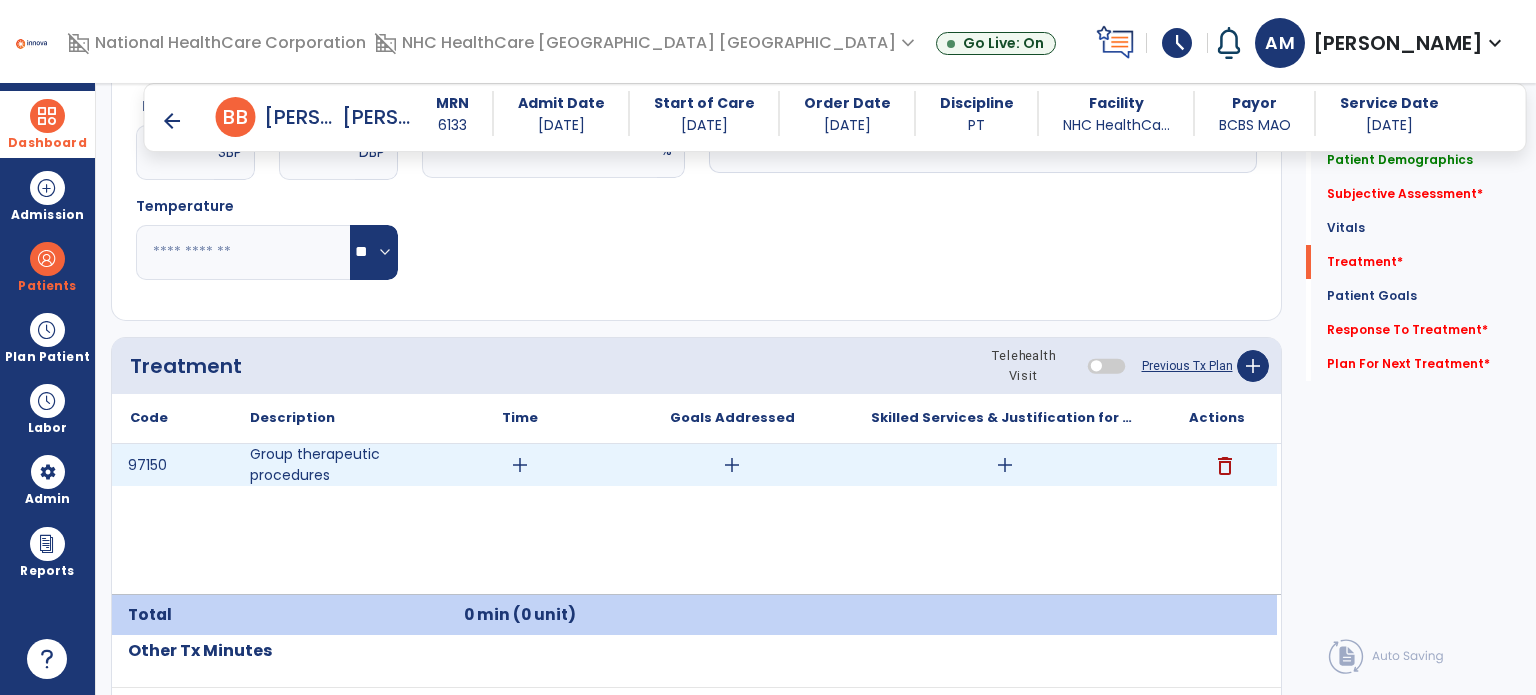 click on "add" at bounding box center [520, 465] 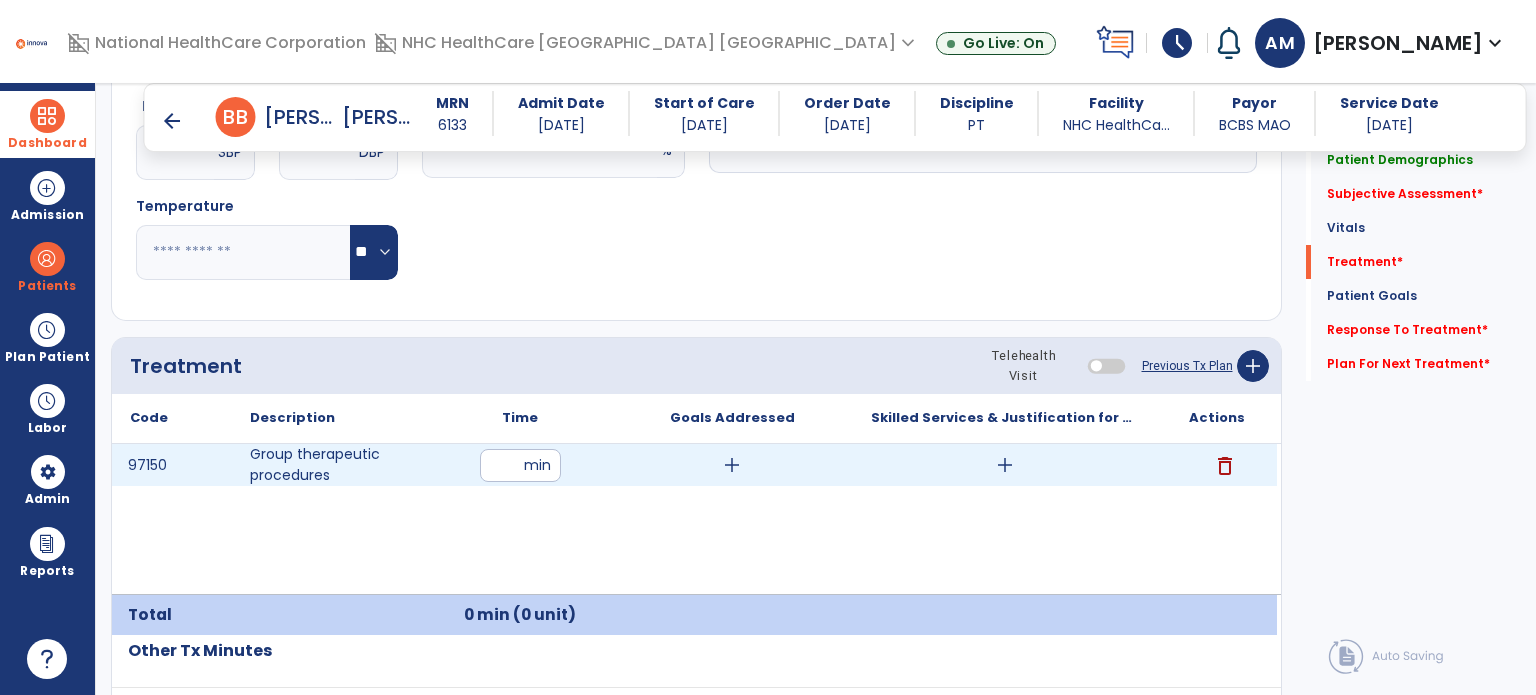 type on "**" 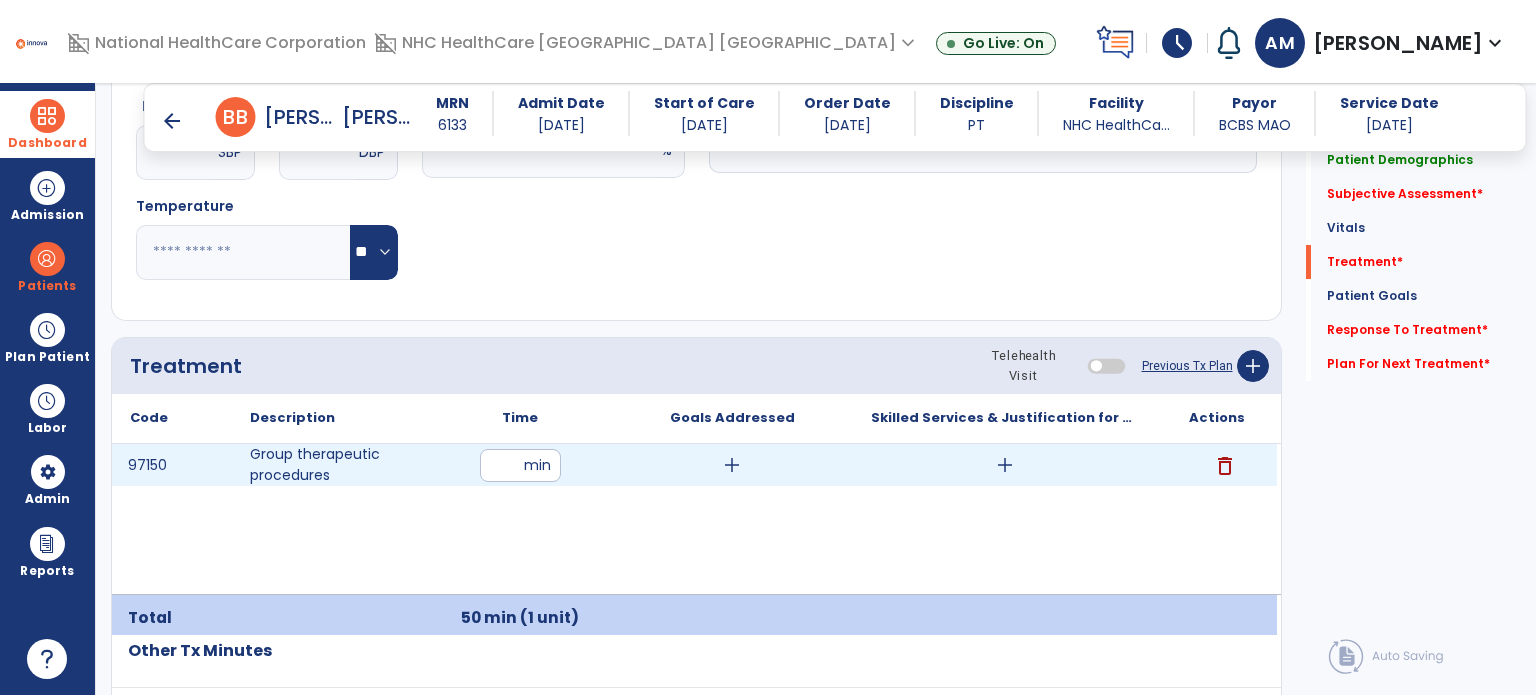 click on "add" at bounding box center (1004, 465) 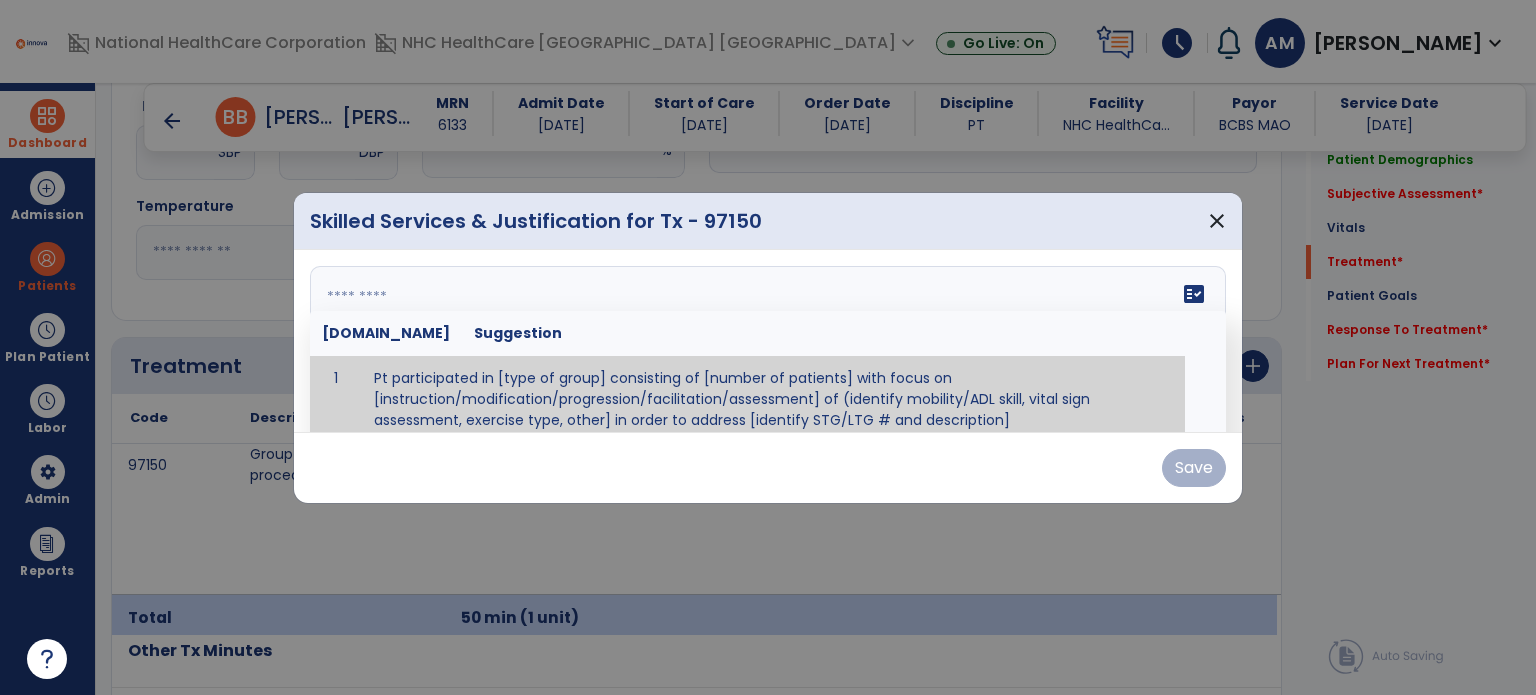 paste on "**********" 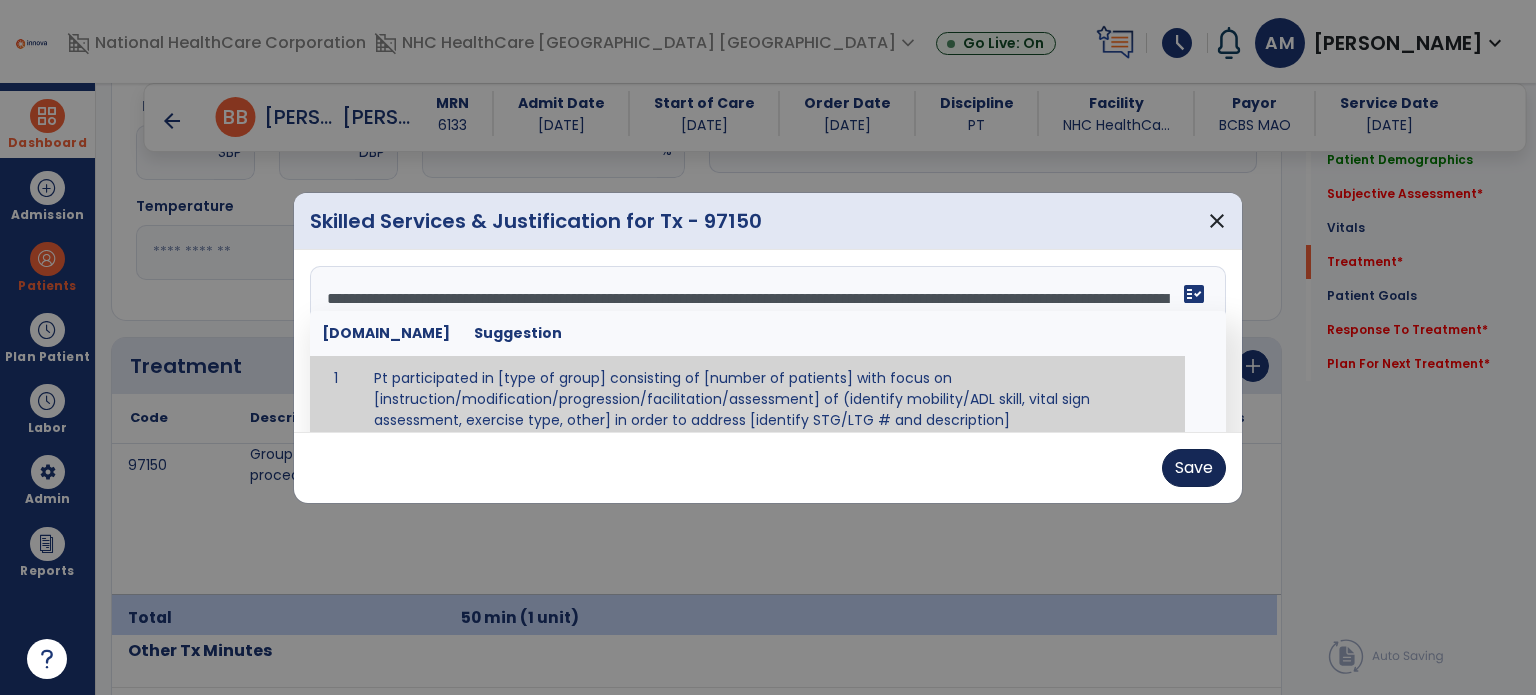 type on "**********" 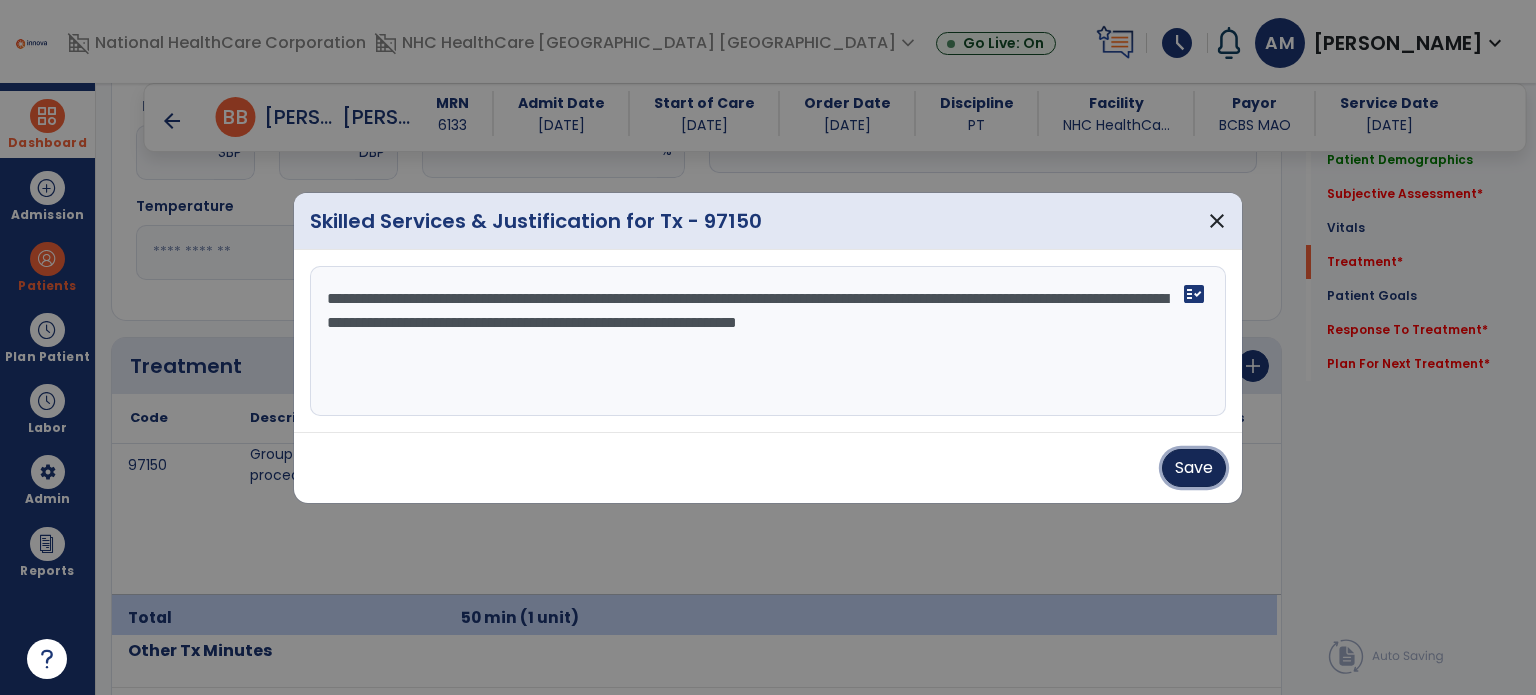click on "Save" at bounding box center (1194, 468) 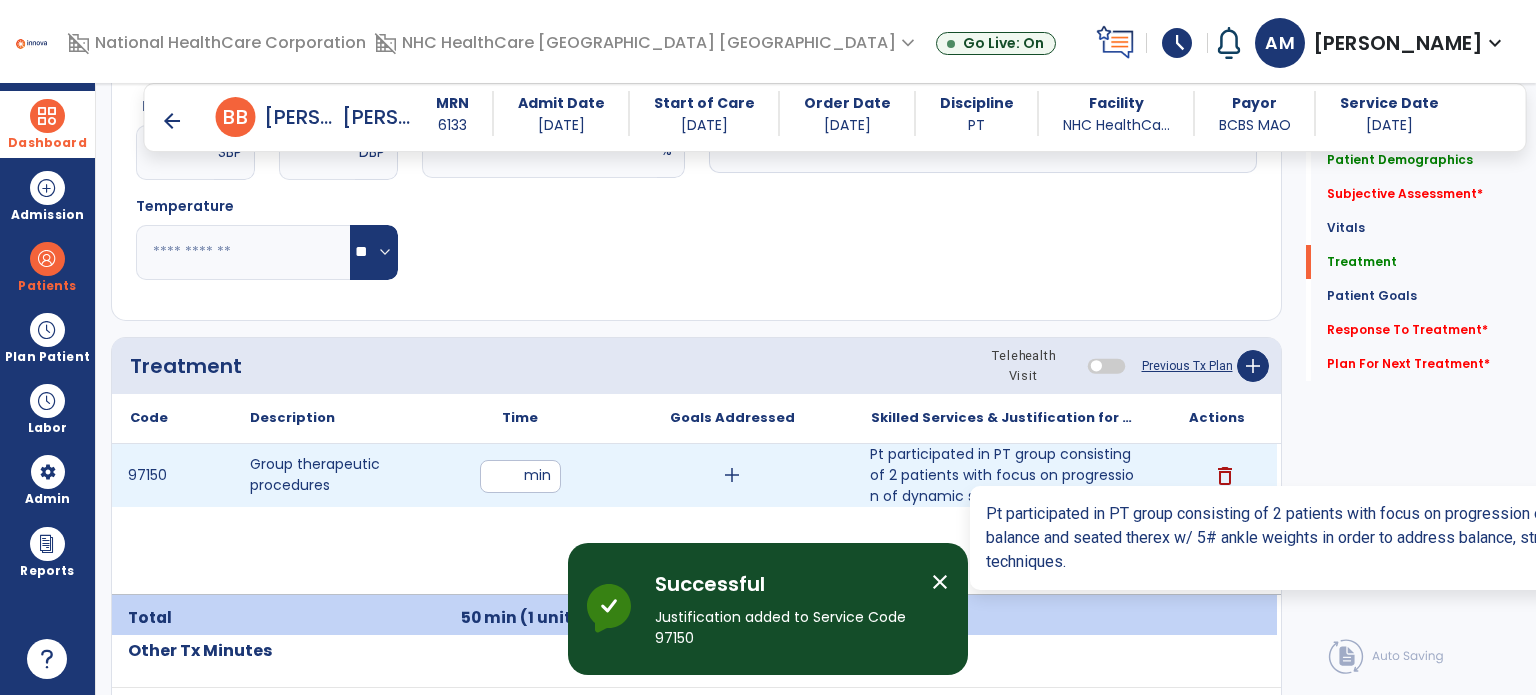 click on "Pt participated in PT group consisting of 2 patients with focus on progression of dynamic standing b..." at bounding box center [1004, 475] 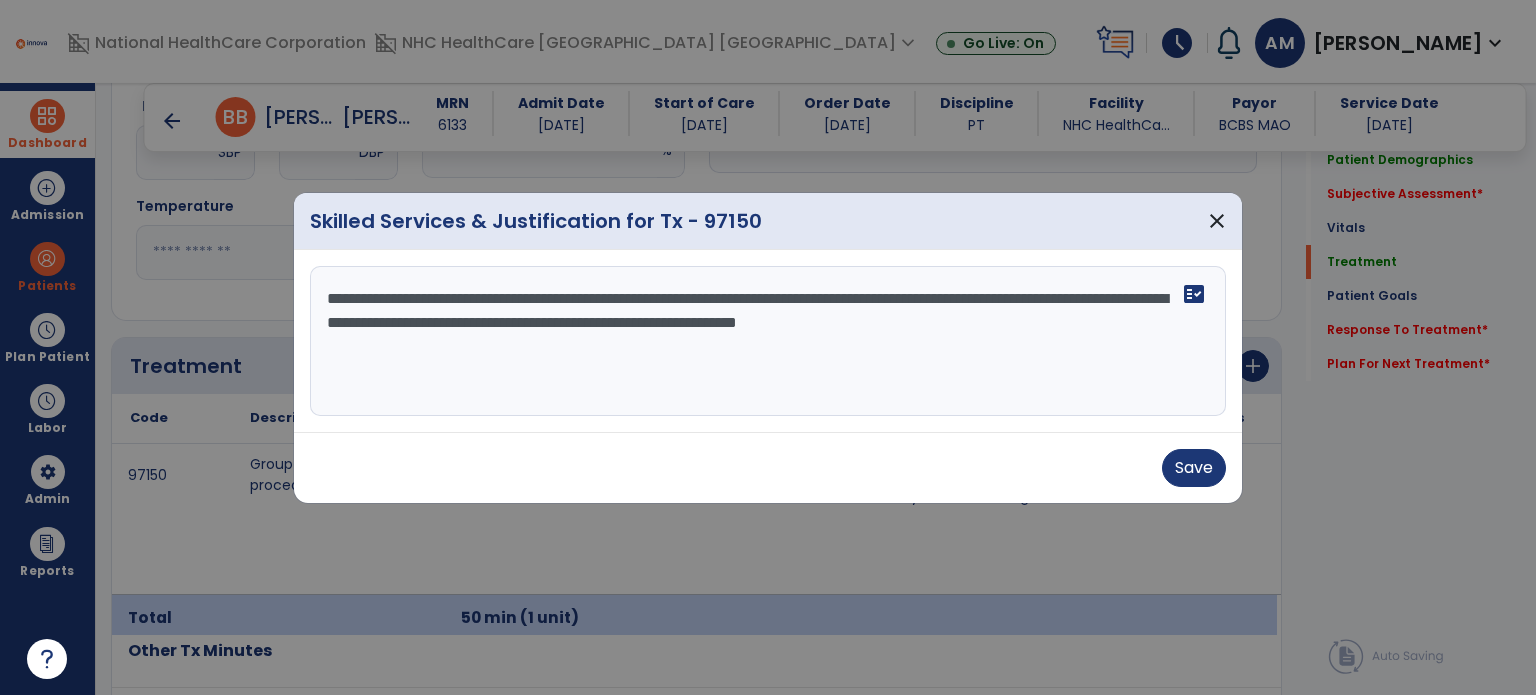 click on "**********" at bounding box center [768, 341] 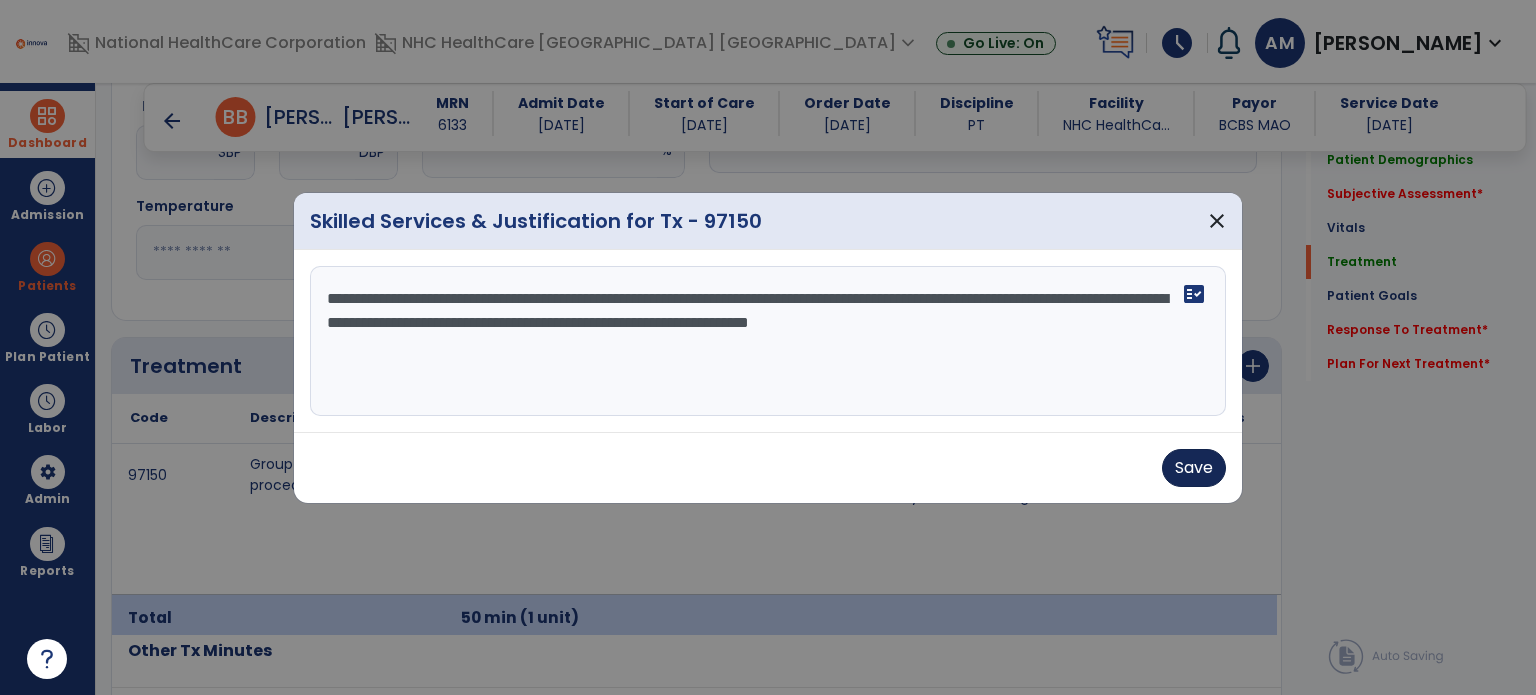 type on "**********" 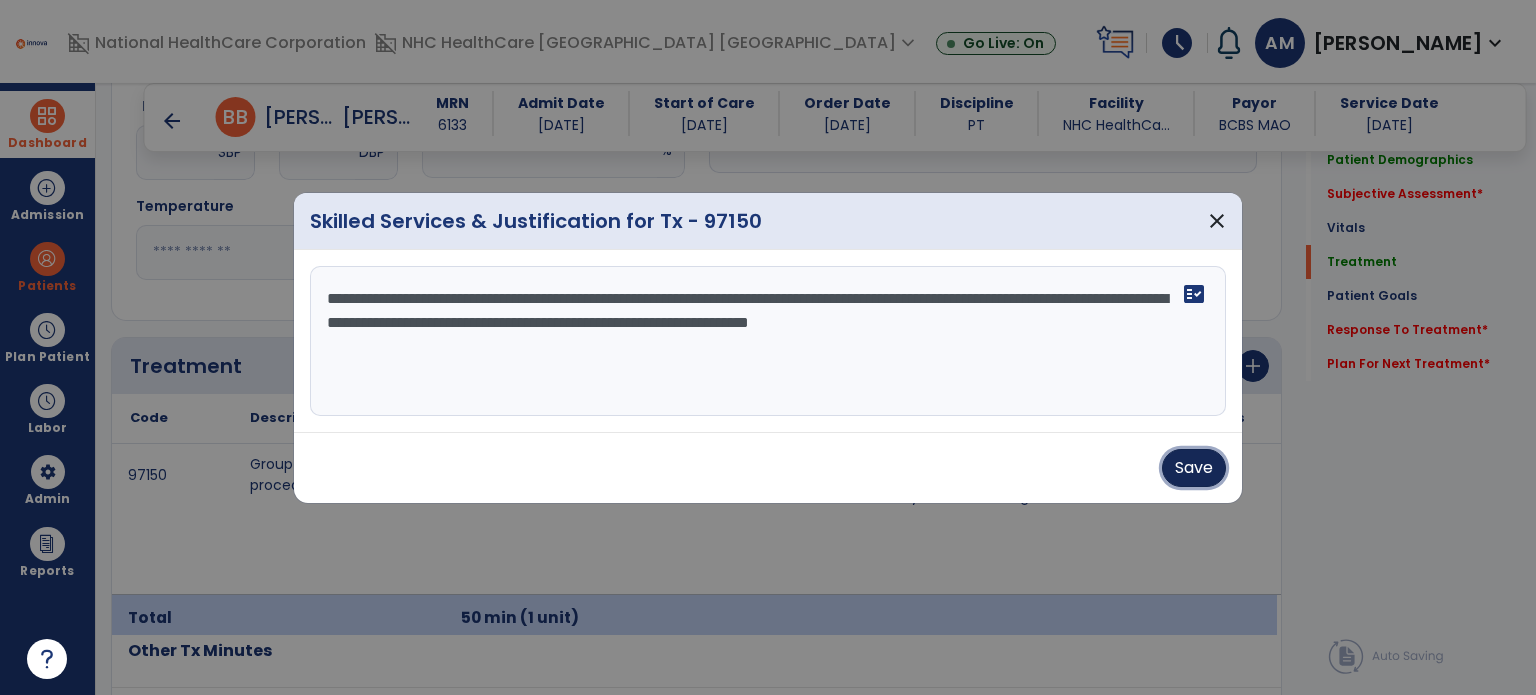 click on "Save" at bounding box center (1194, 468) 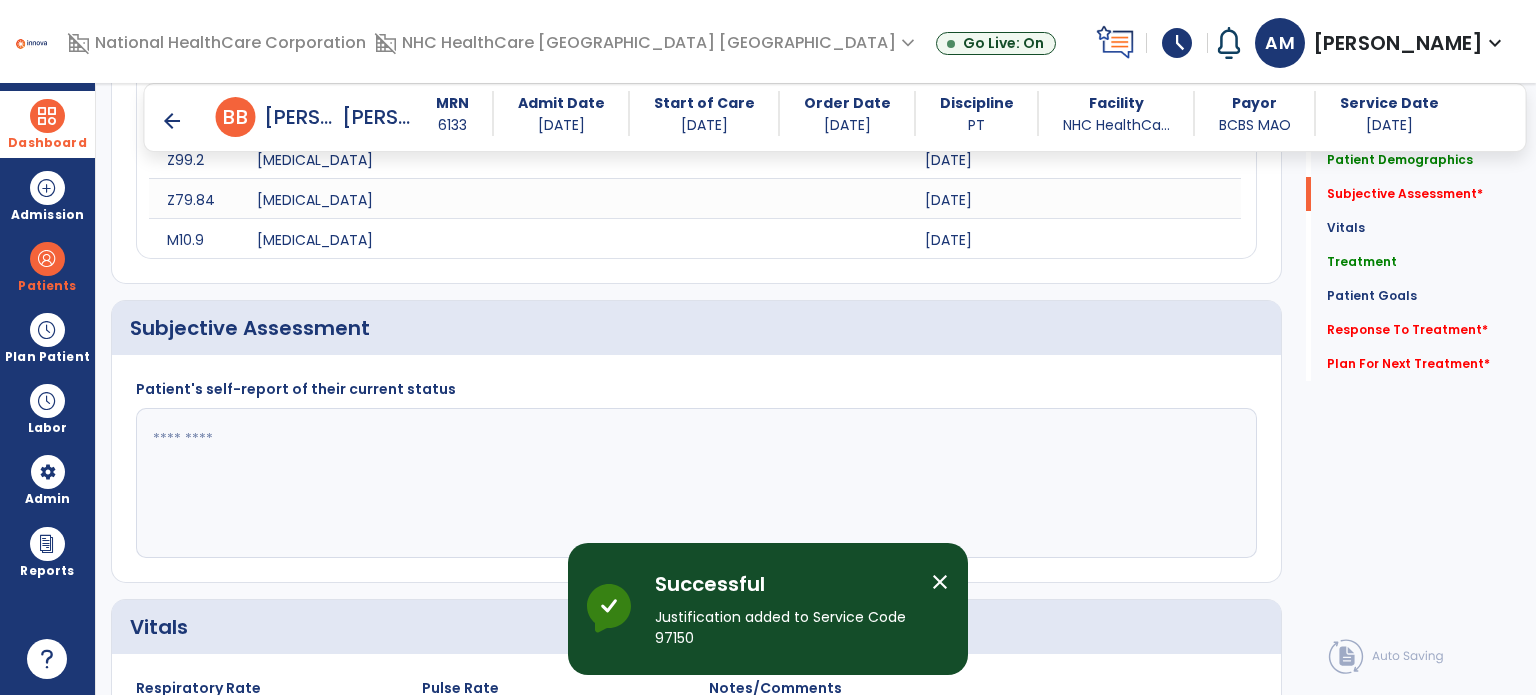 scroll, scrollTop: 1348, scrollLeft: 0, axis: vertical 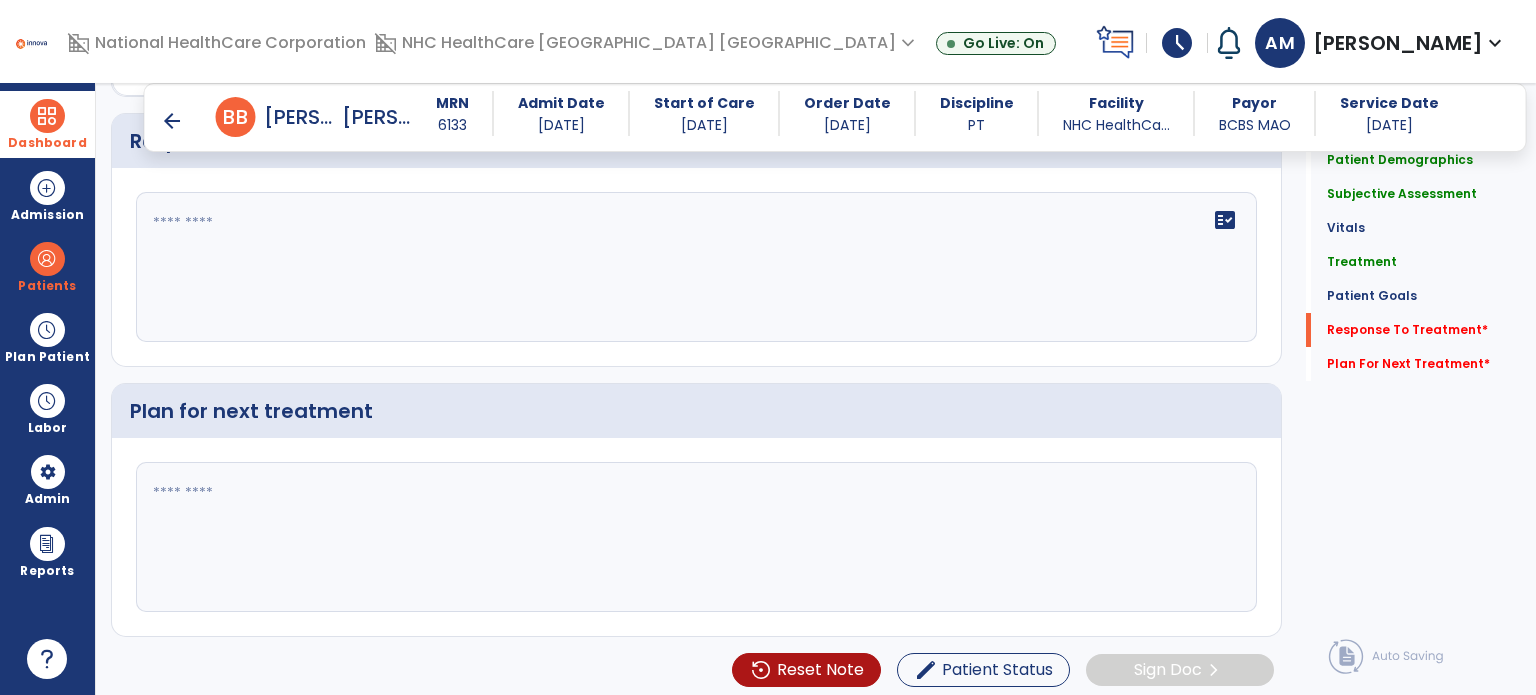 type on "**********" 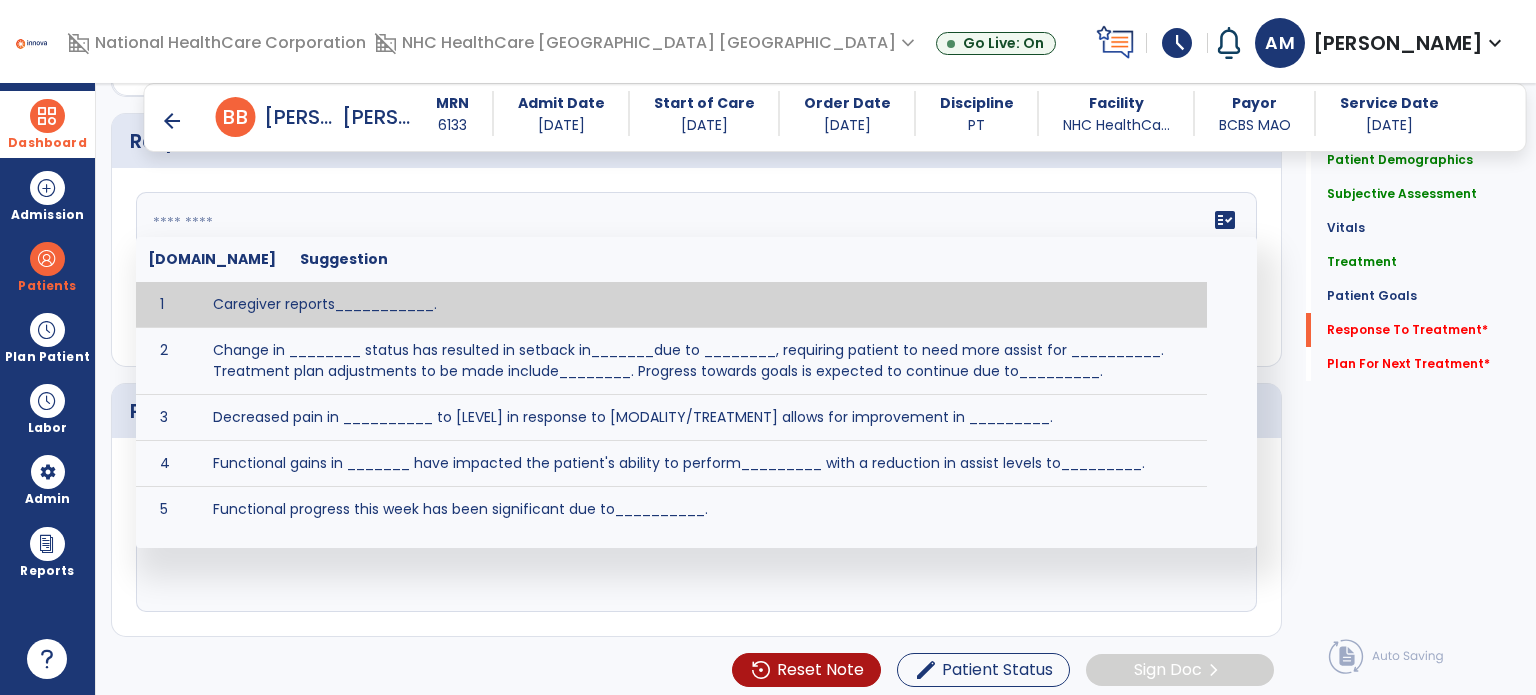click on "fact_check  [DOMAIN_NAME] Suggestion 1 Caregiver reports___________. 2 Change in ________ status has resulted in setback in_______due to ________, requiring patient to need more assist for __________.   Treatment plan adjustments to be made include________.  Progress towards goals is expected to continue due to_________. 3 Decreased pain in __________ to [LEVEL] in response to [MODALITY/TREATMENT] allows for improvement in _________. 4 Functional gains in _______ have impacted the patient's ability to perform_________ with a reduction in assist levels to_________. 5 Functional progress this week has been significant due to__________. 6 Gains in ________ have improved the patient's ability to perform ______with decreased levels of assist to___________. 7 Improvement in ________allows patient to tolerate higher levels of challenges in_________. 8 Pain in [AREA] has decreased to [LEVEL] in response to [TREATMENT/MODALITY], allowing fore ease in completing__________. 9 10 11 12 13 14 15 16 17 18 19 20 21" 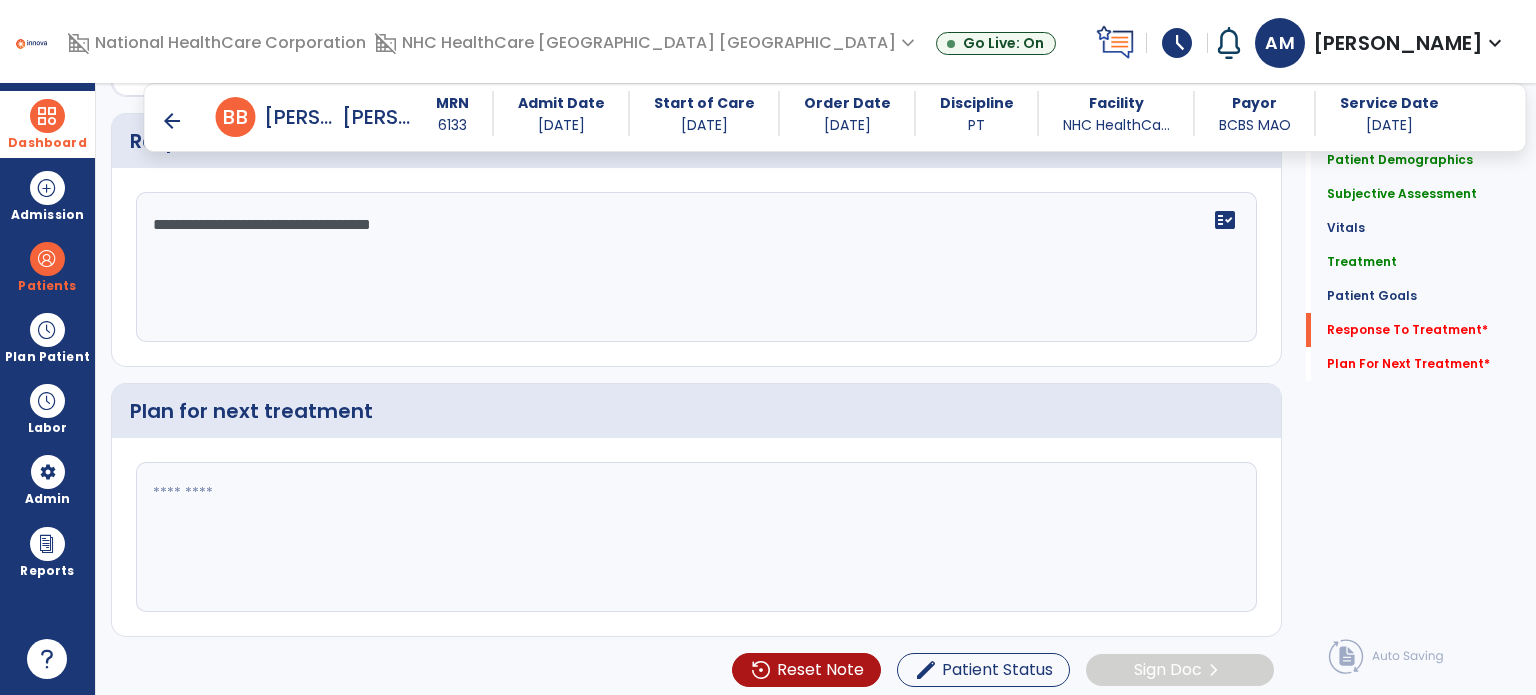 type on "**********" 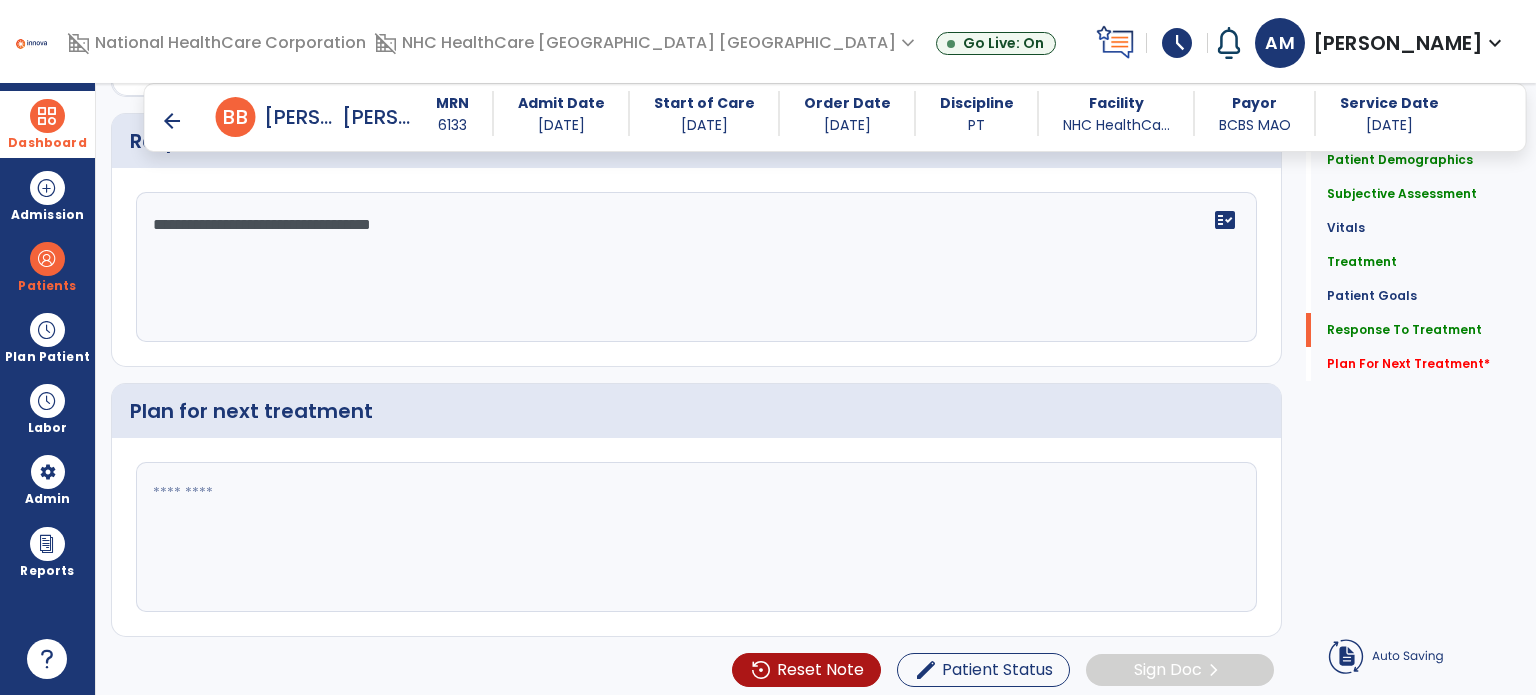 click 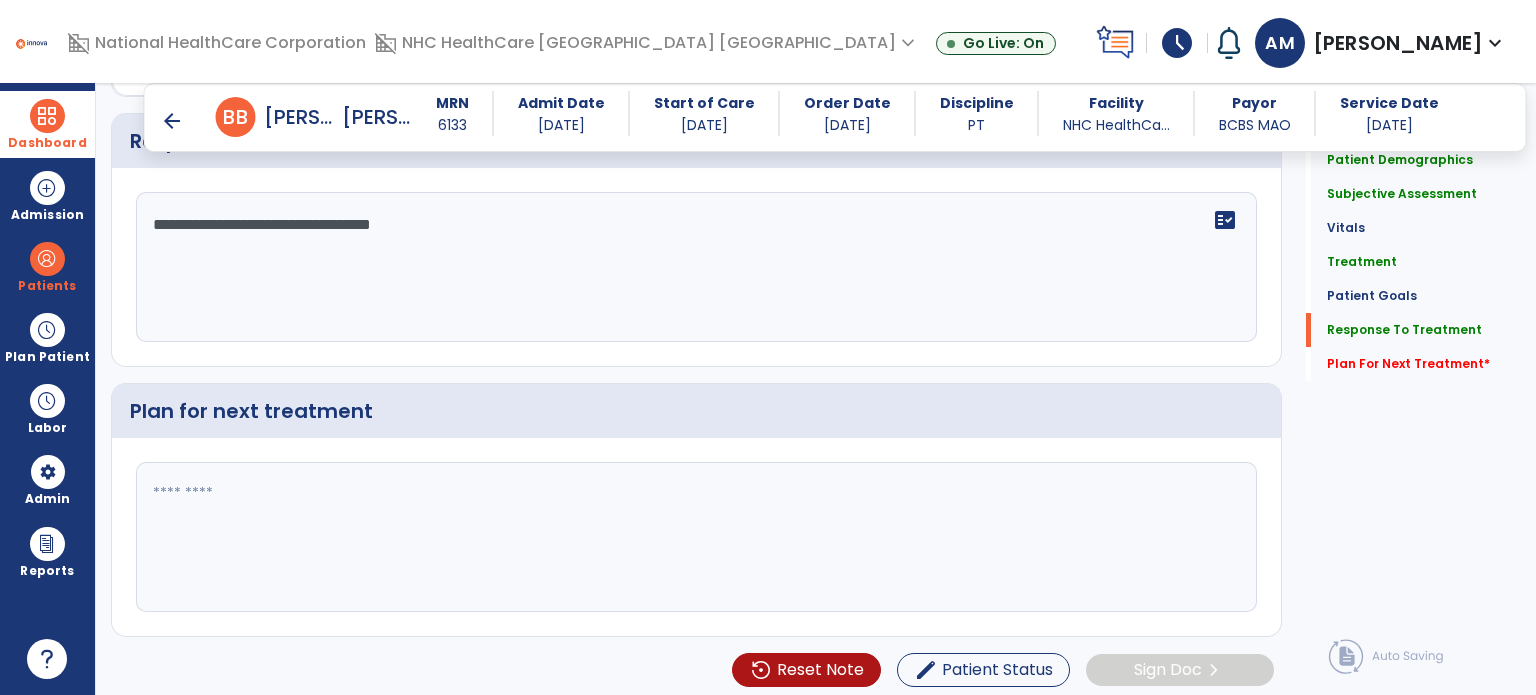 click 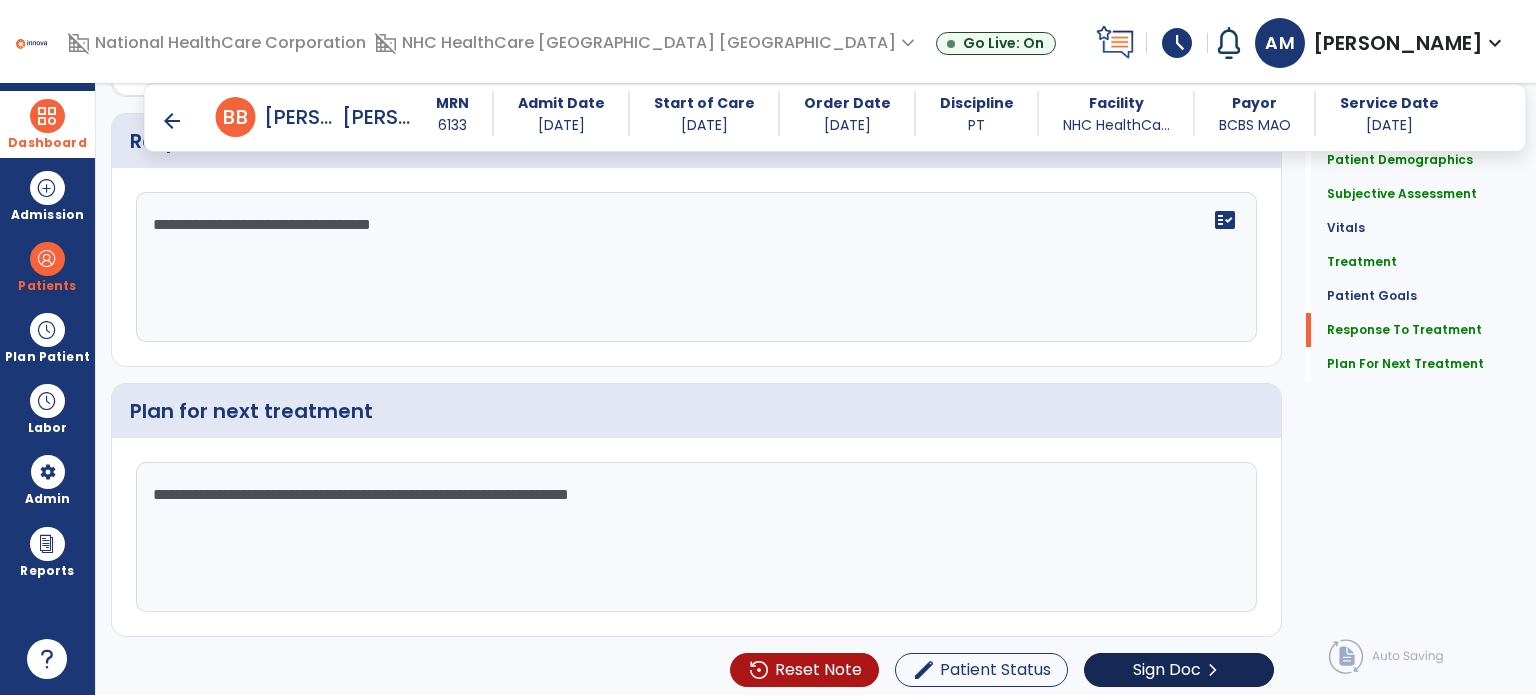 type on "**********" 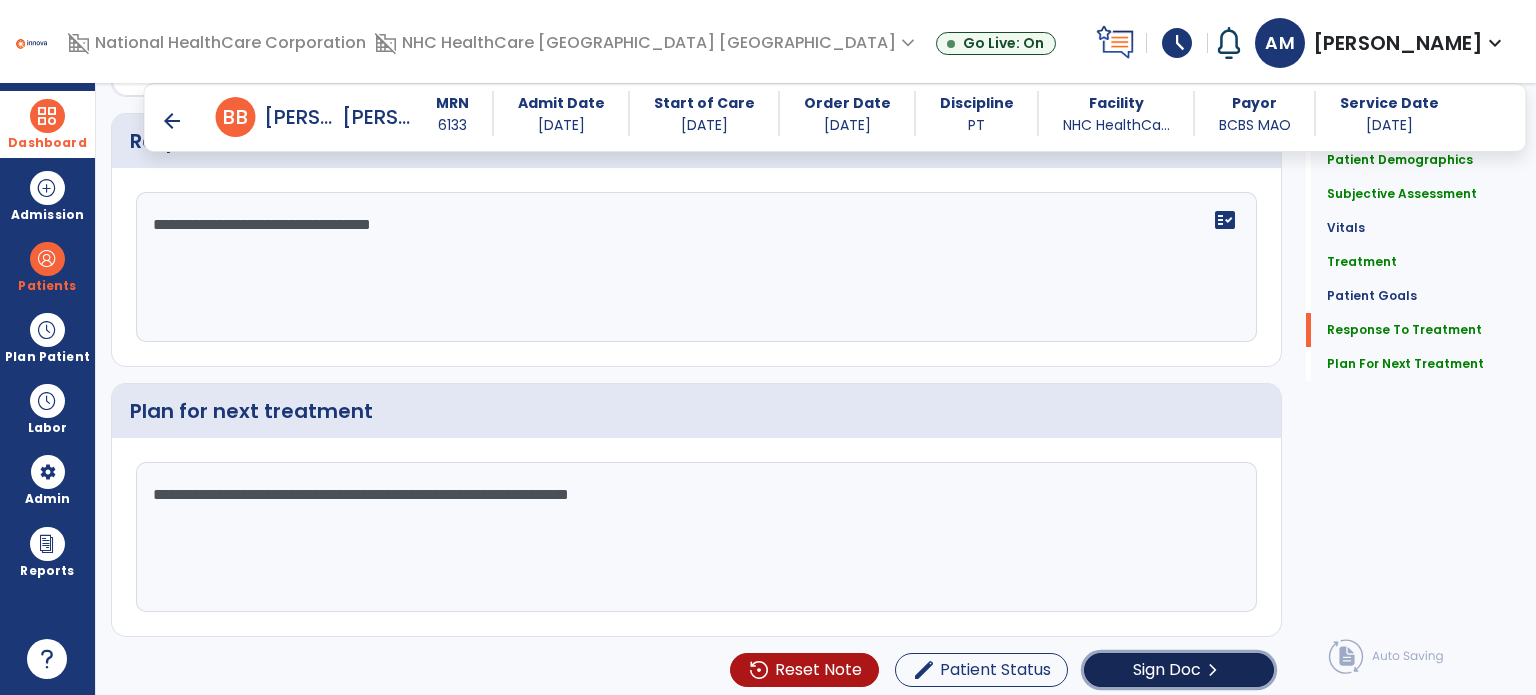 click on "Sign Doc  chevron_right" 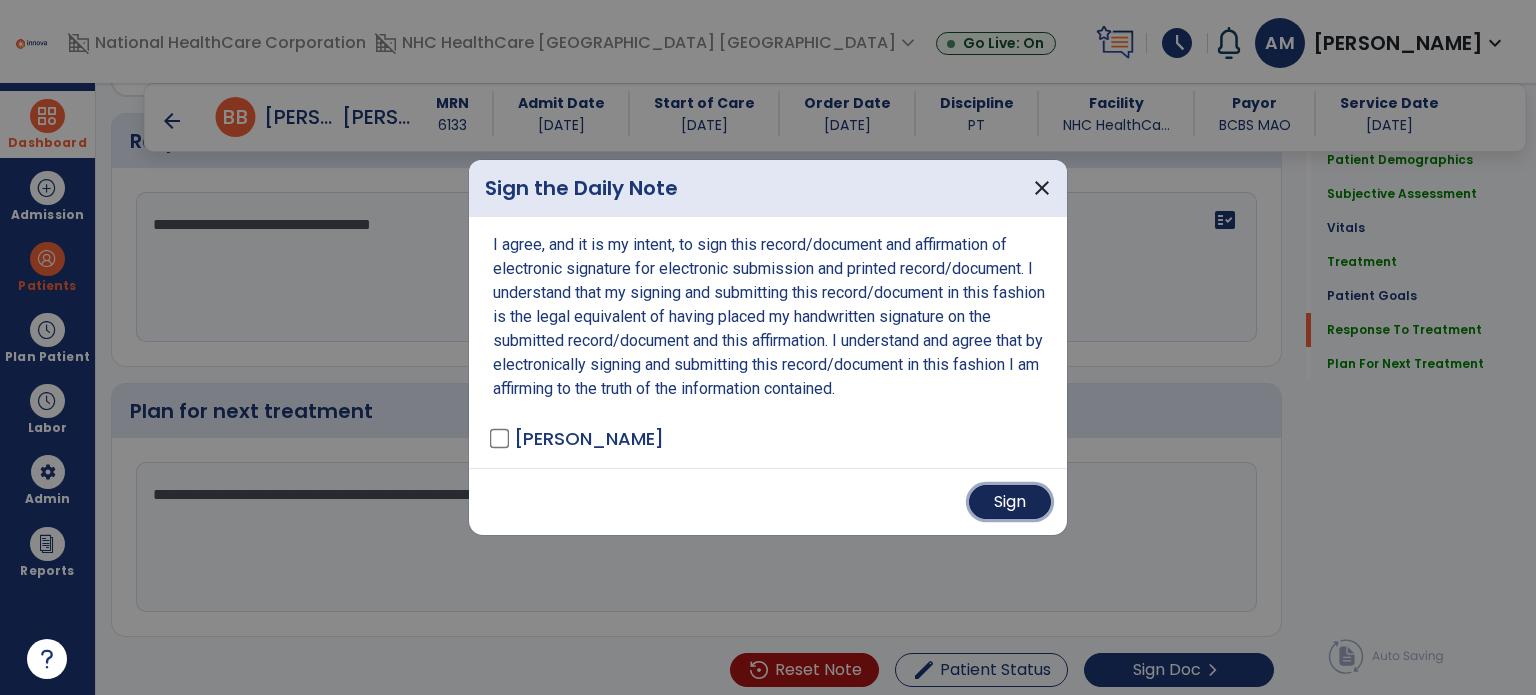 click on "Sign" at bounding box center (1010, 502) 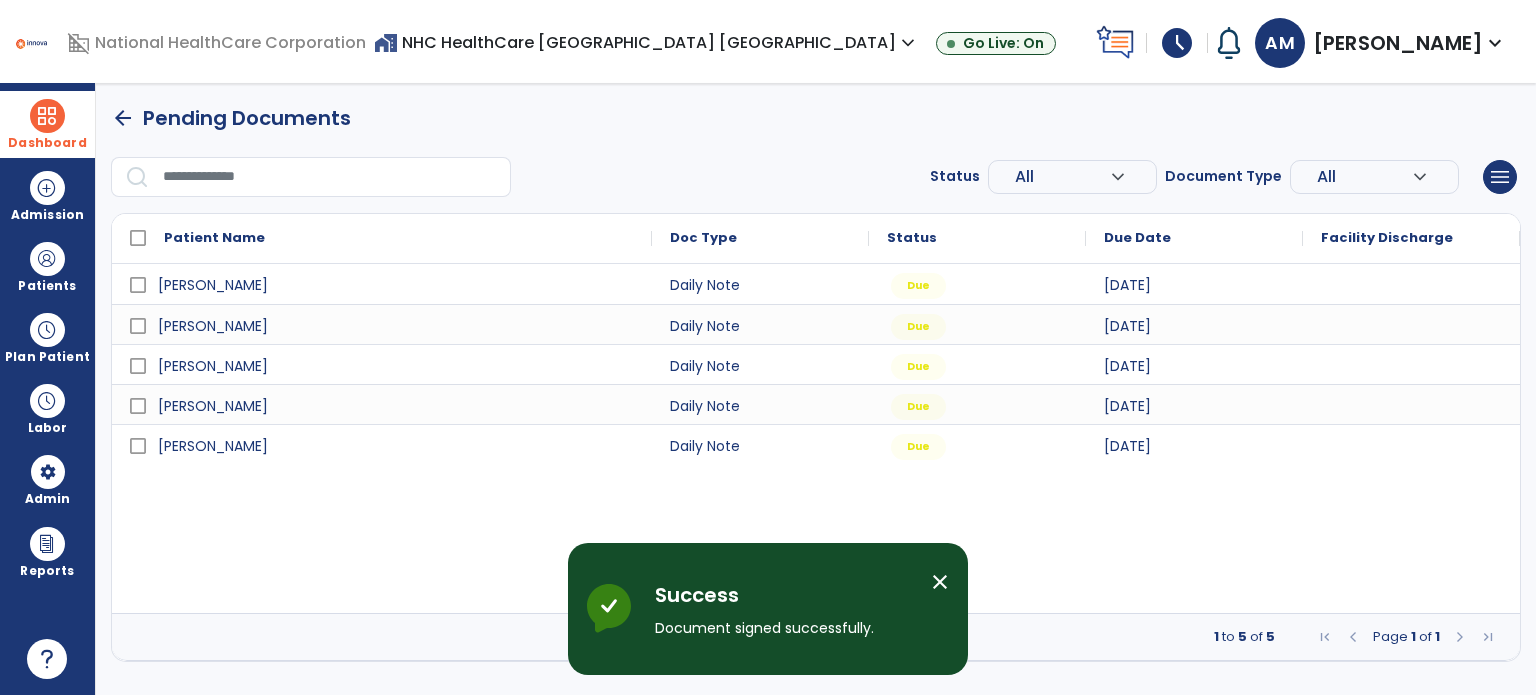 scroll, scrollTop: 0, scrollLeft: 0, axis: both 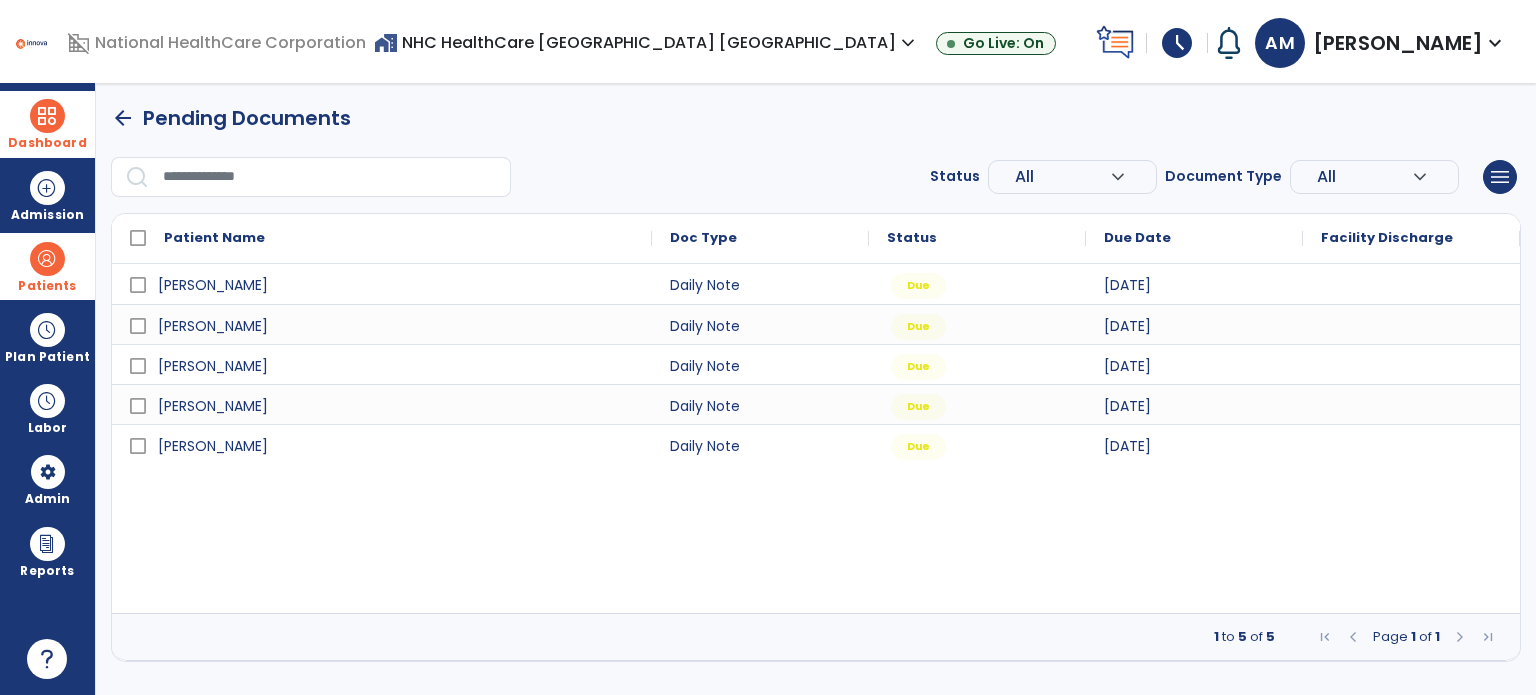 click on "Patients" at bounding box center (47, 266) 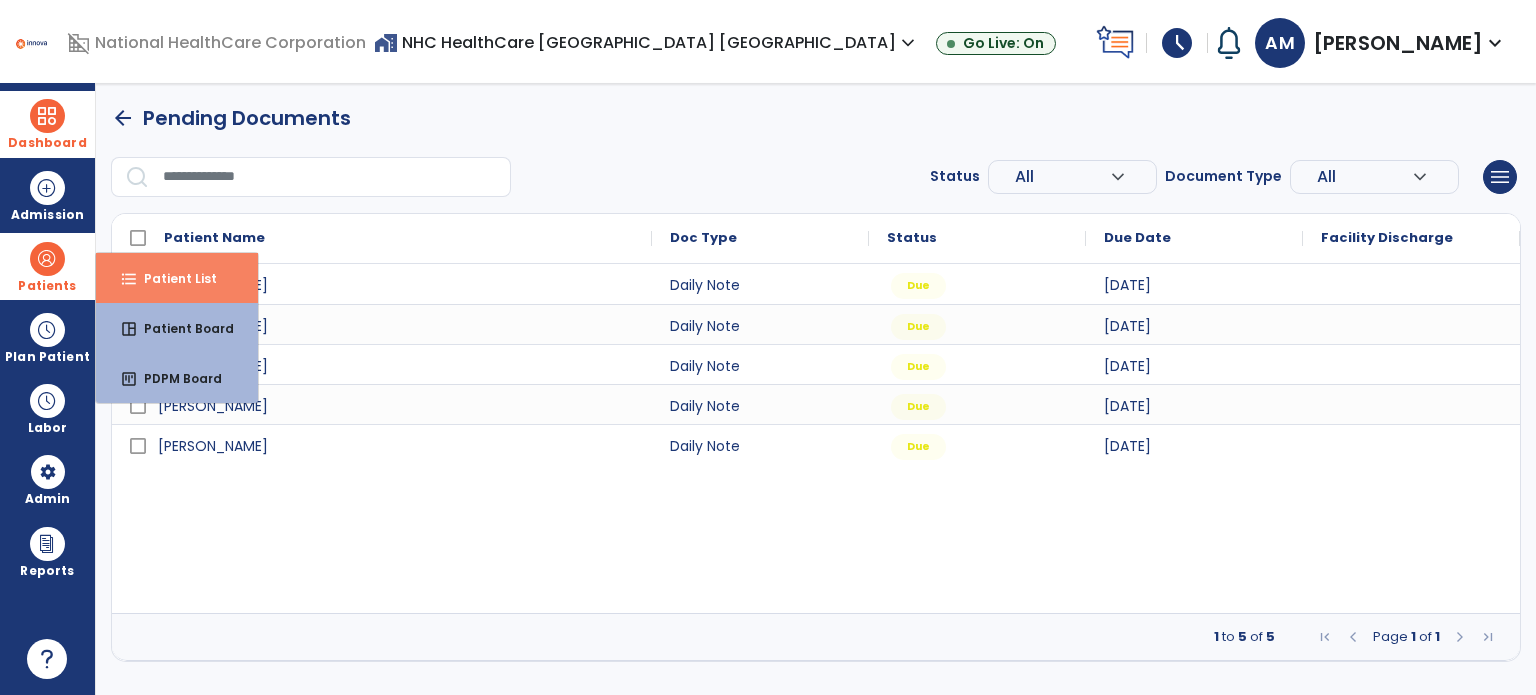 click on "Patient List" at bounding box center [172, 278] 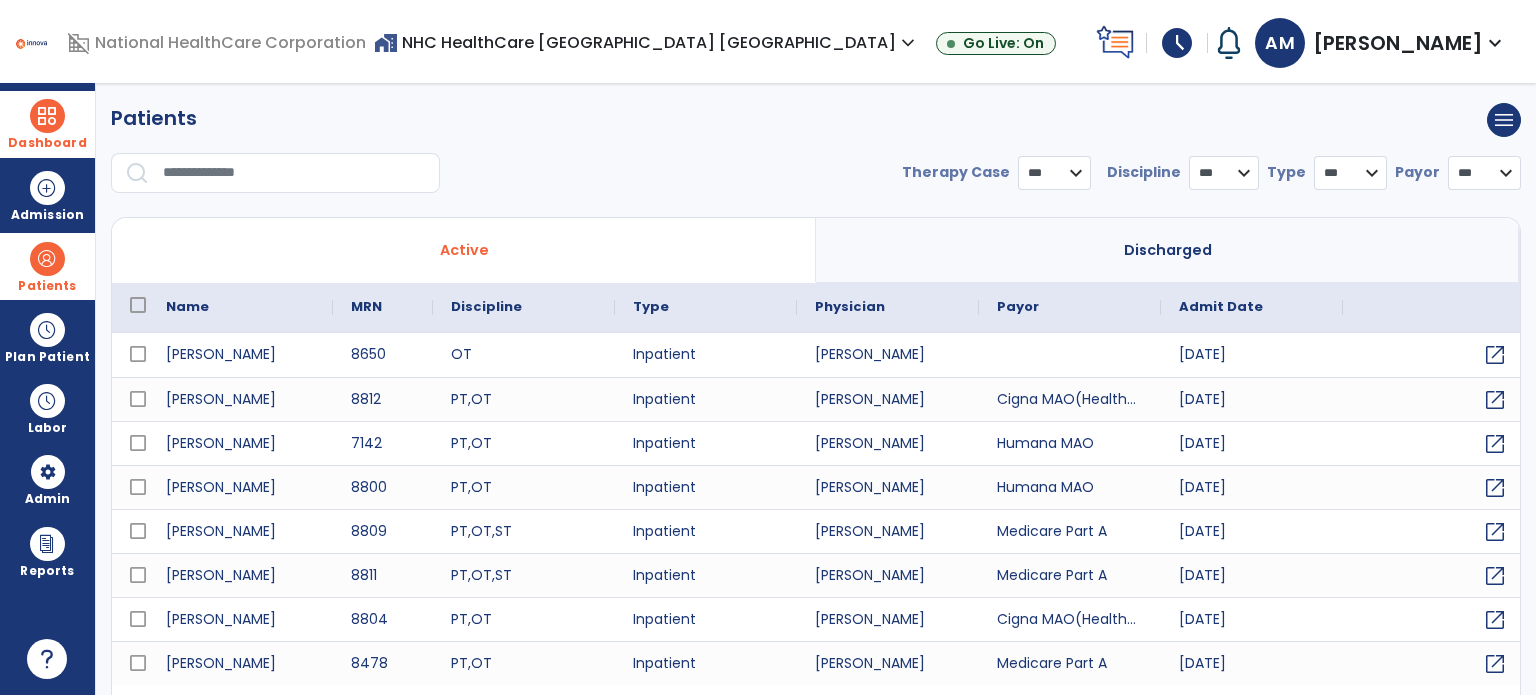 select on "***" 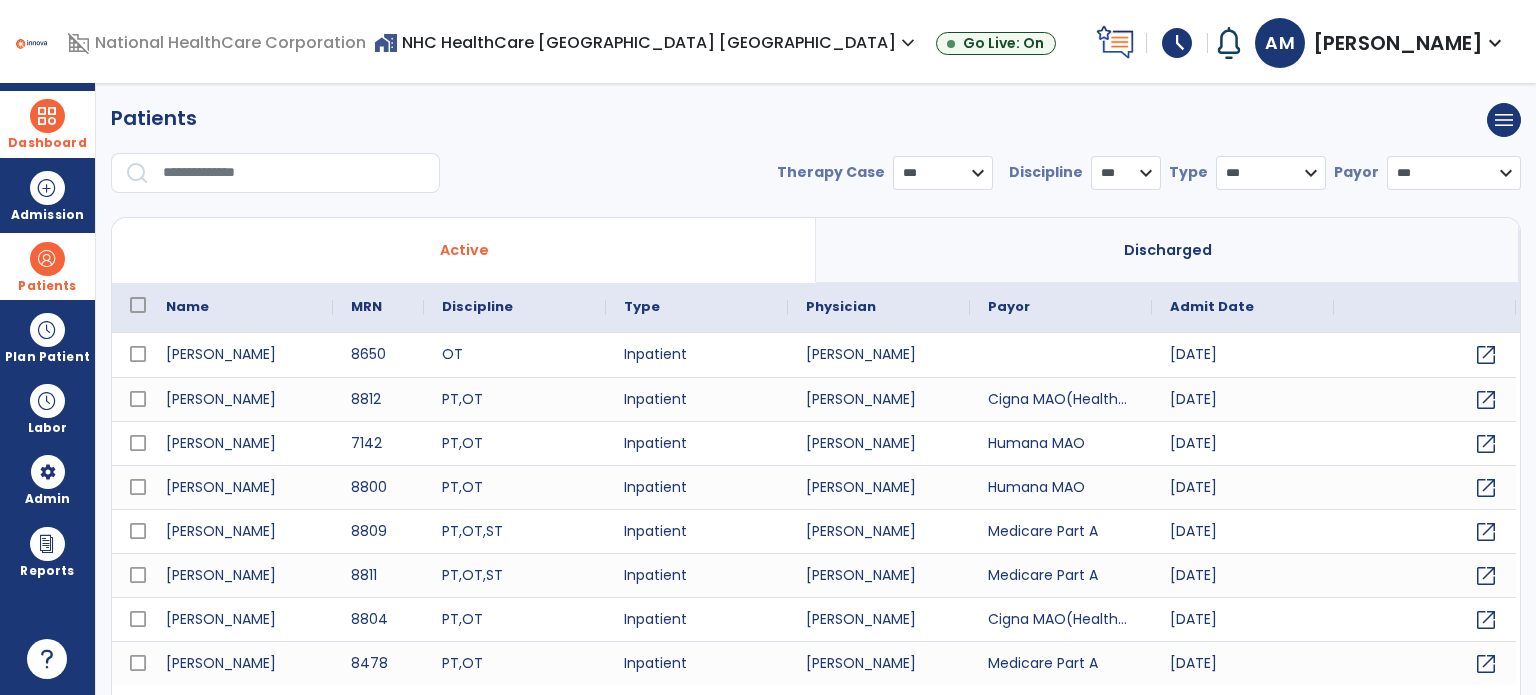 click at bounding box center [294, 173] 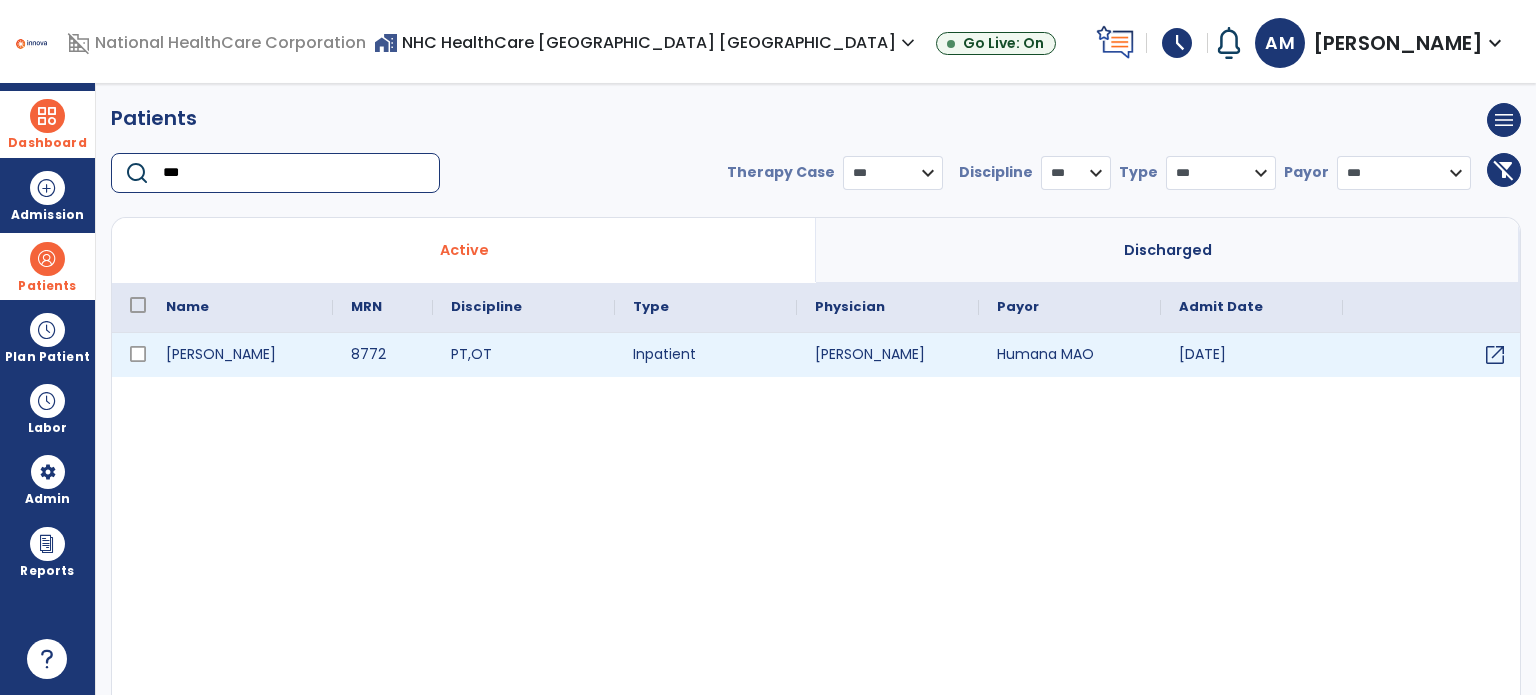 type on "***" 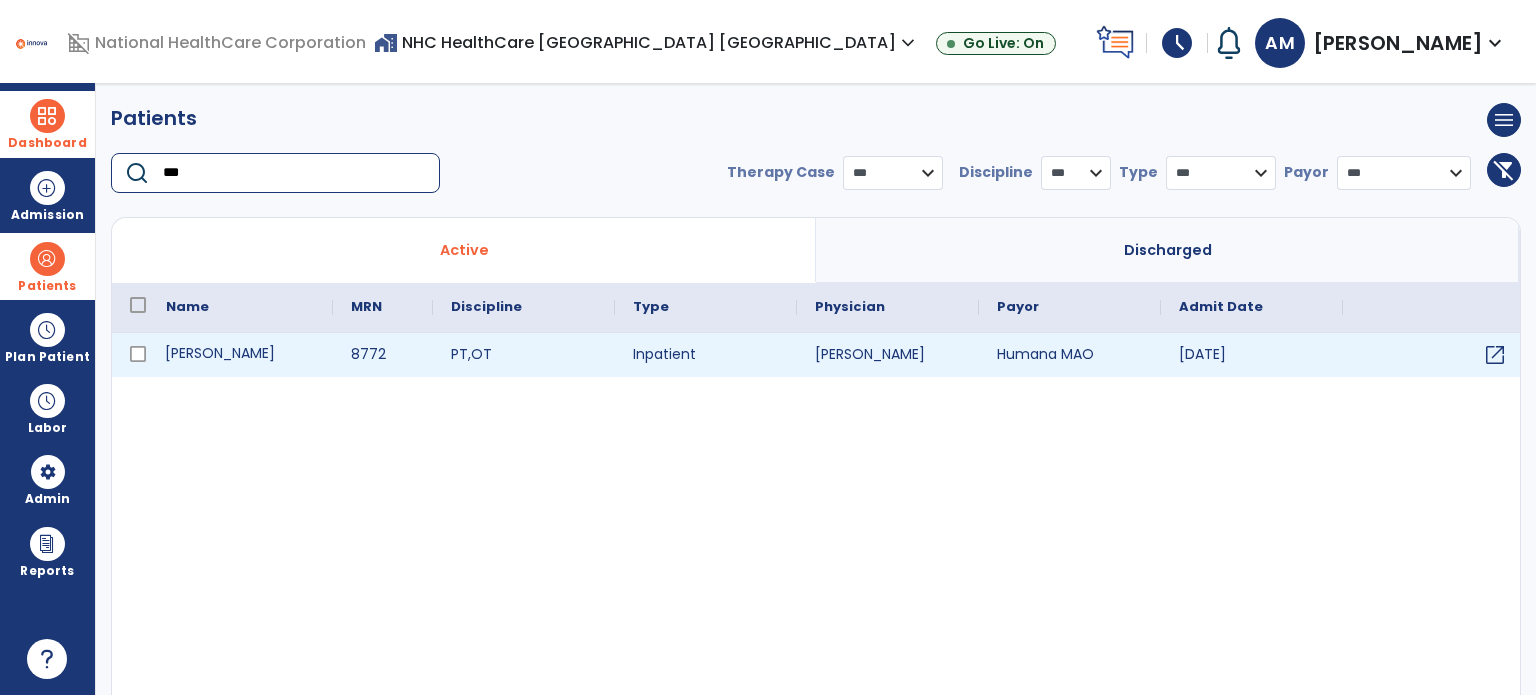 click on "[PERSON_NAME]" at bounding box center [240, 355] 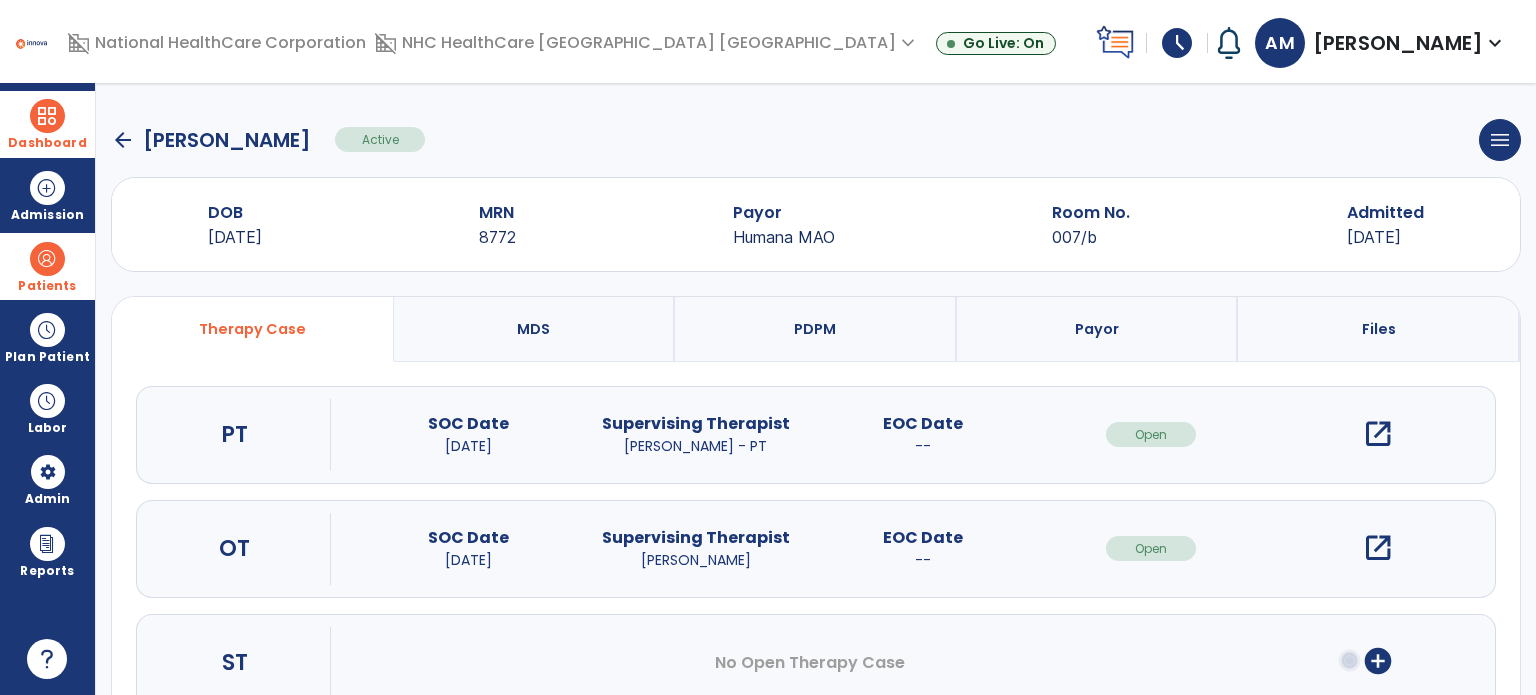 click on "open_in_new" at bounding box center [1378, 434] 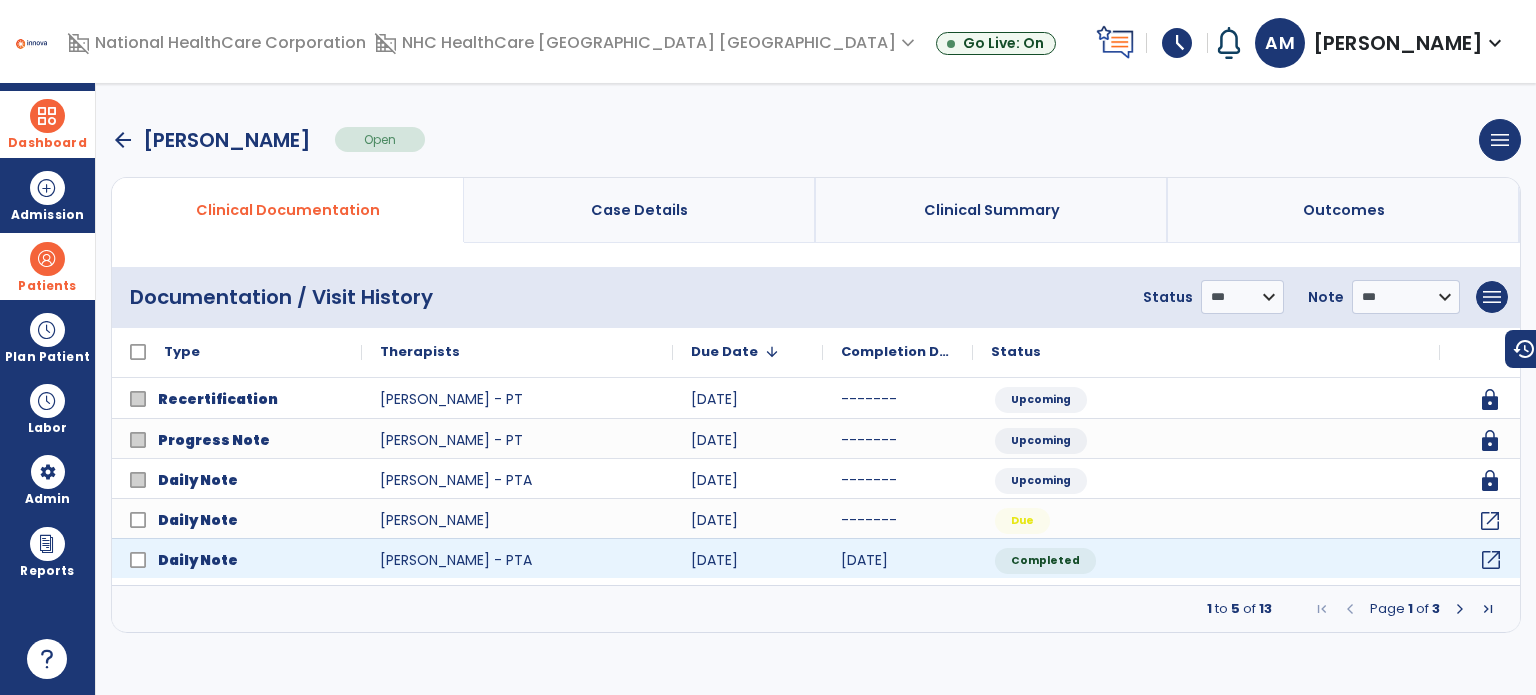 click on "open_in_new" 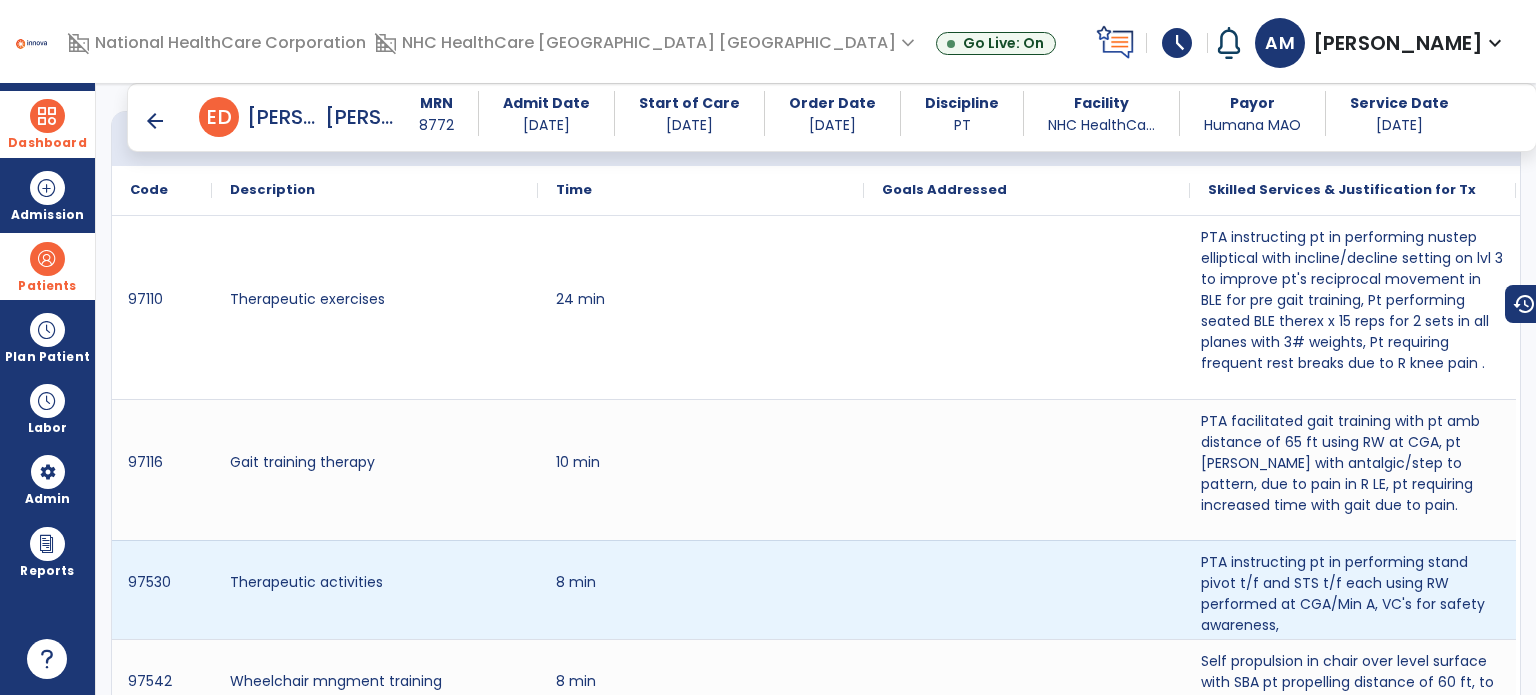 scroll, scrollTop: 1236, scrollLeft: 0, axis: vertical 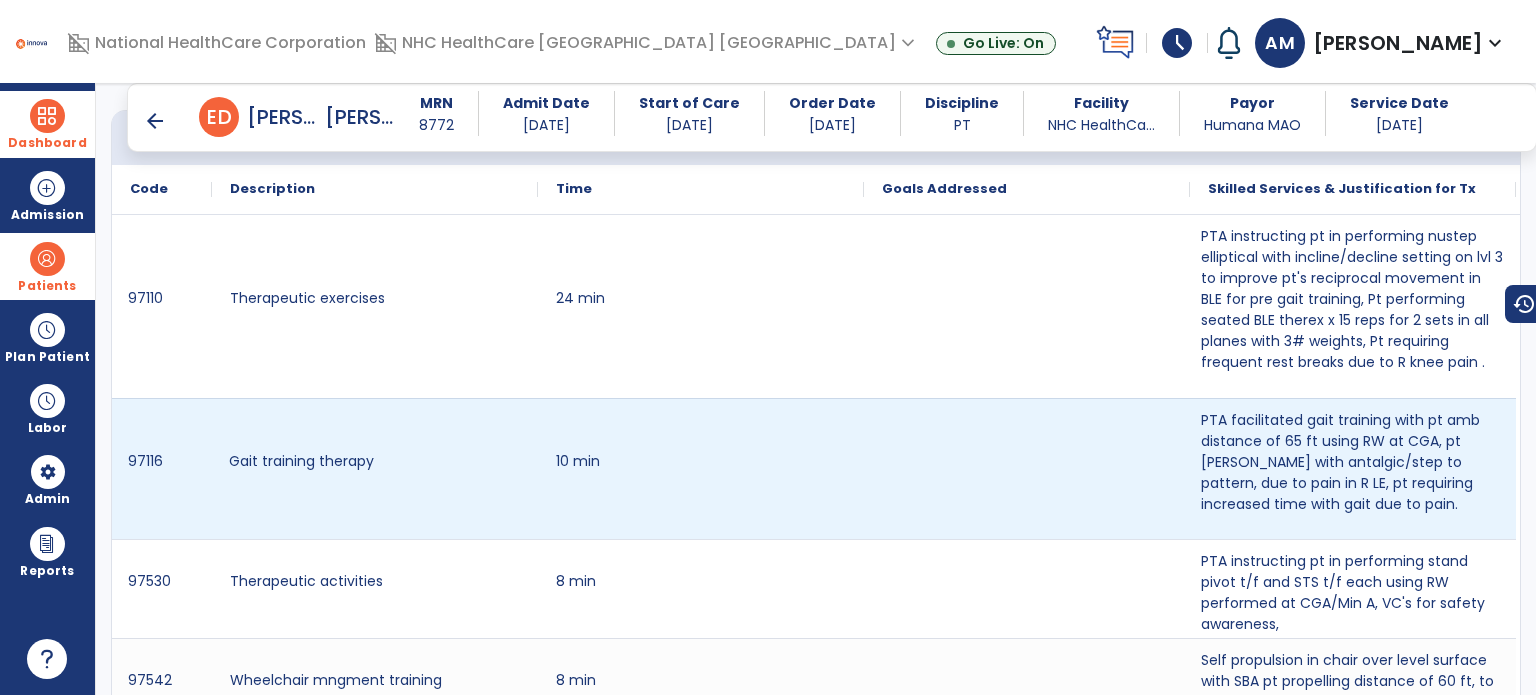 click on "Gait training therapy" at bounding box center (375, 469) 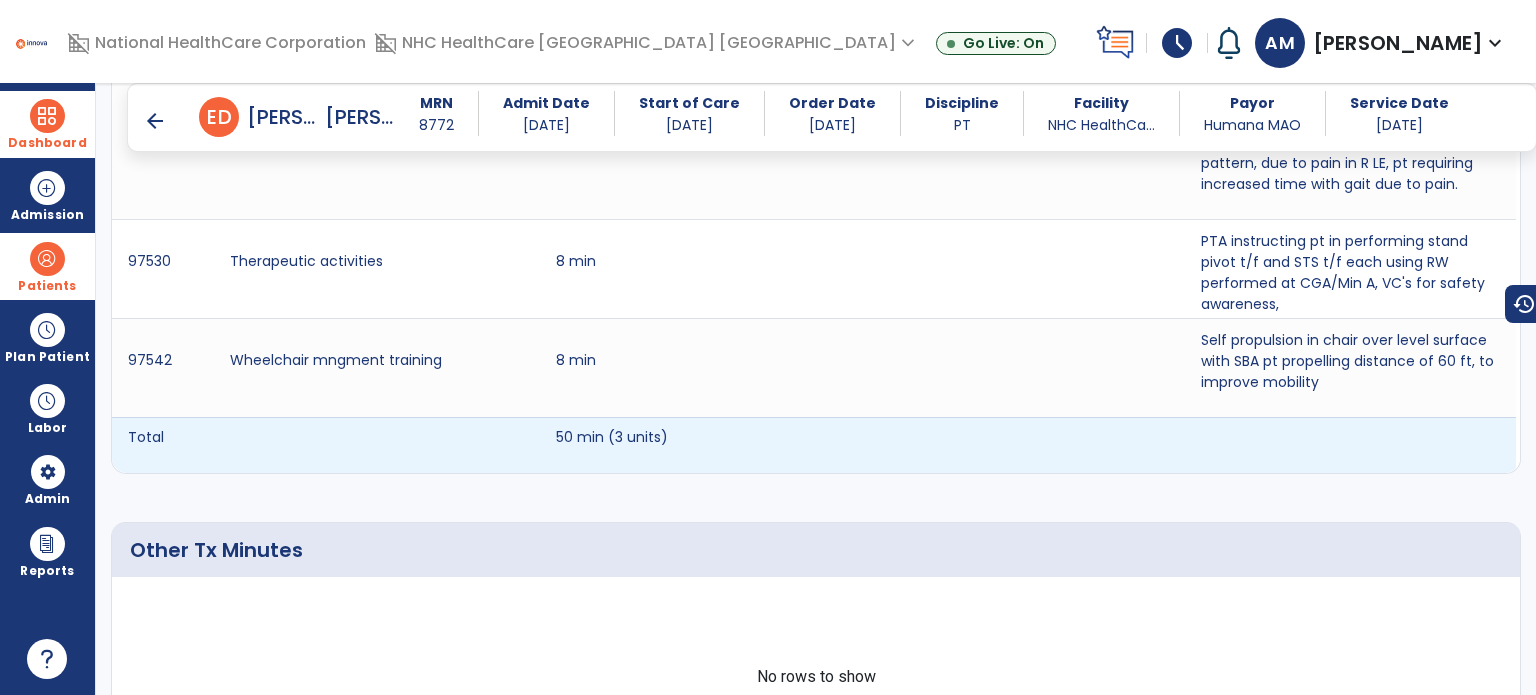 scroll, scrollTop: 1558, scrollLeft: 0, axis: vertical 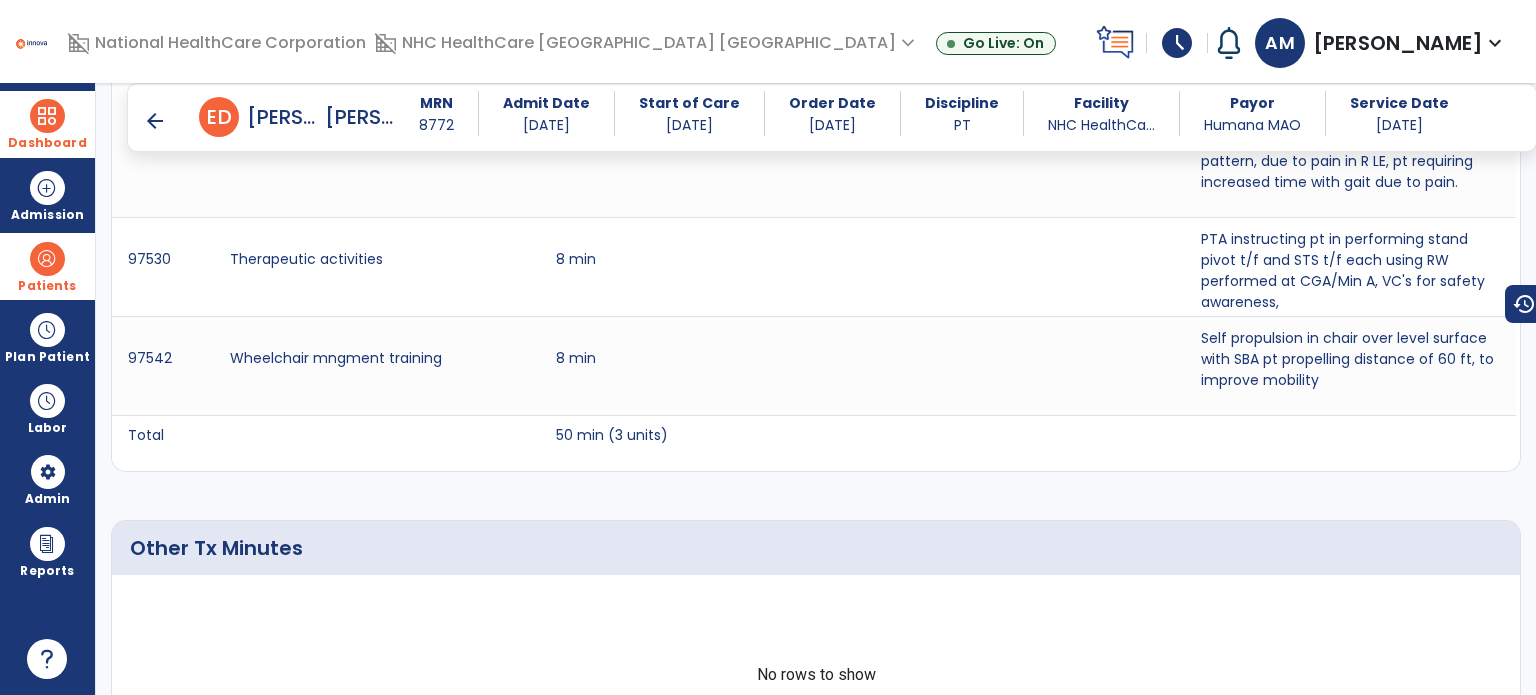 click on "Other Tx Minutes No rows to show" 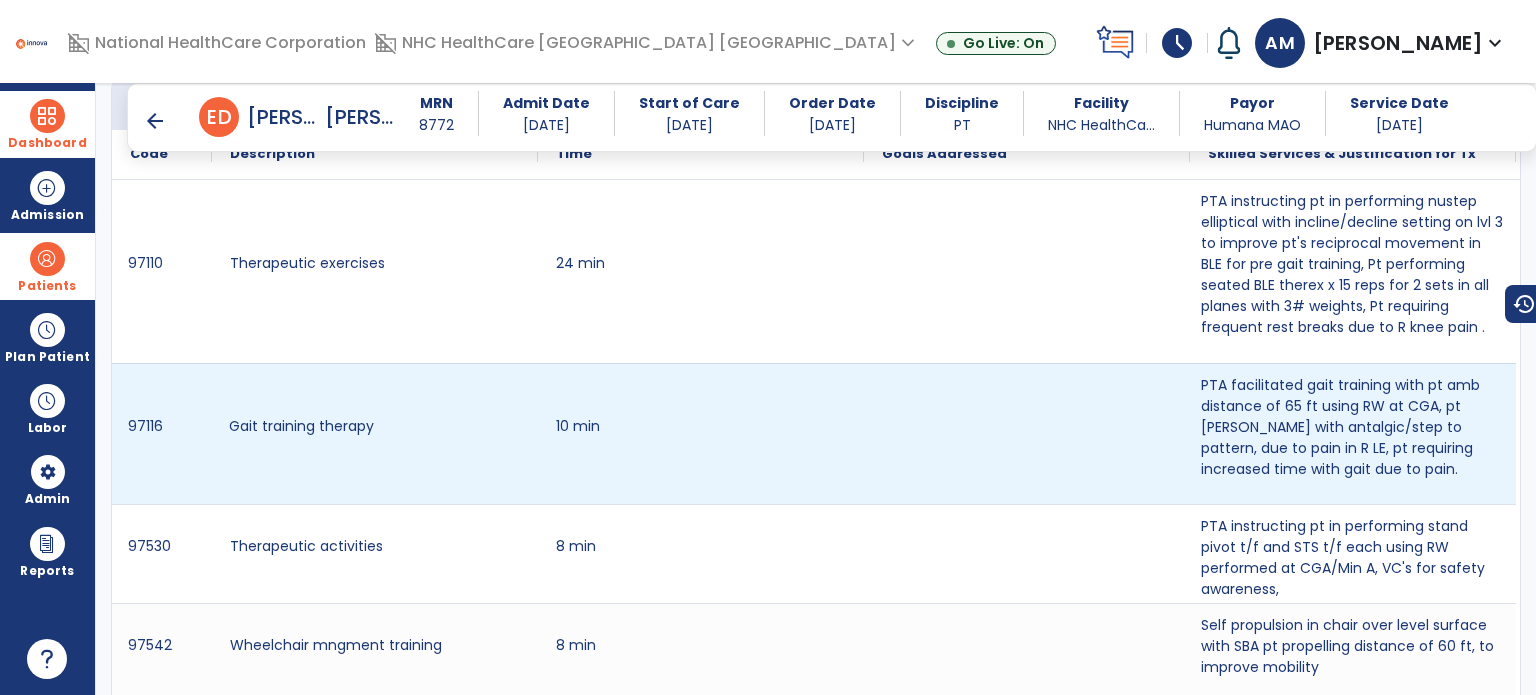 scroll, scrollTop: 1198, scrollLeft: 0, axis: vertical 